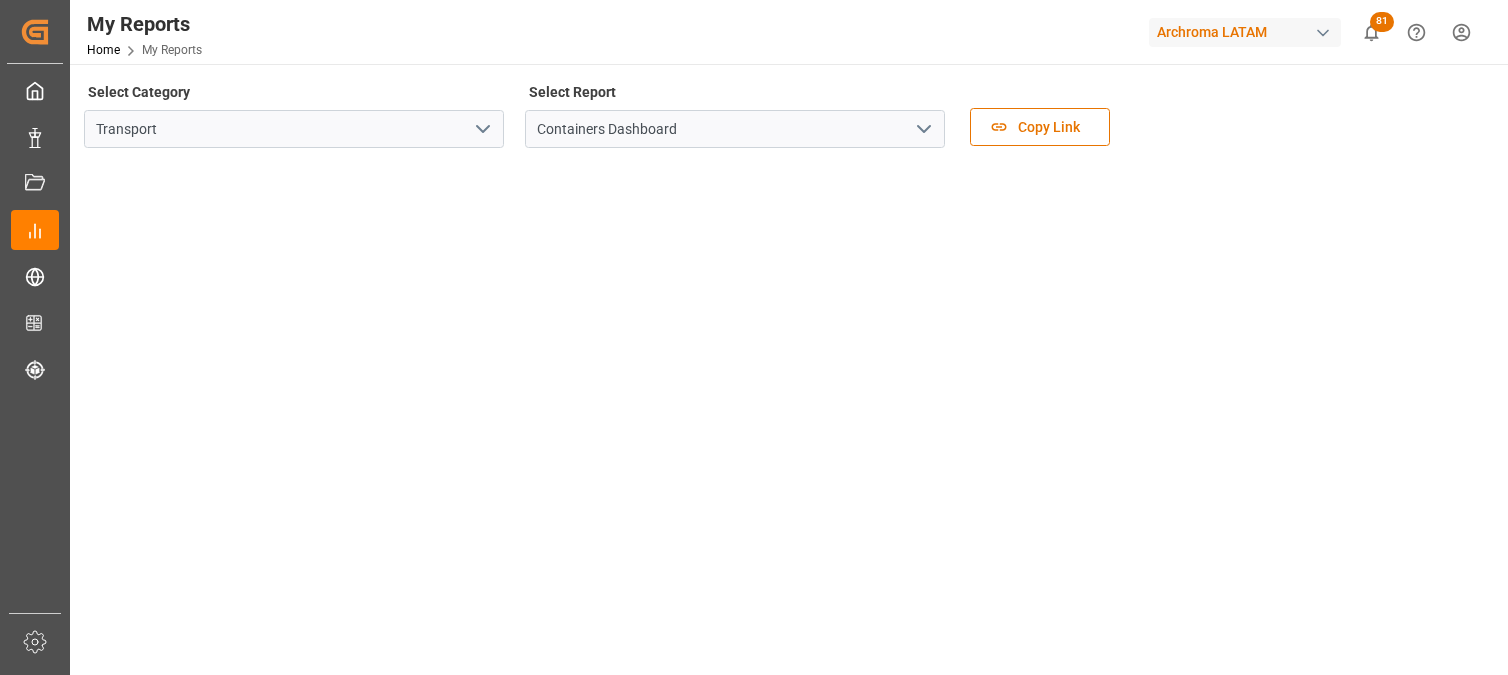 scroll, scrollTop: 0, scrollLeft: 0, axis: both 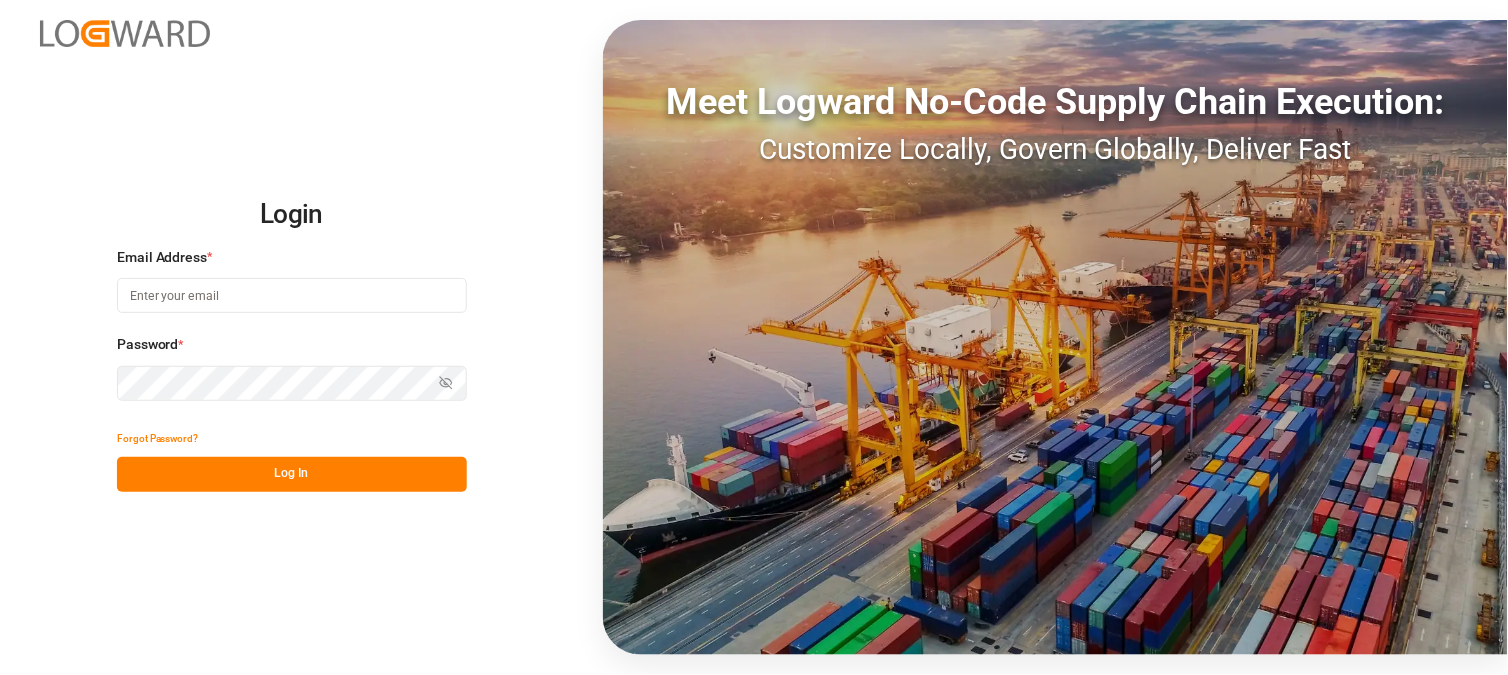 type on "[EMAIL]" 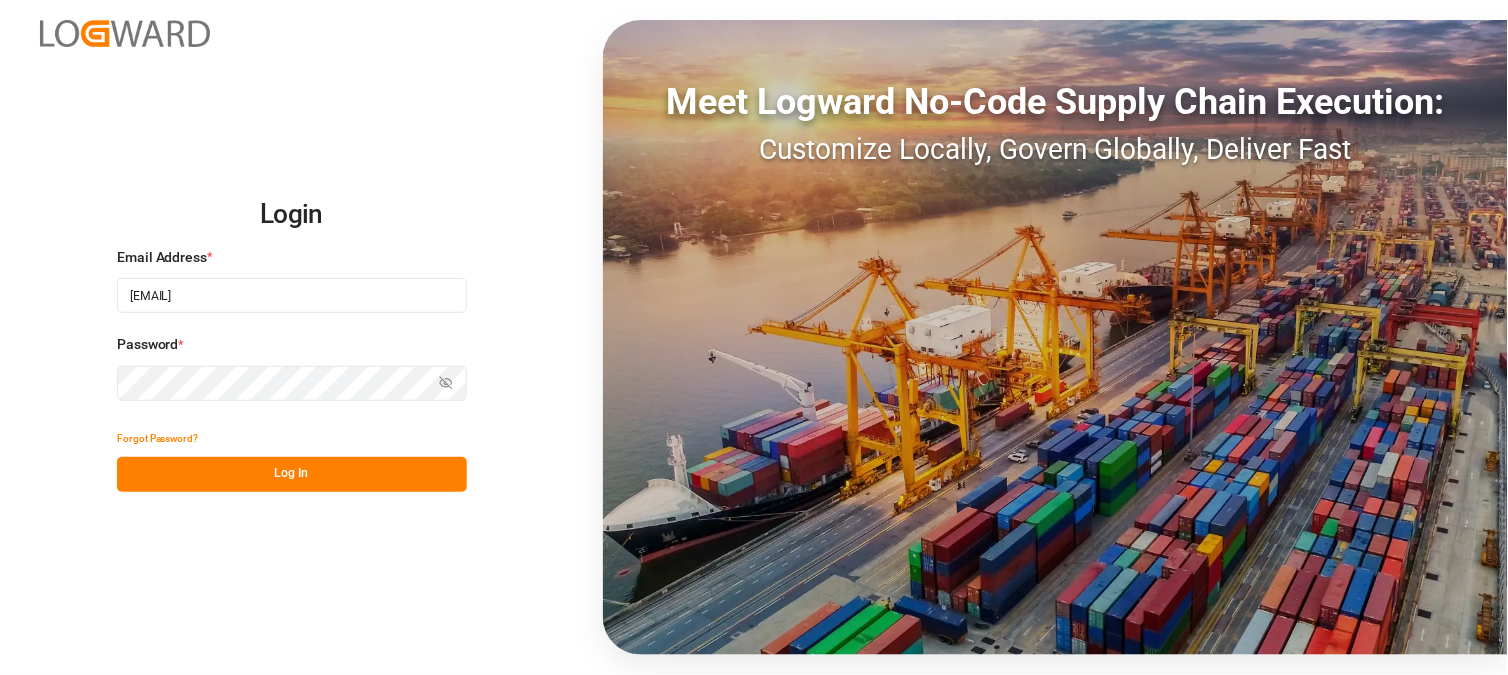 click on "Log In" at bounding box center [292, 474] 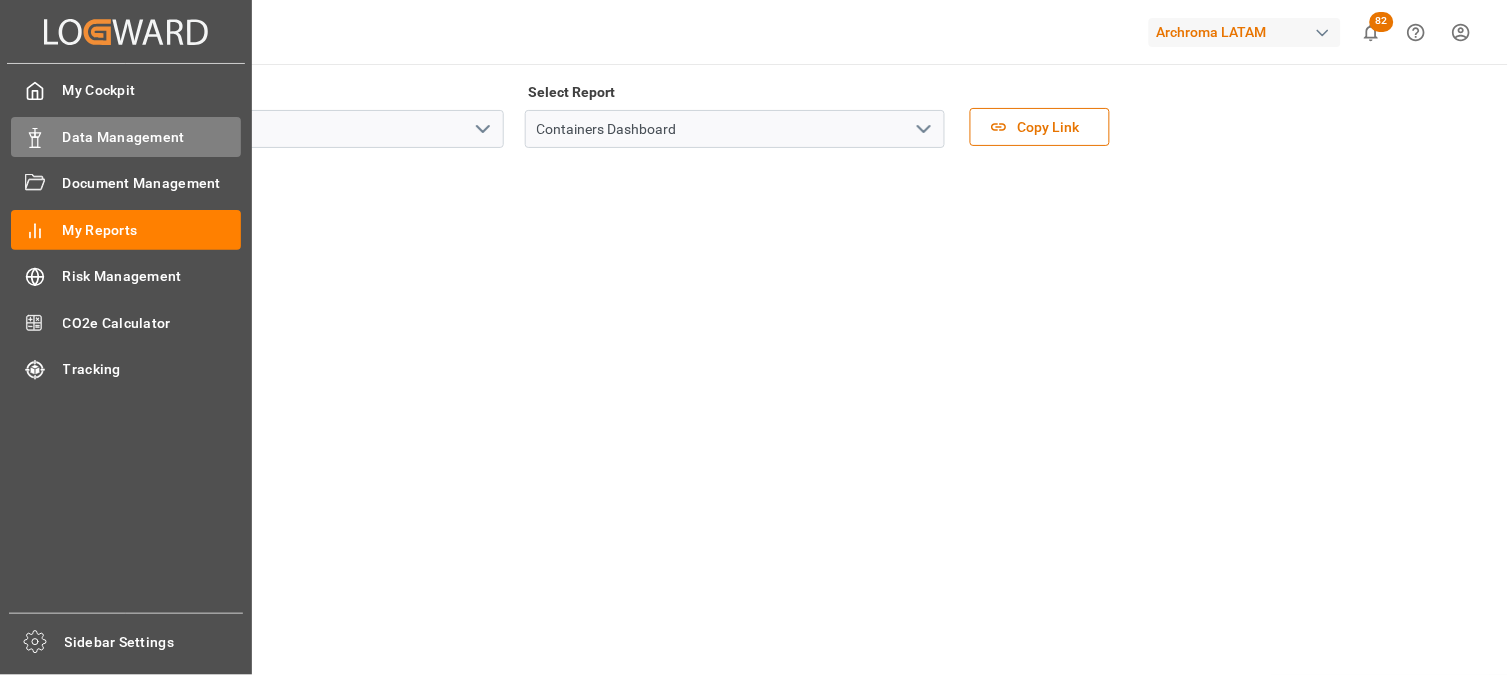 click on "Data Management" at bounding box center (152, 137) 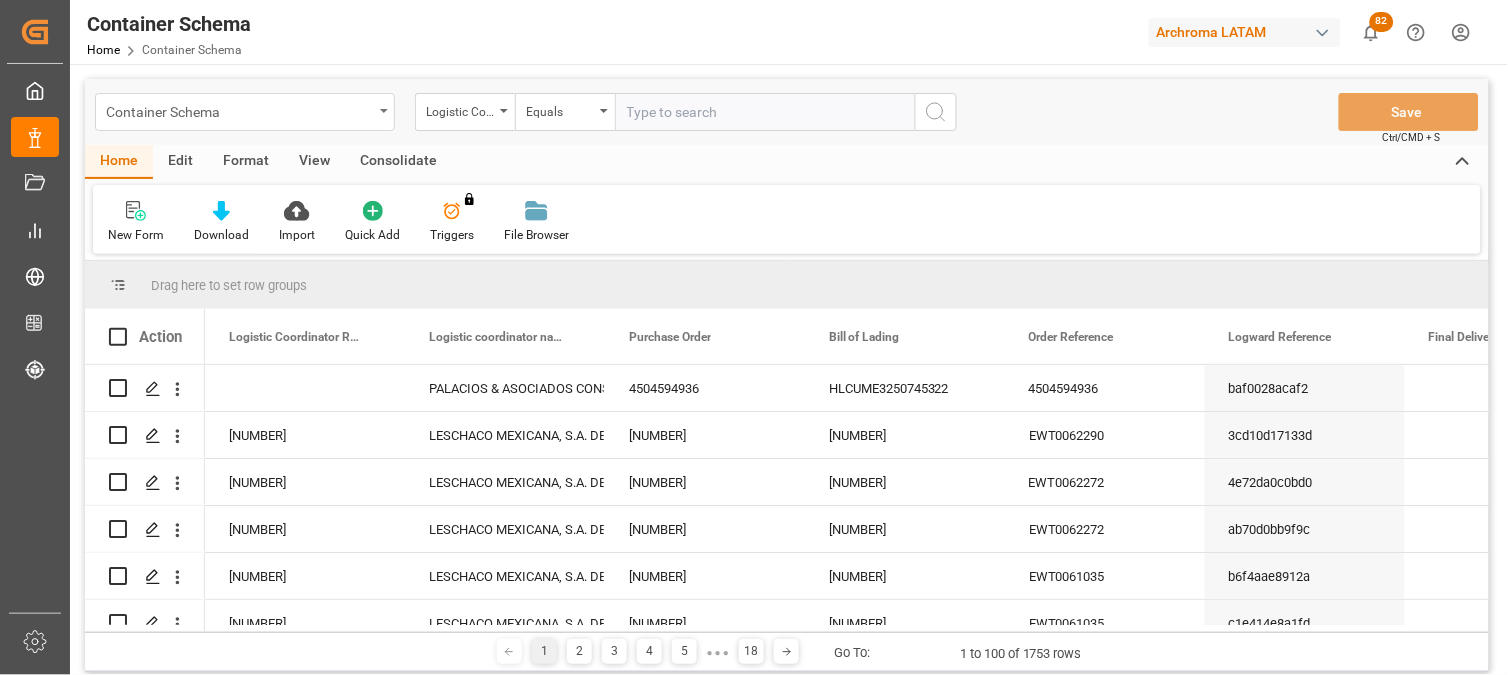 click on "Container Schema" at bounding box center (245, 112) 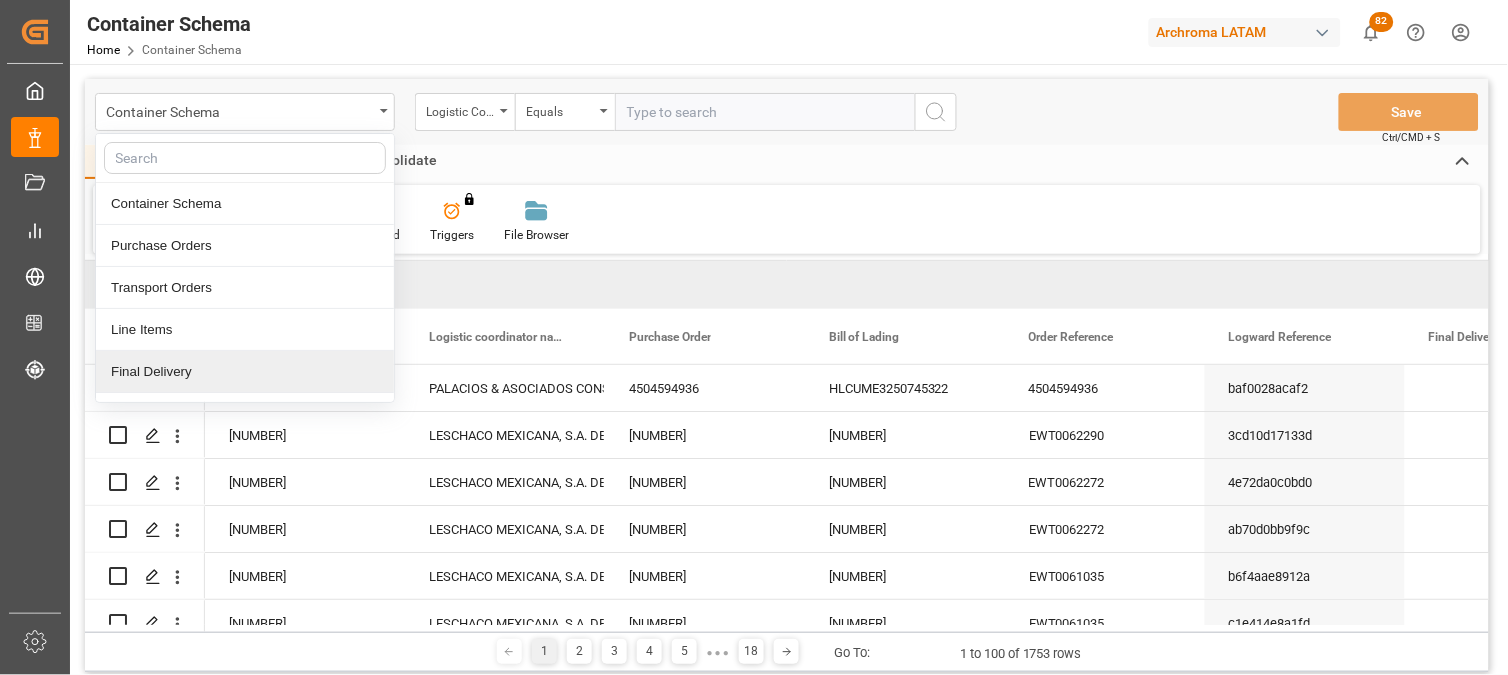 click on "Final Delivery" at bounding box center (245, 372) 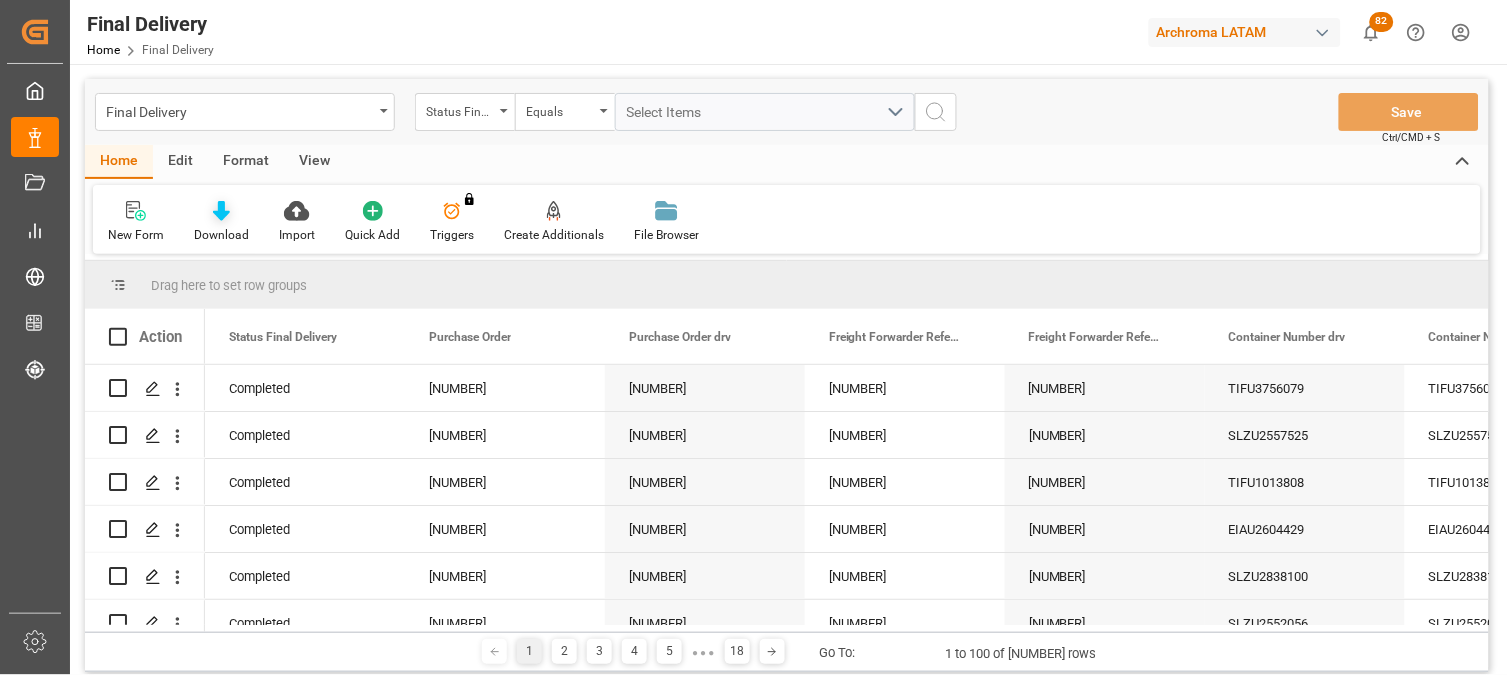 click at bounding box center (221, 210) 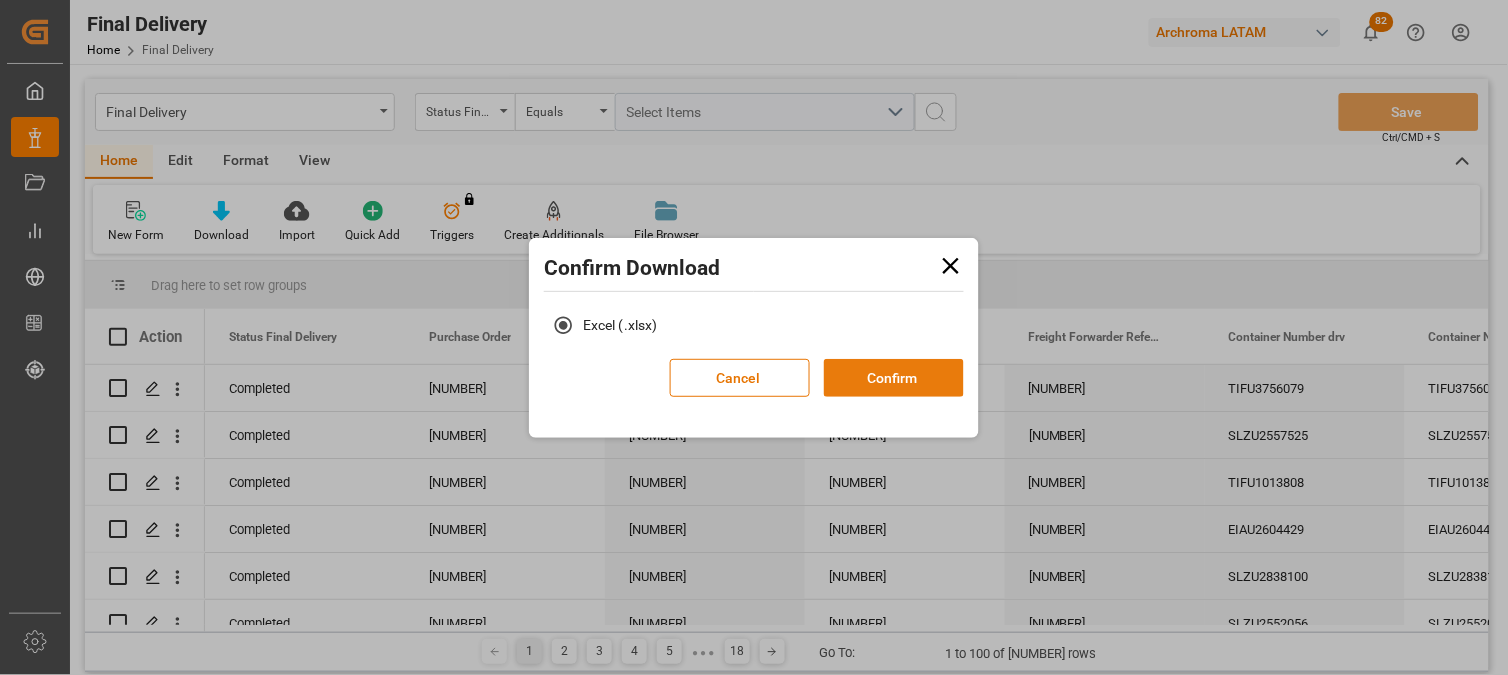 click on "Confirm" at bounding box center [894, 378] 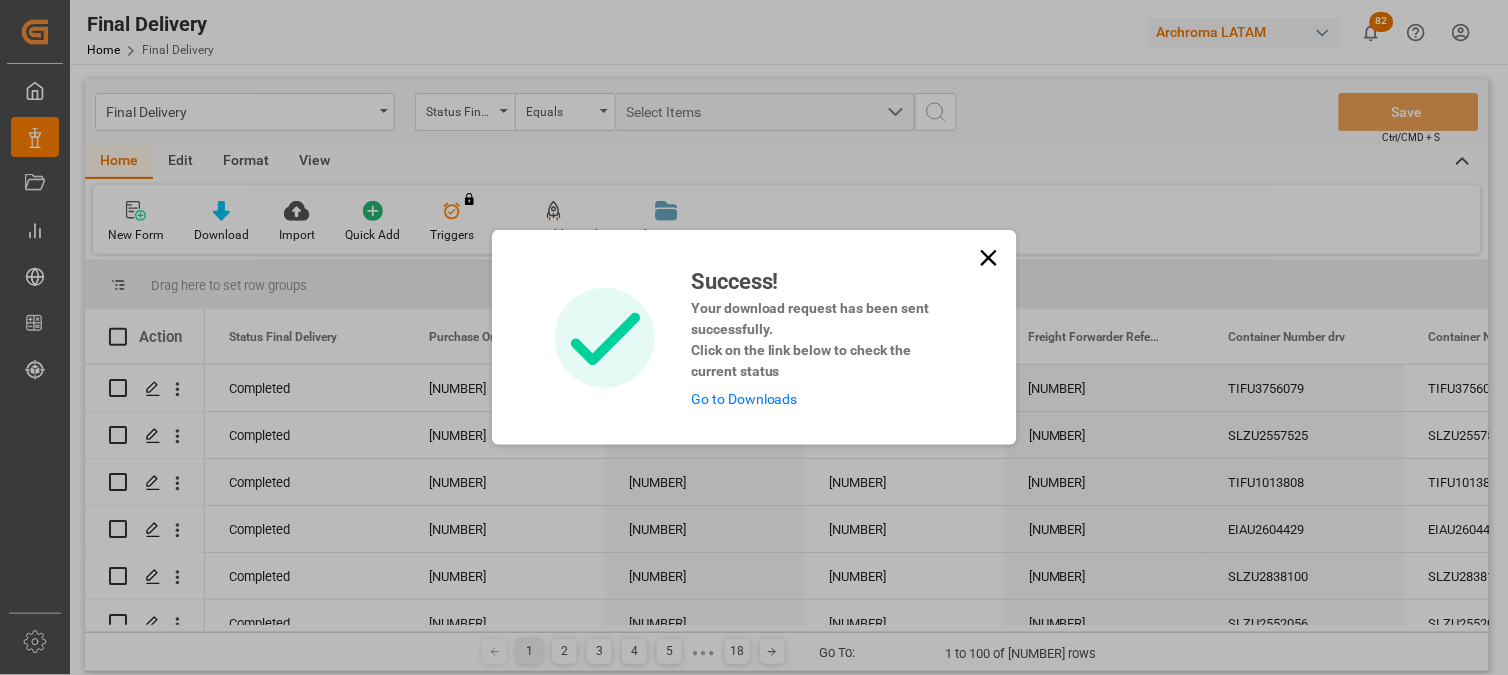 click on "Go to Downloads" at bounding box center (744, 399) 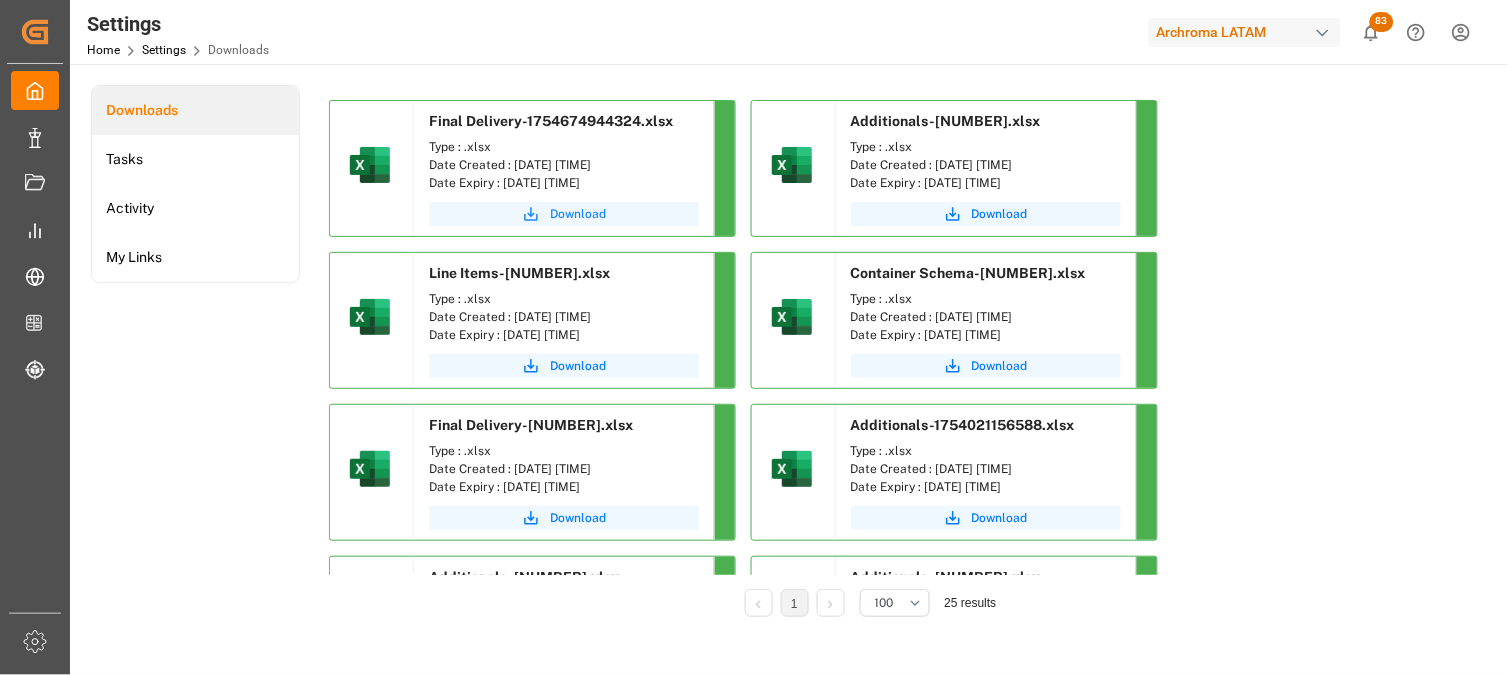 click on "Download" at bounding box center [578, 214] 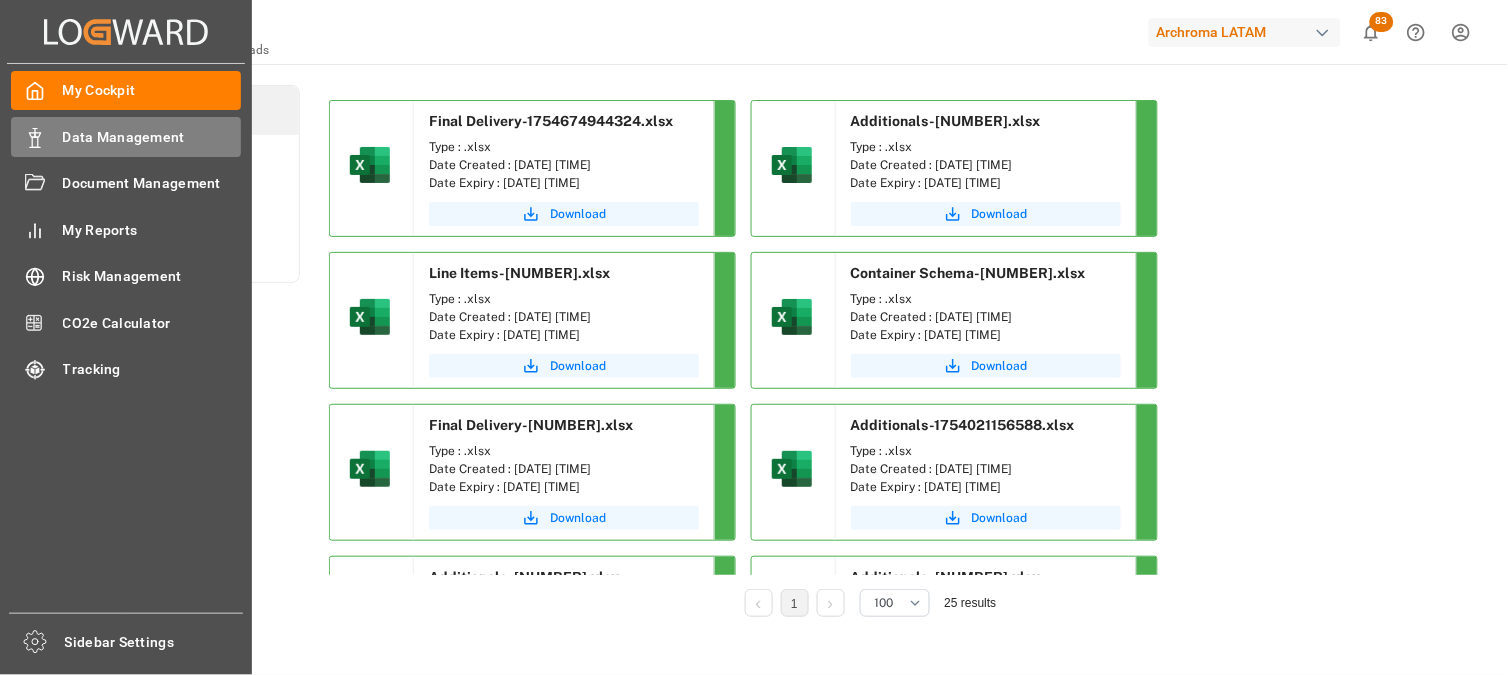 click on "Data Management" at bounding box center (152, 137) 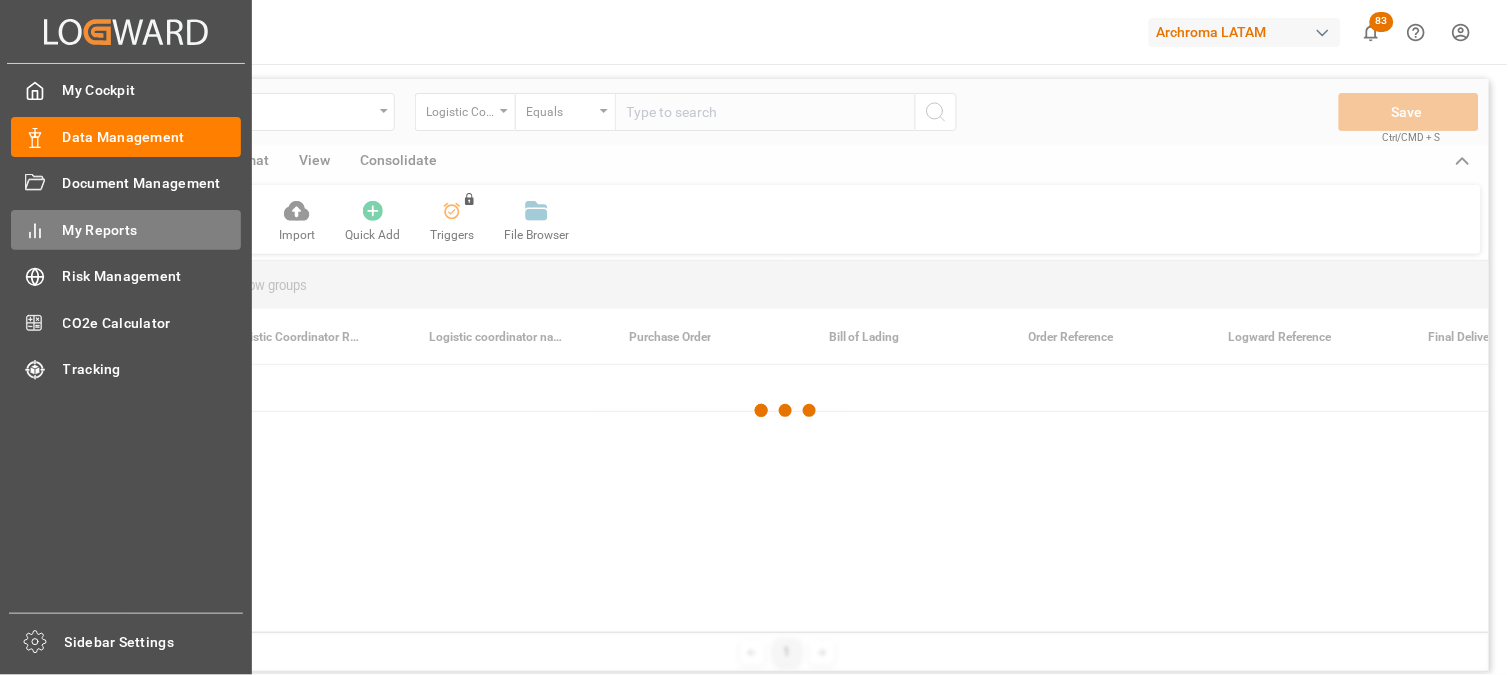 click on "My Reports" at bounding box center [152, 230] 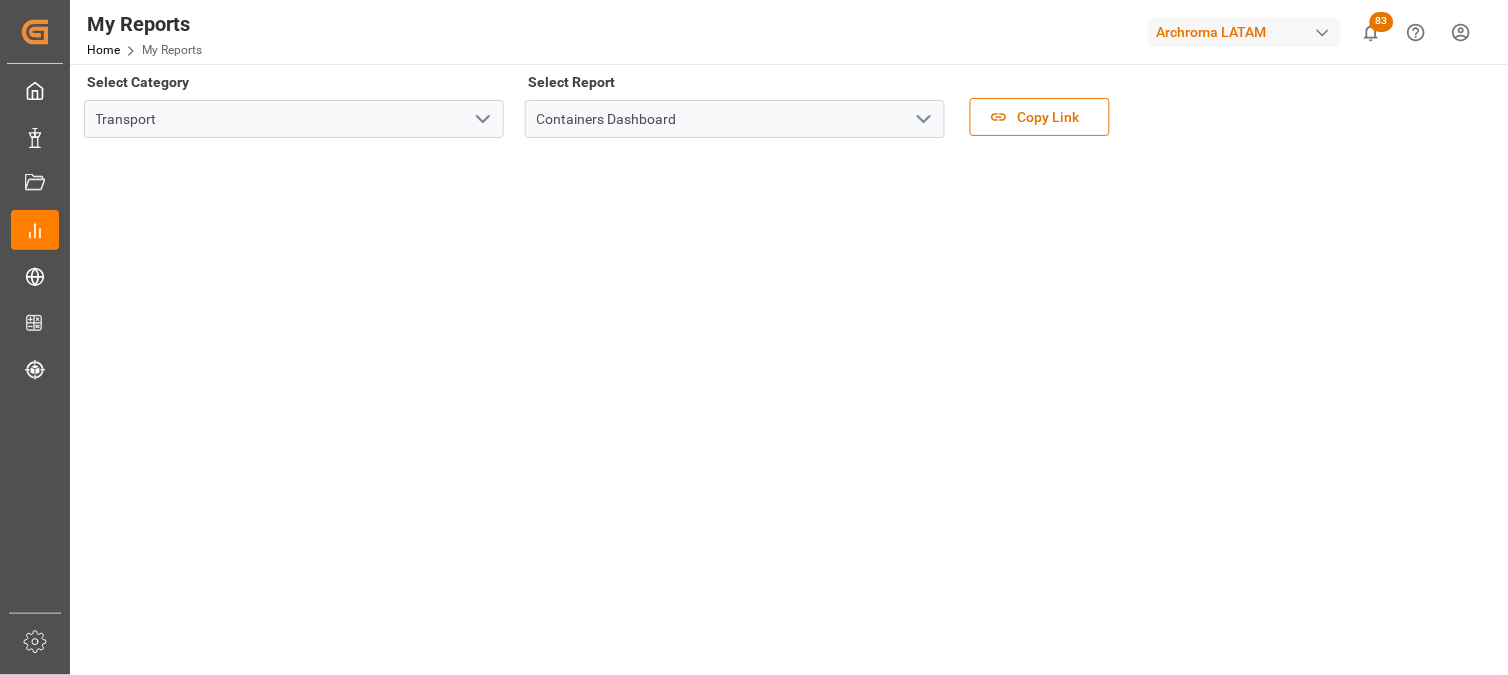 scroll, scrollTop: 0, scrollLeft: 0, axis: both 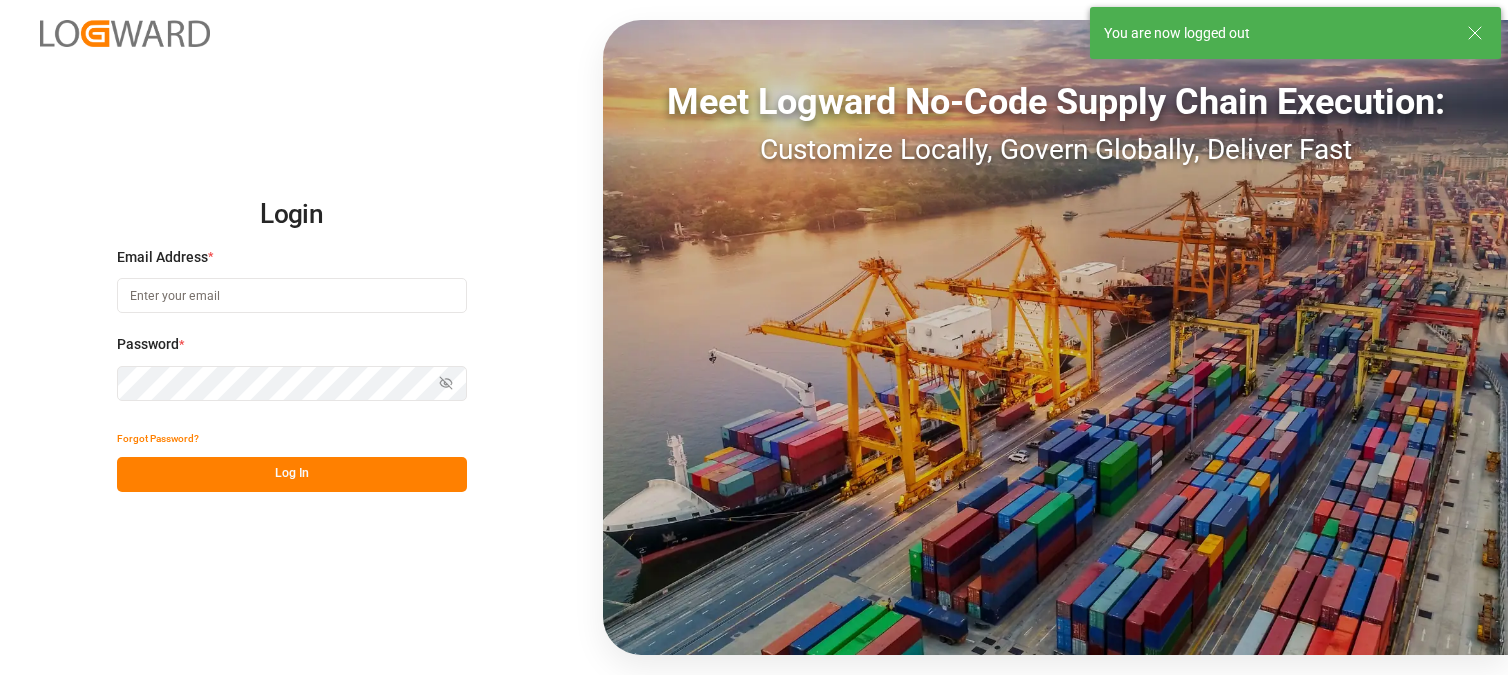 type on "[EMAIL]" 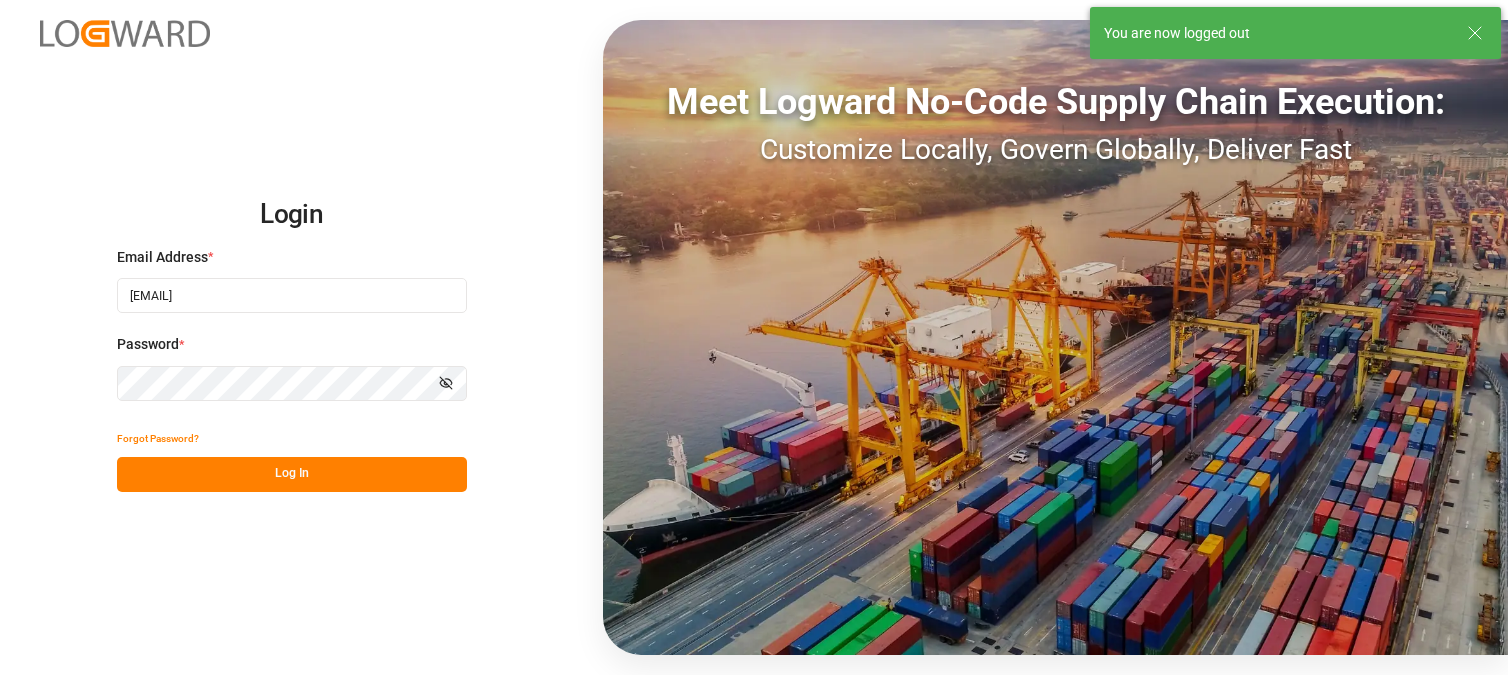 scroll, scrollTop: 0, scrollLeft: 0, axis: both 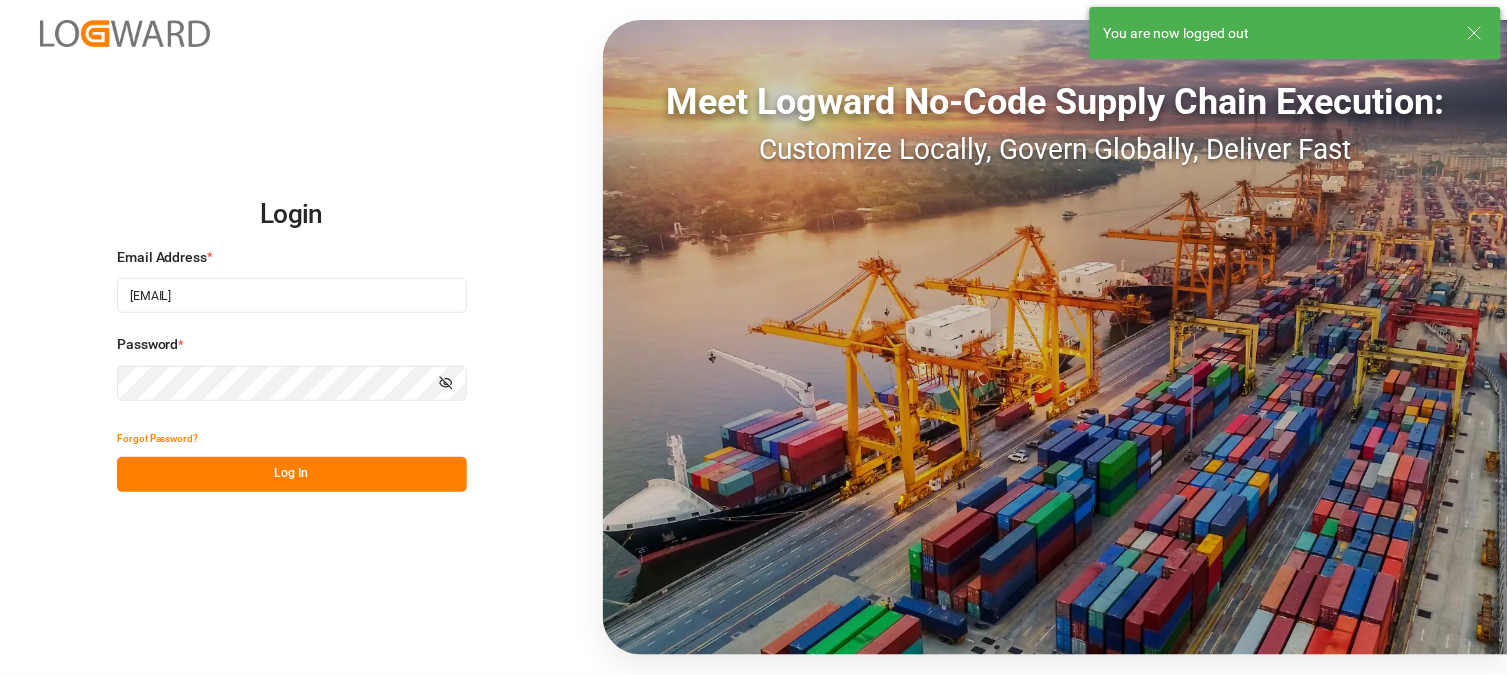 click on "Log In" at bounding box center [292, 474] 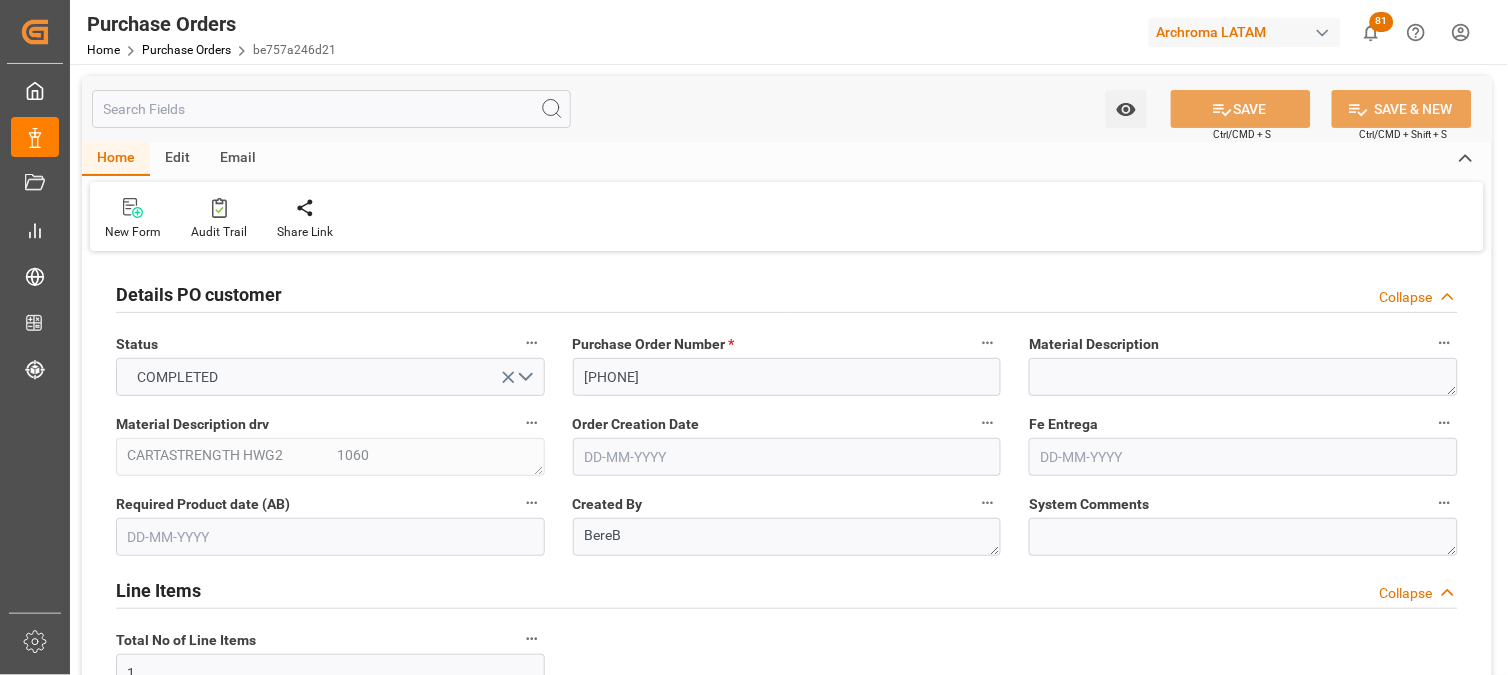 type on "11-06-2025" 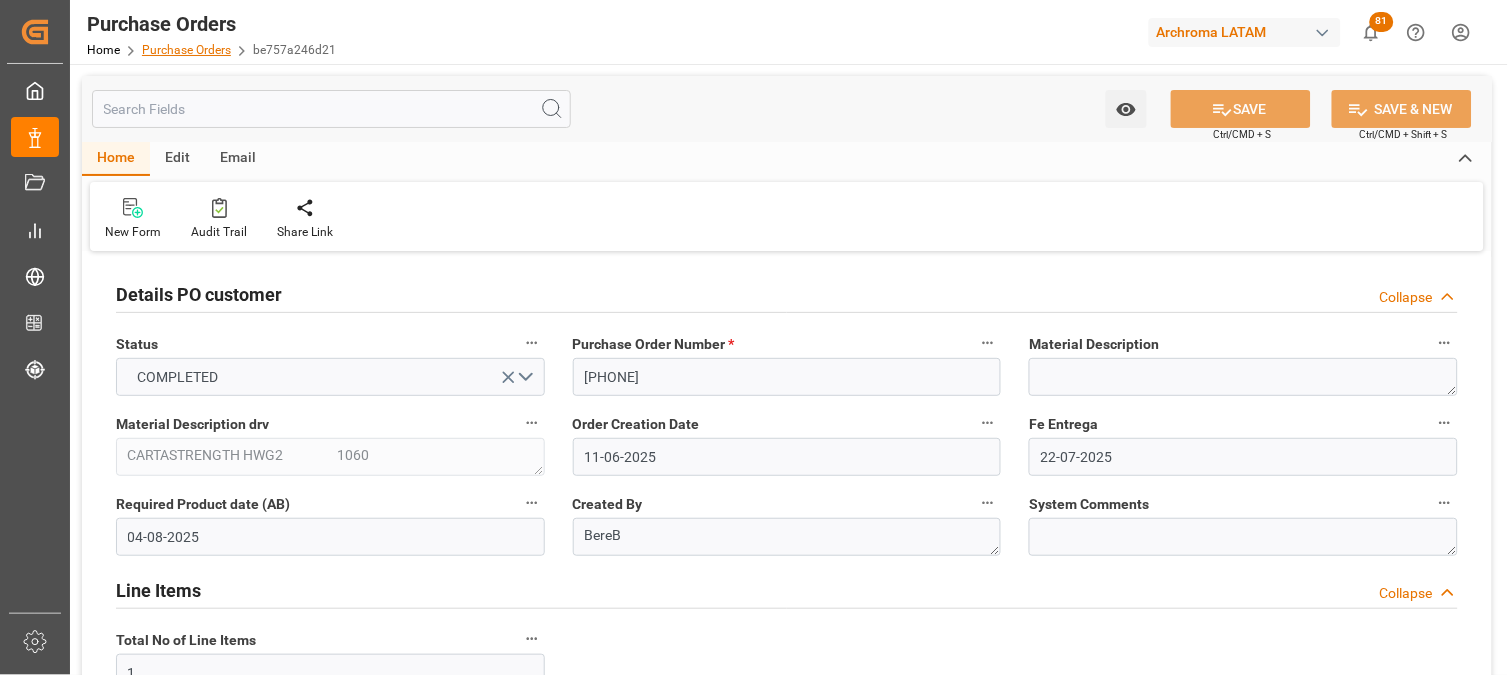 click on "Purchase Orders" at bounding box center (186, 50) 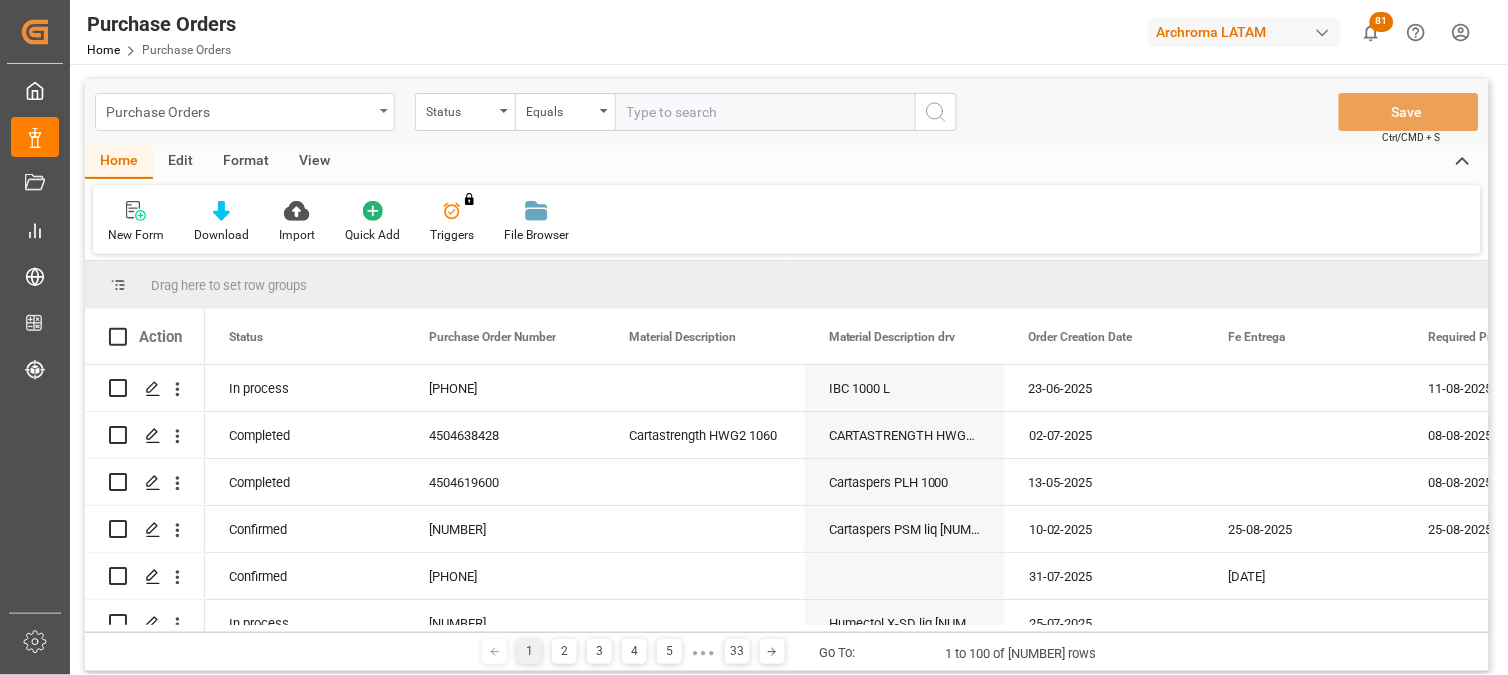 click on "Purchase Orders" at bounding box center (245, 112) 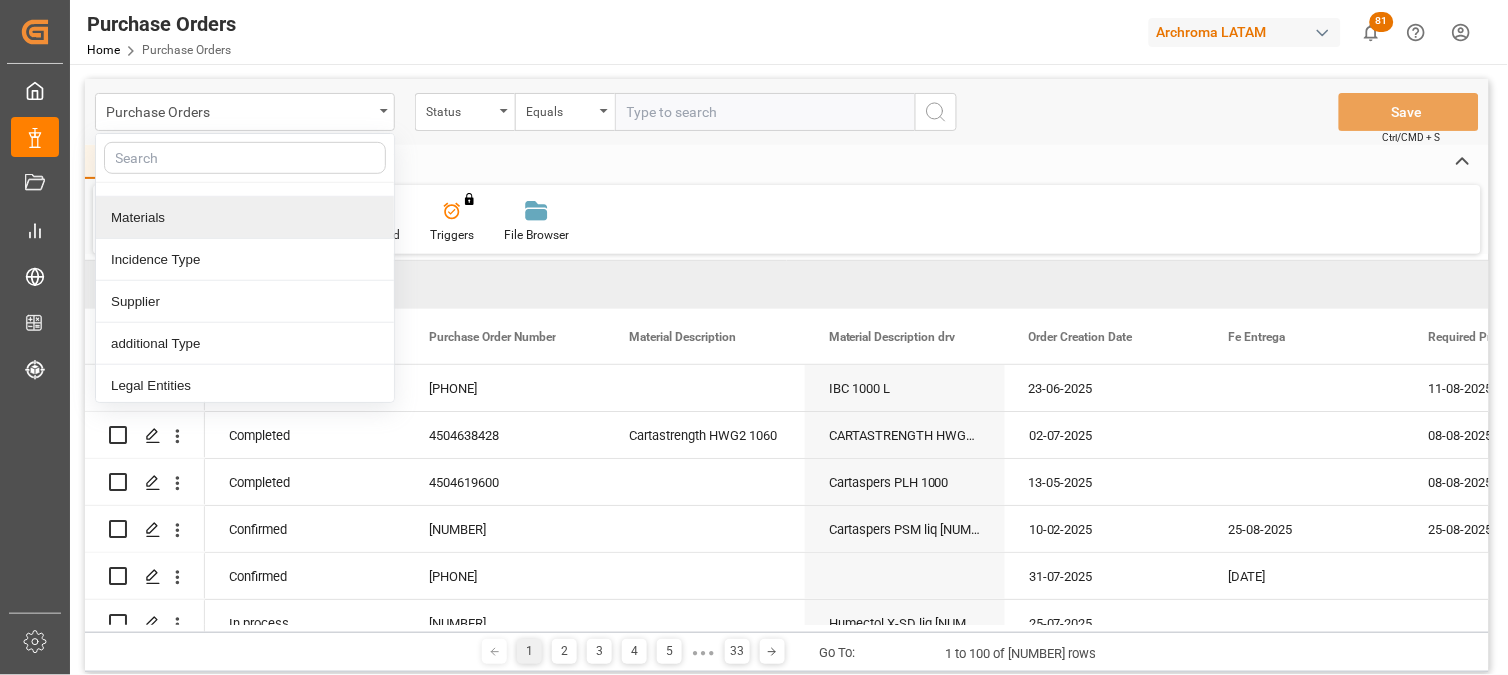 scroll, scrollTop: 328, scrollLeft: 0, axis: vertical 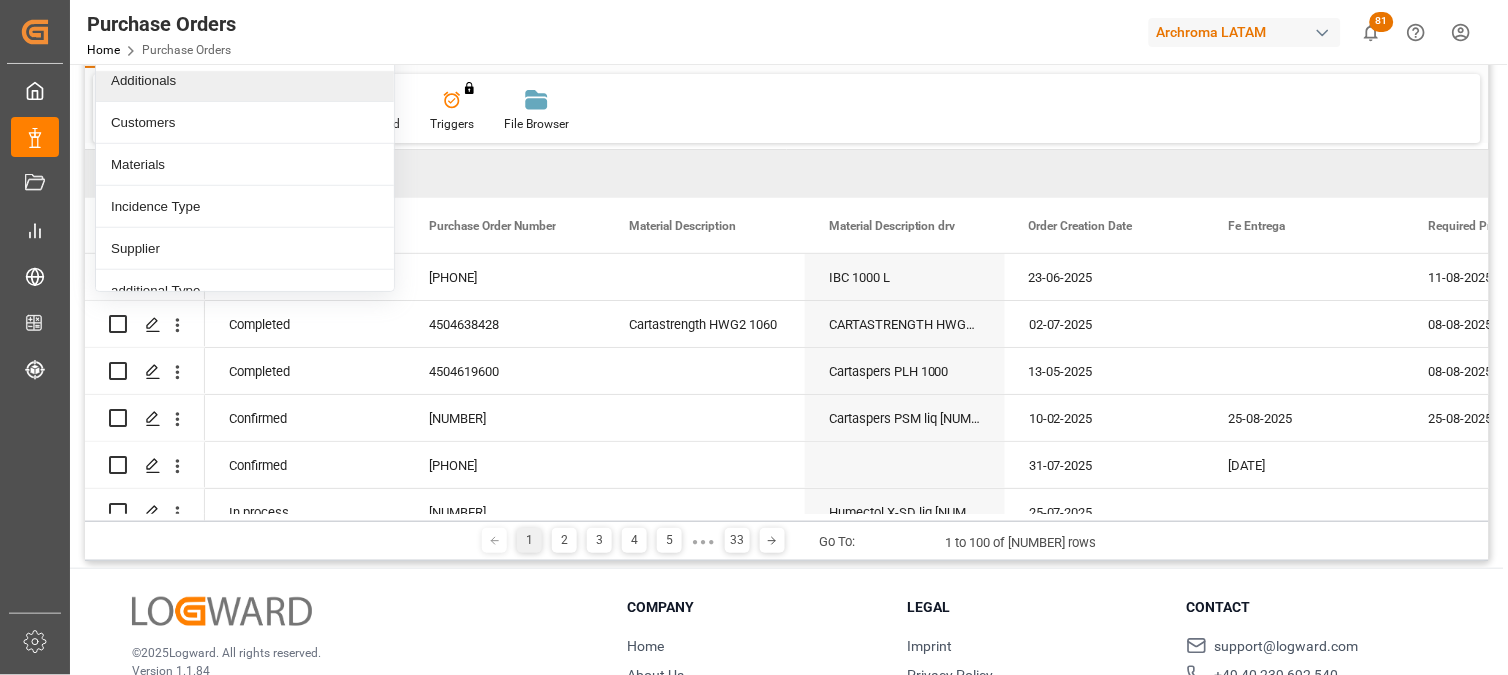 click on "Additionals" at bounding box center [245, 81] 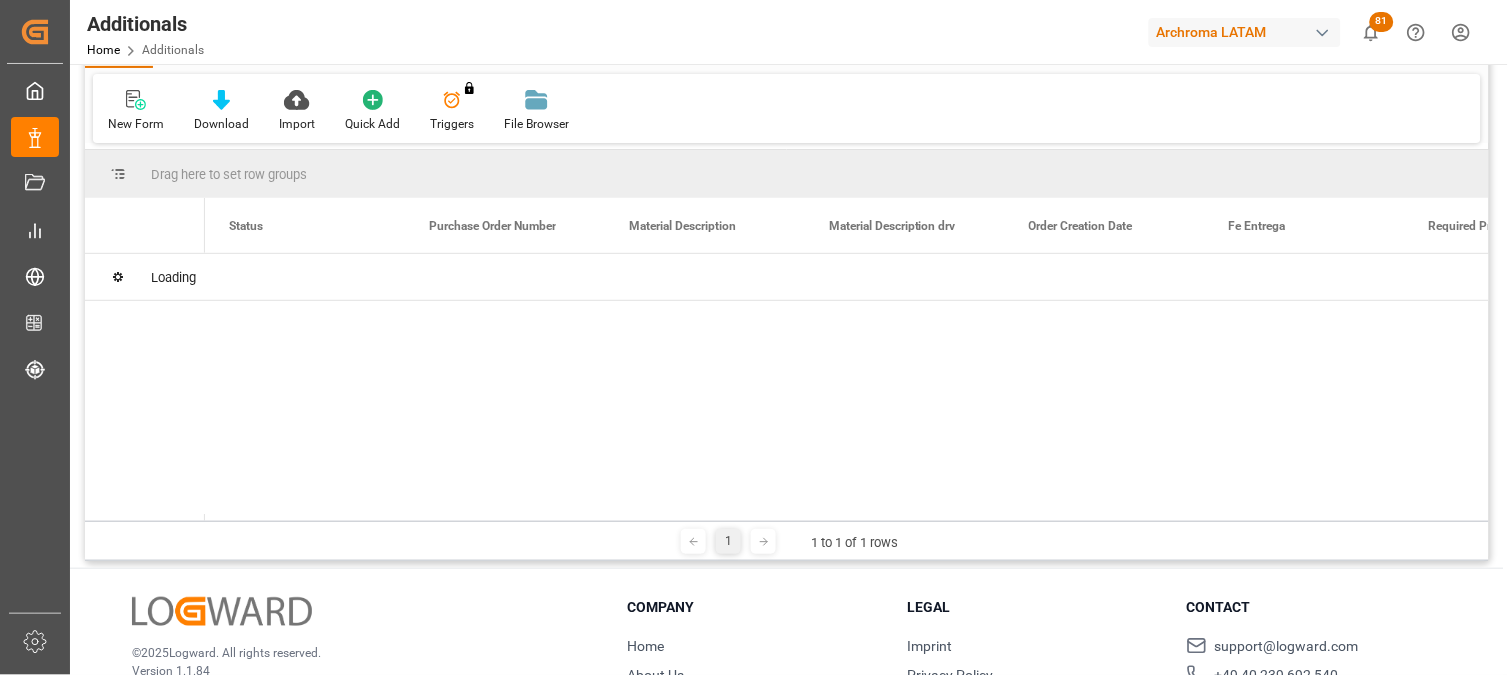 scroll, scrollTop: 0, scrollLeft: 0, axis: both 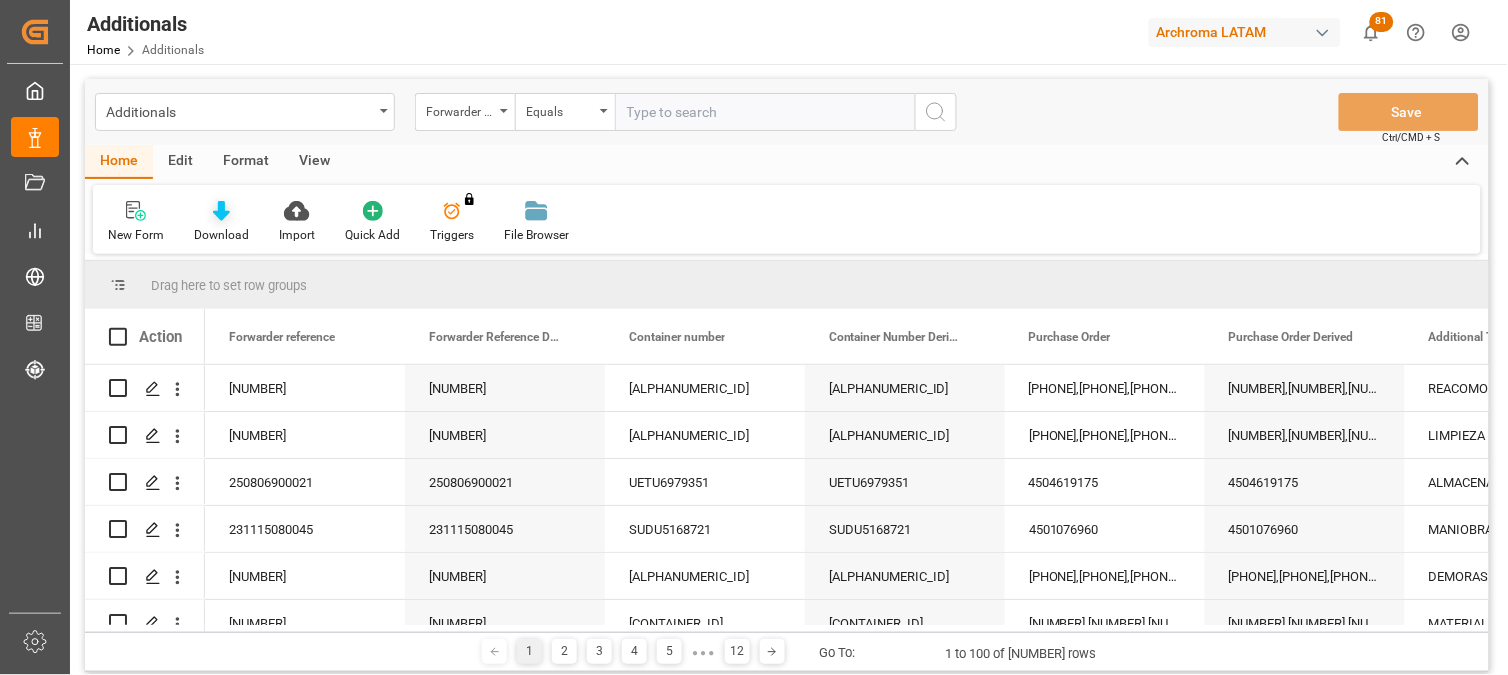 click 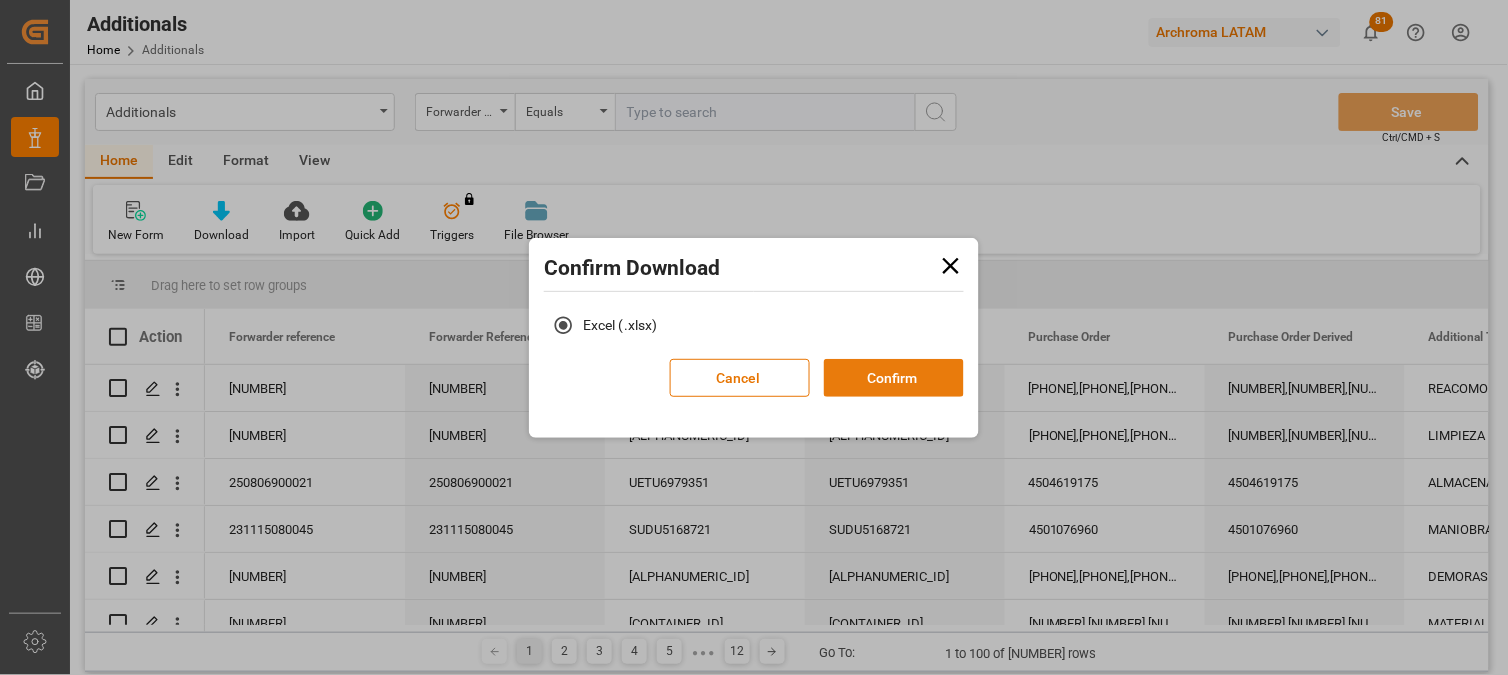 click on "Confirm" at bounding box center (894, 378) 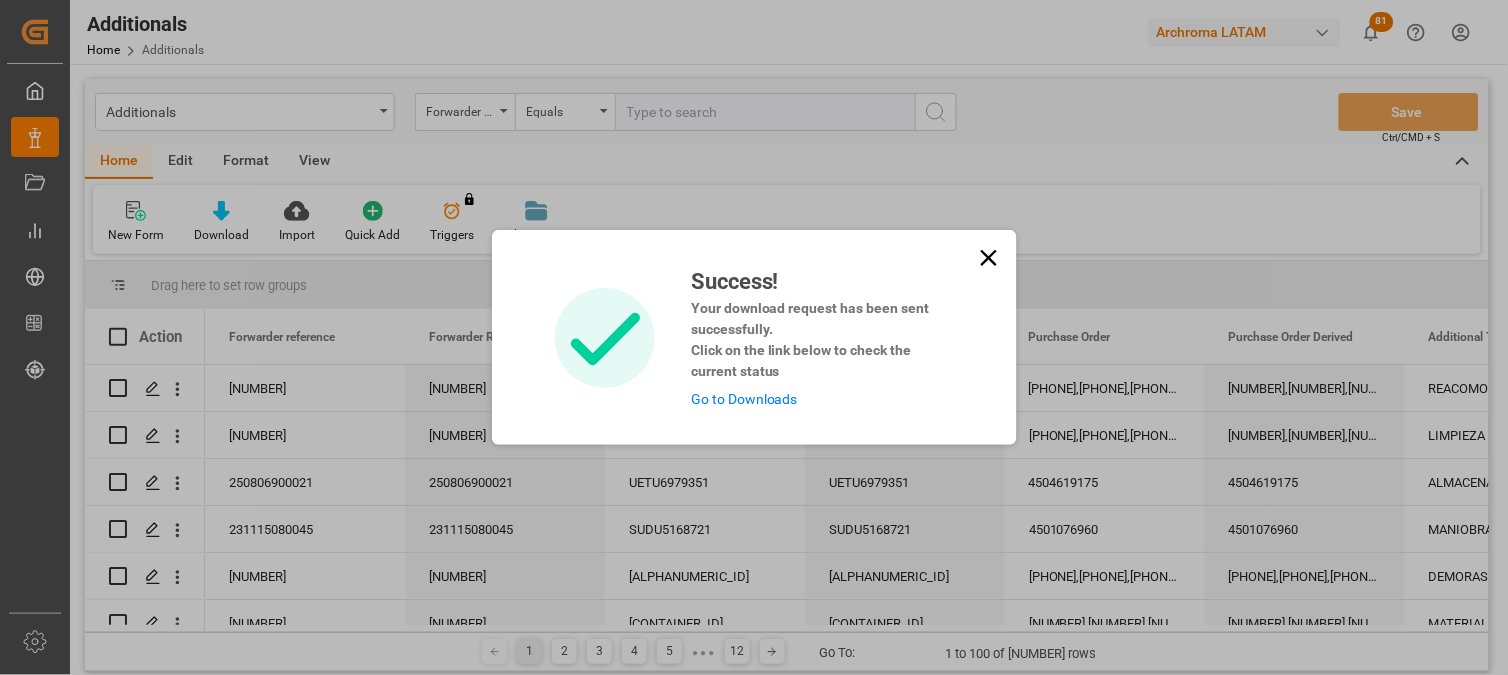 click on "Go to Downloads" at bounding box center [744, 399] 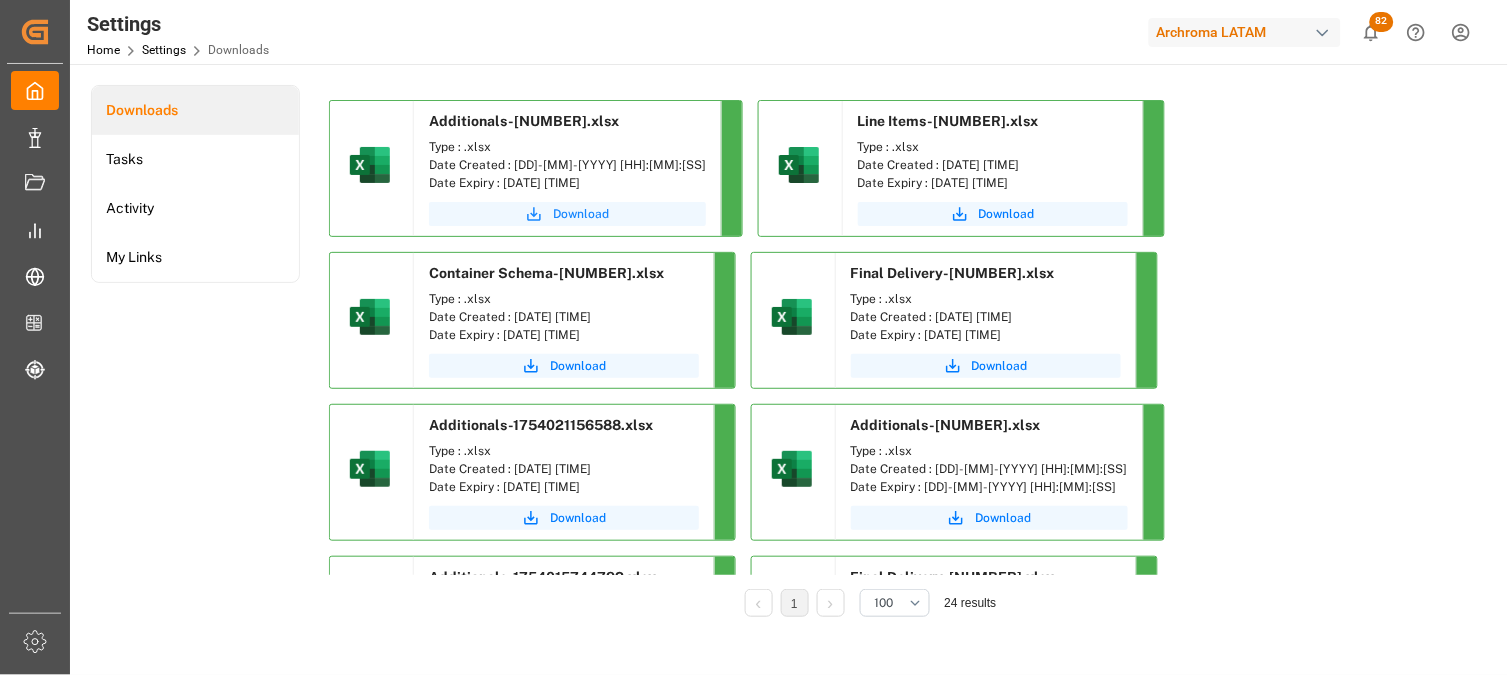 click on "Download" at bounding box center (581, 214) 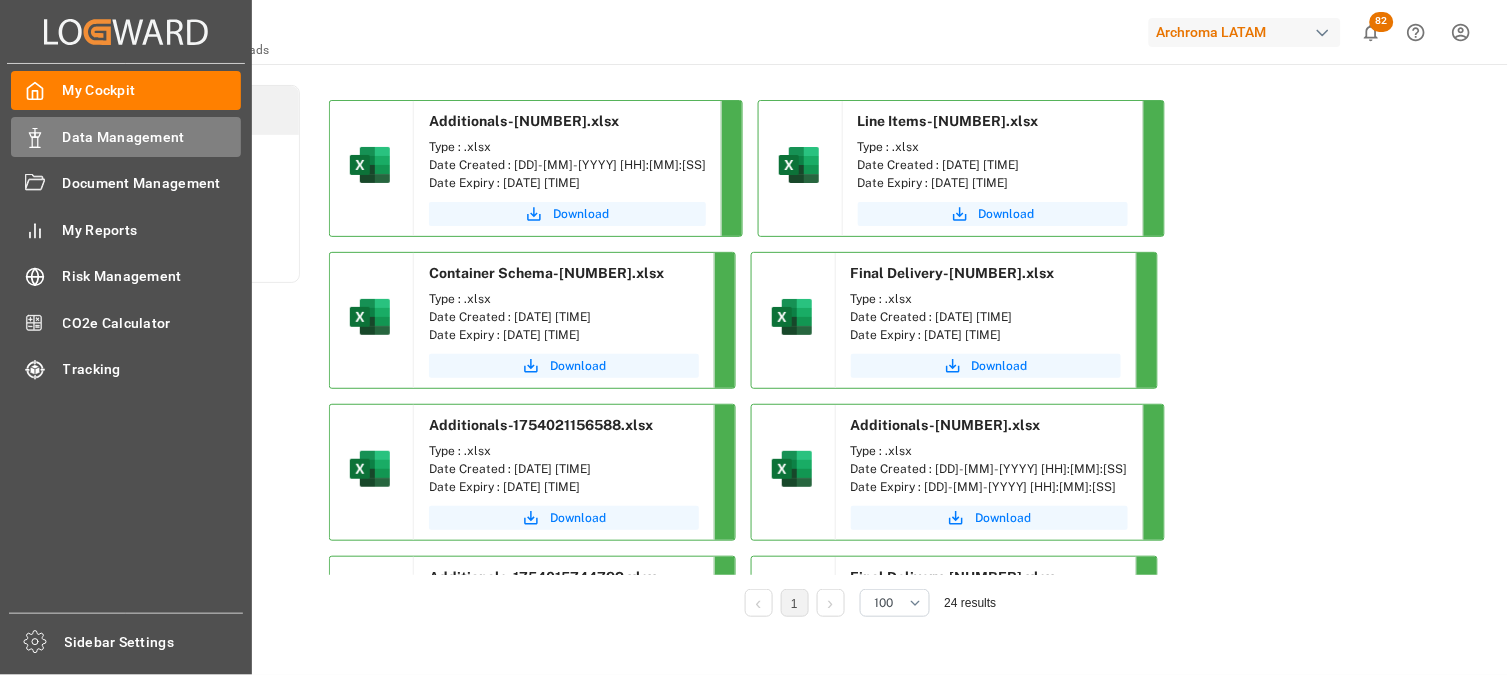 click on "Data Management" at bounding box center [152, 137] 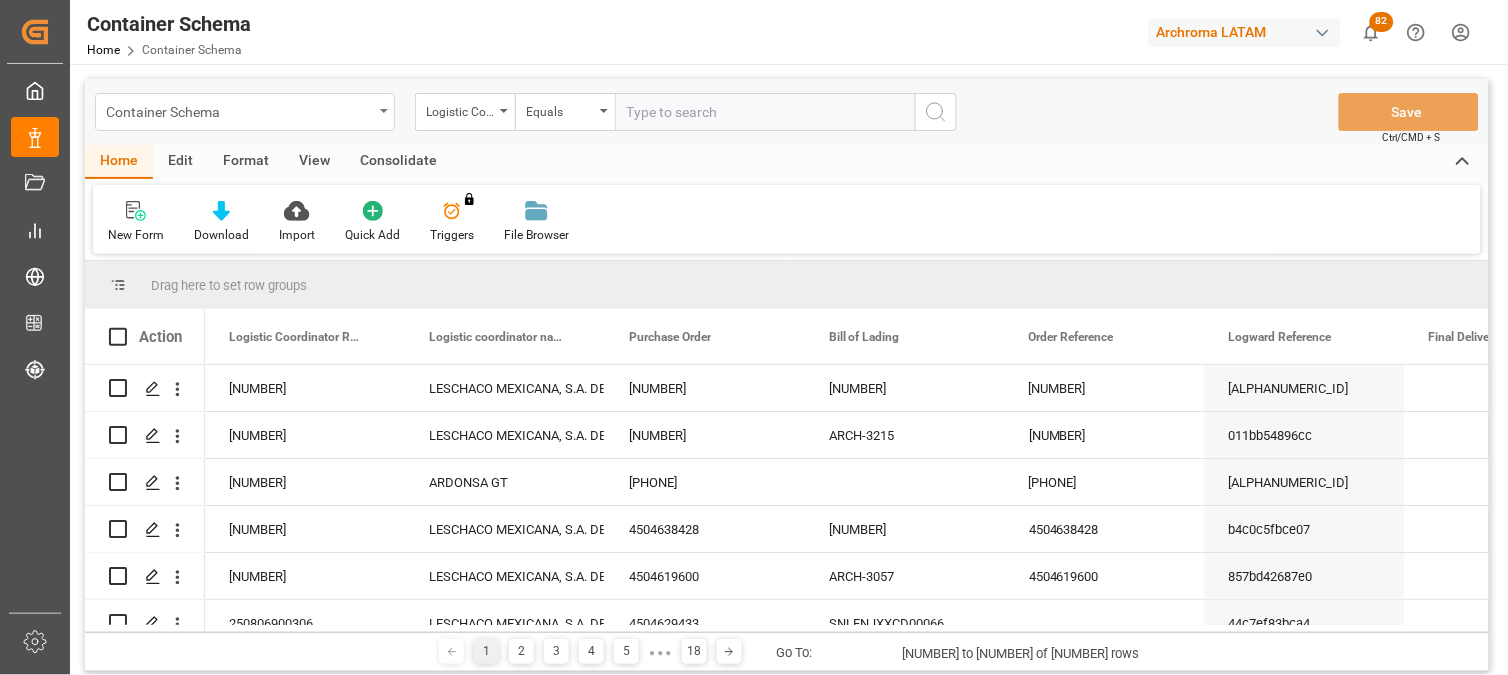click on "Container Schema" at bounding box center [239, 110] 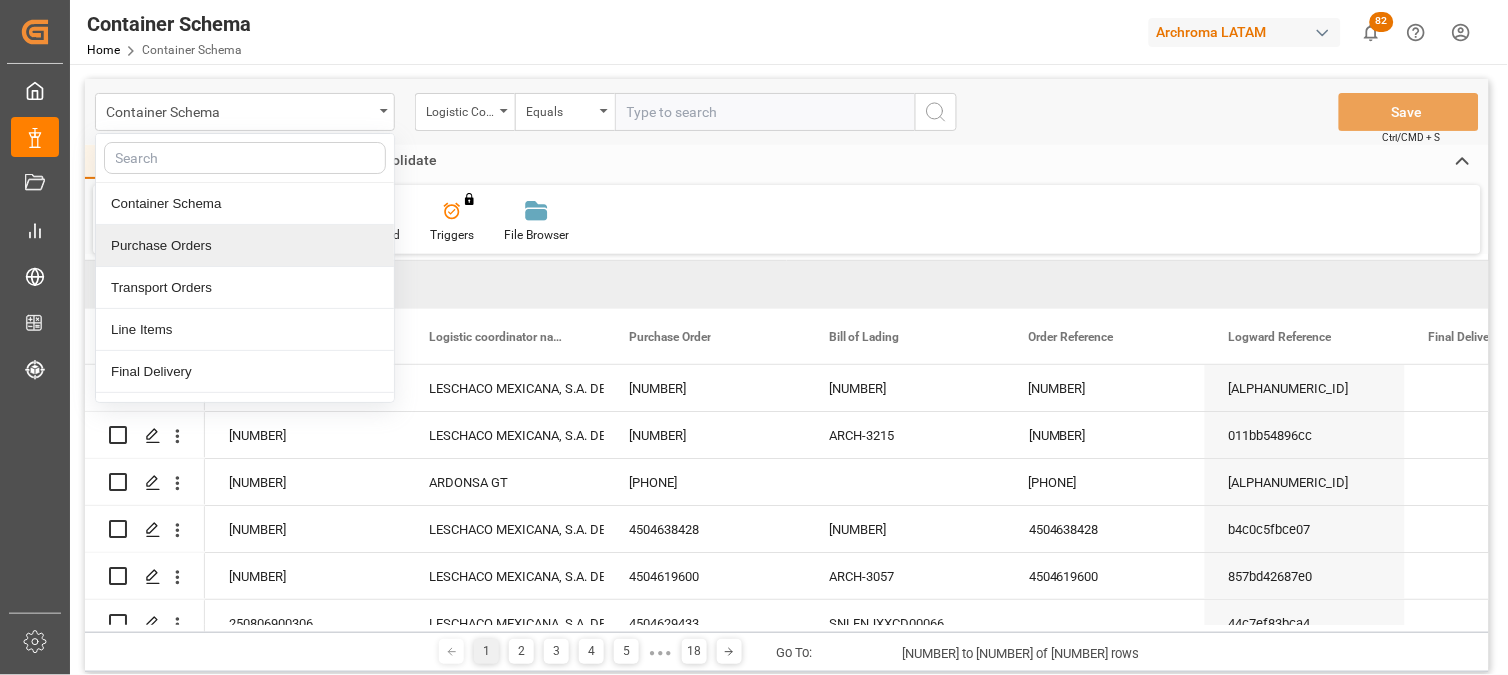 click on "Purchase Orders" at bounding box center [245, 246] 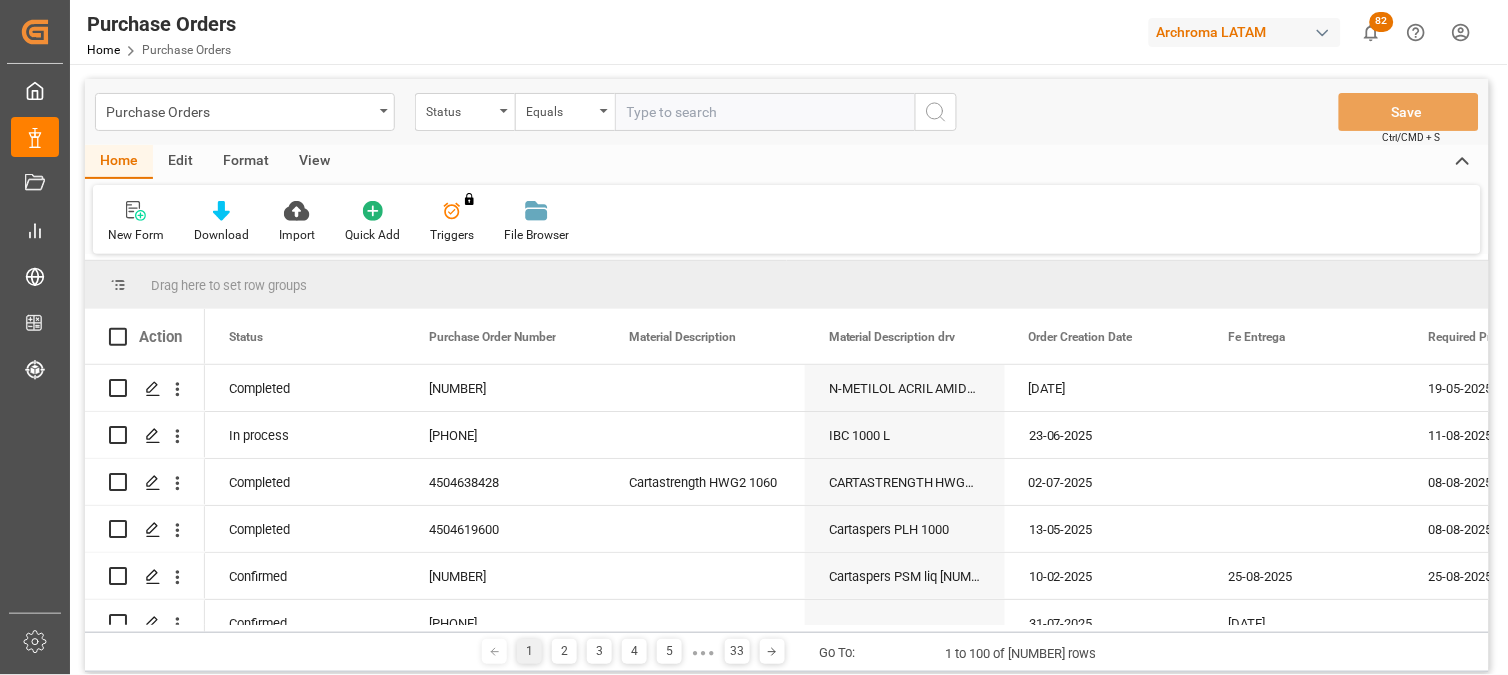 click on "Status" at bounding box center (465, 112) 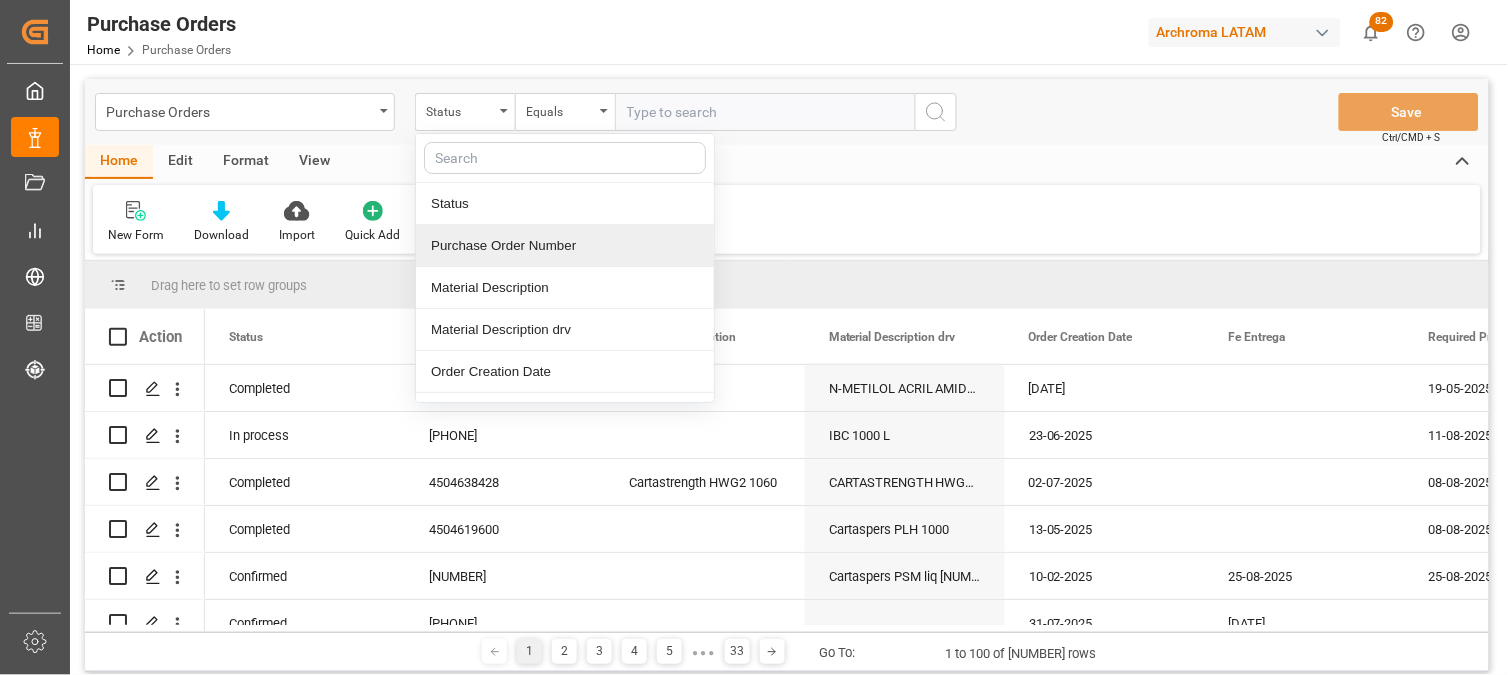 click on "Purchase Order Number" at bounding box center [565, 246] 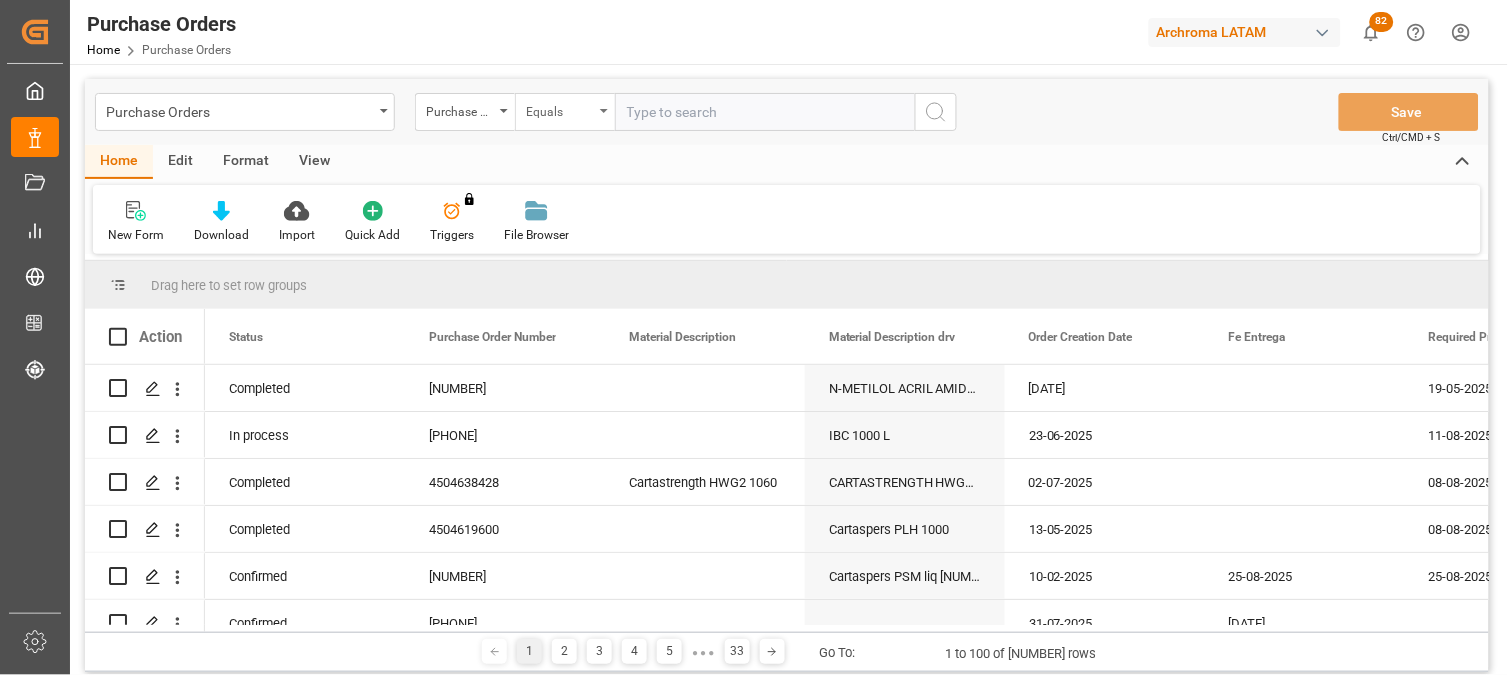 click on "Equals" at bounding box center [560, 109] 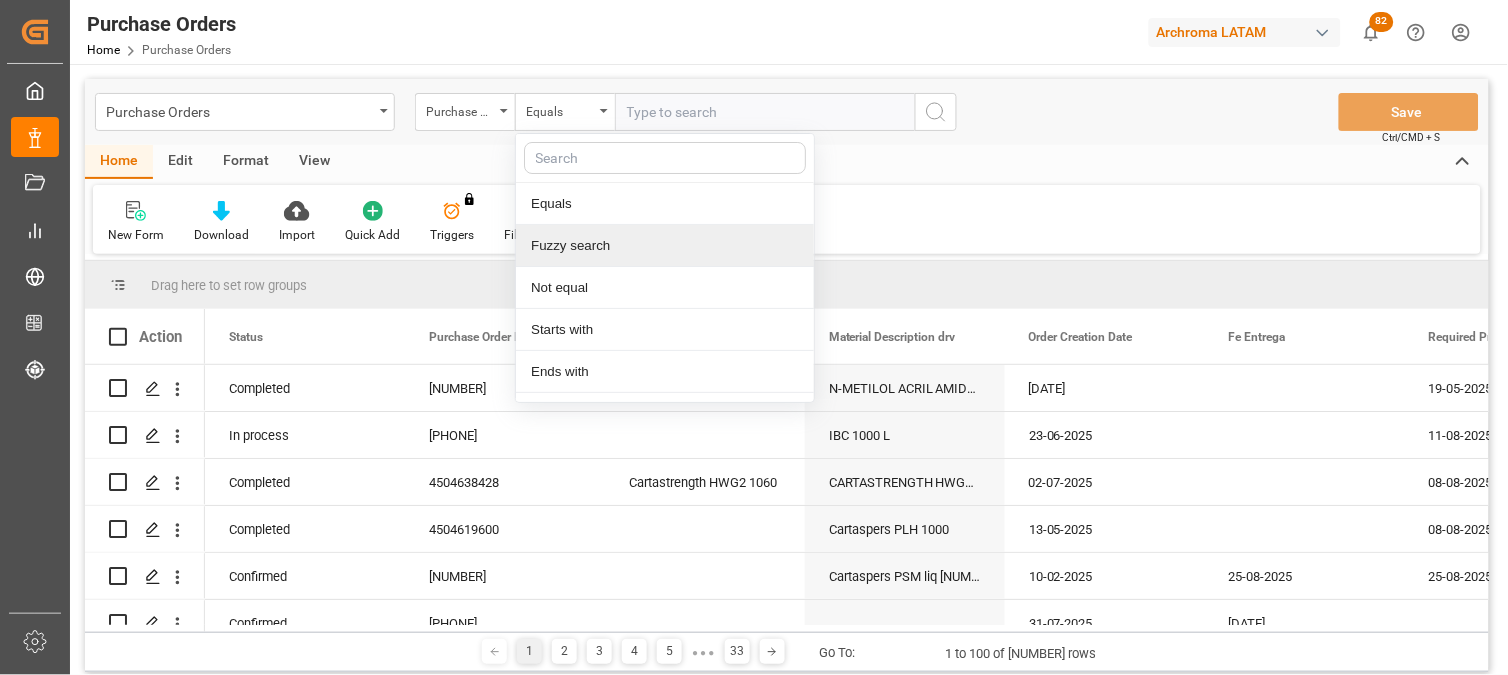 drag, startPoint x: 614, startPoint y: 247, endPoint x: 663, endPoint y: 136, distance: 121.33425 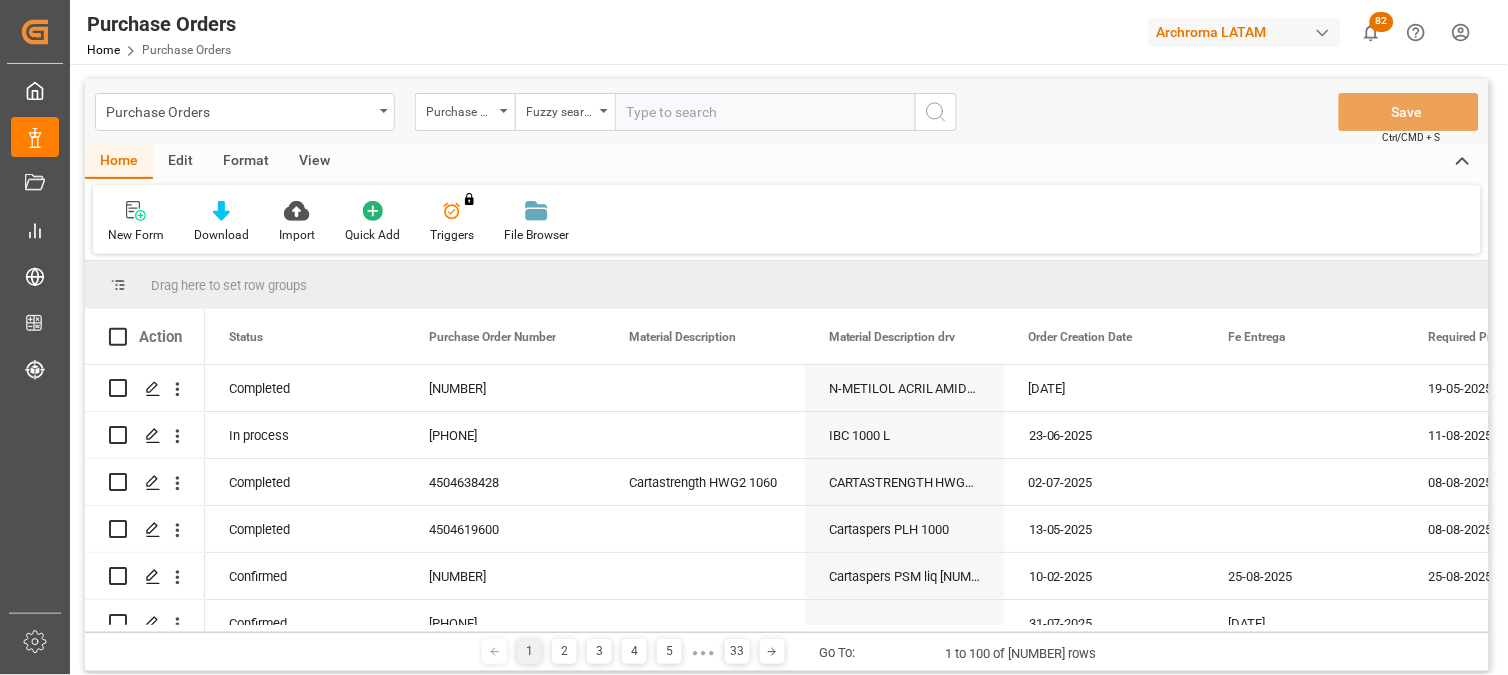 paste on "[NUMBER]" 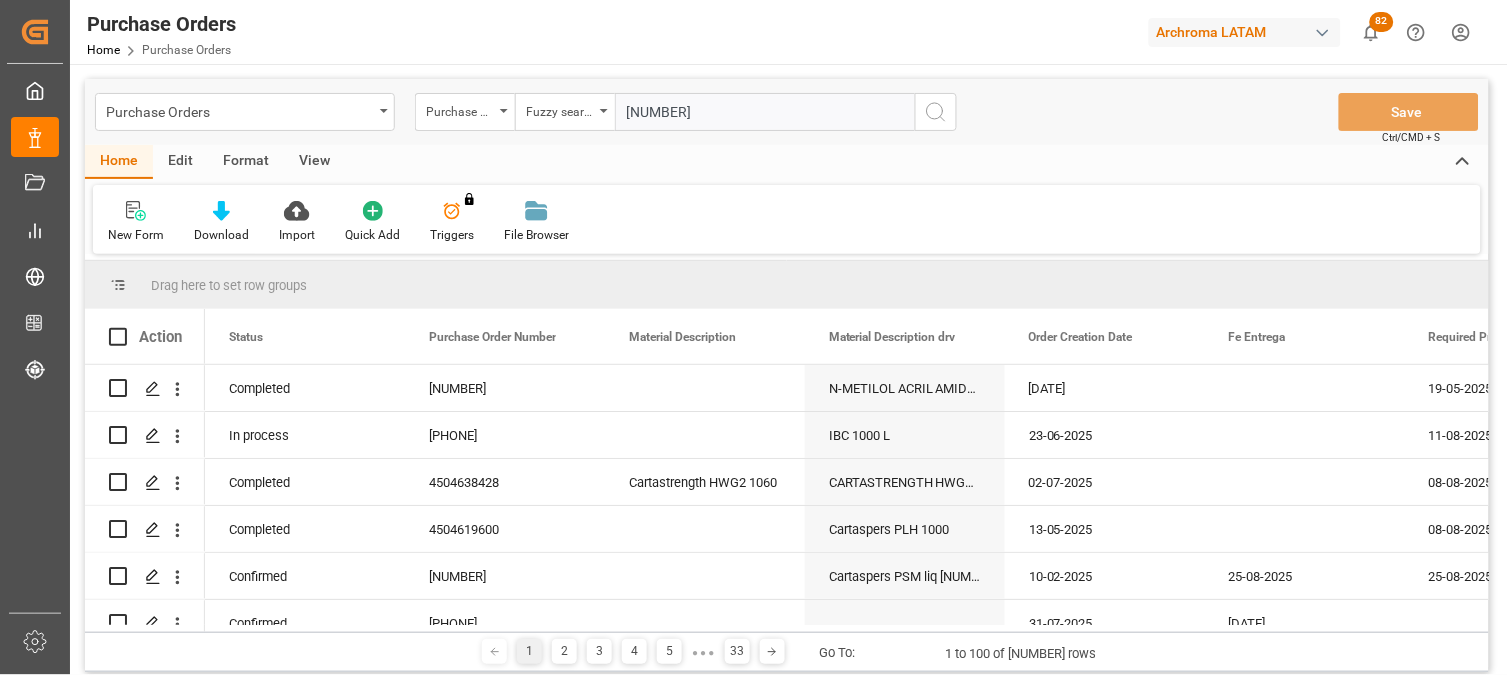 type on "[NUMBER]" 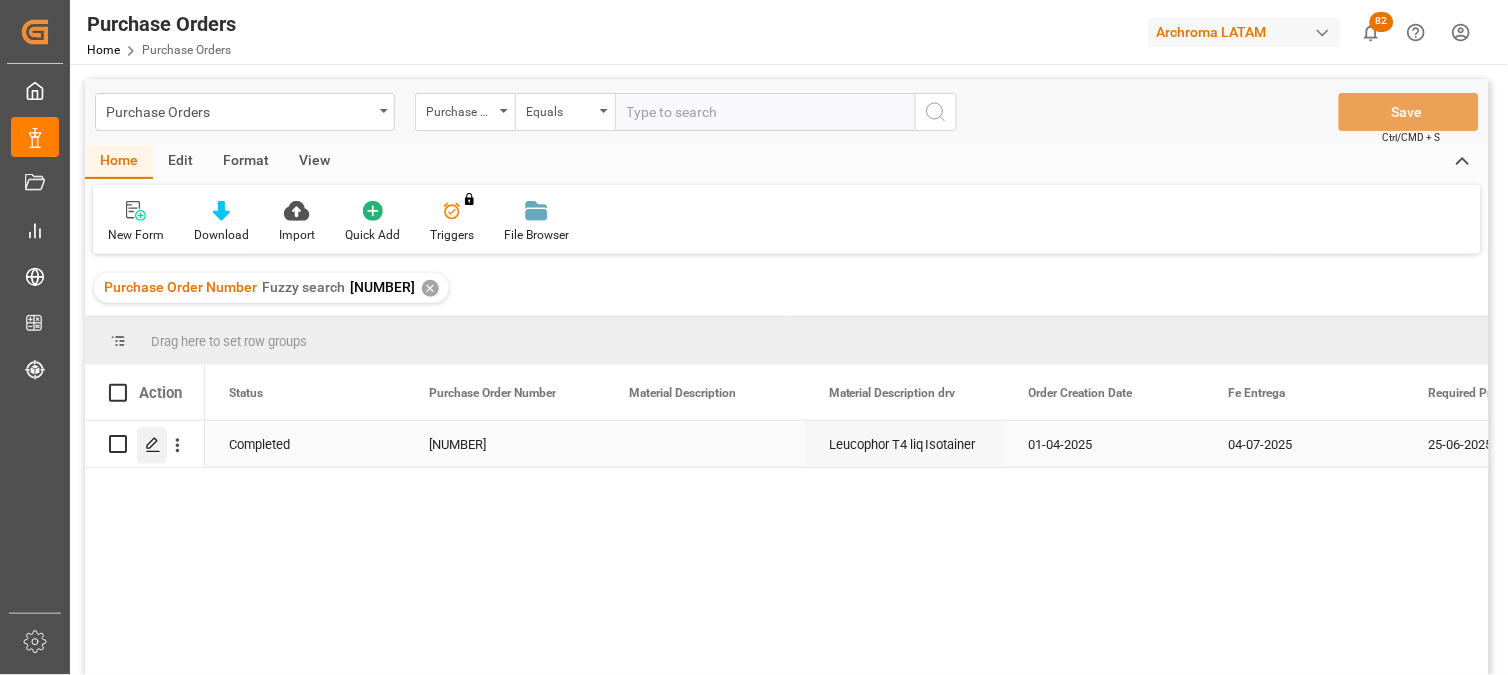 click 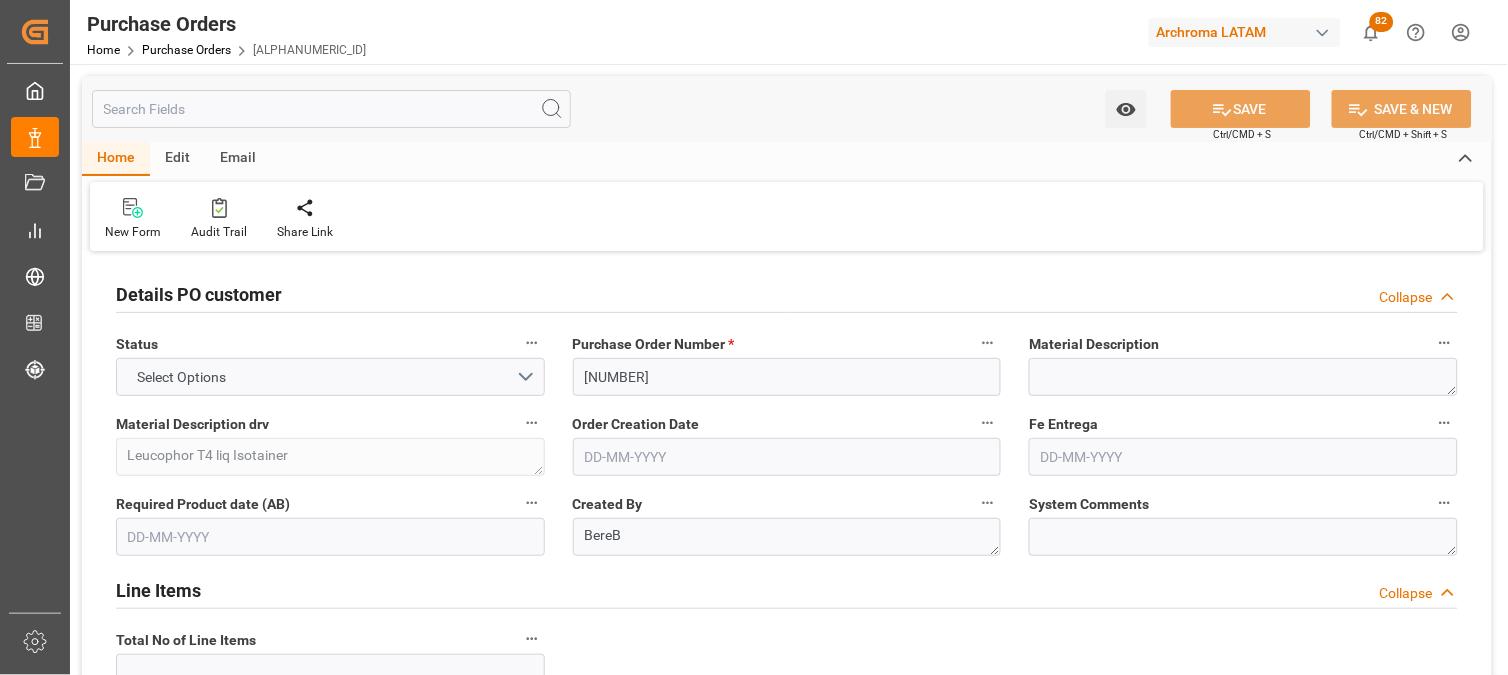 type on "1" 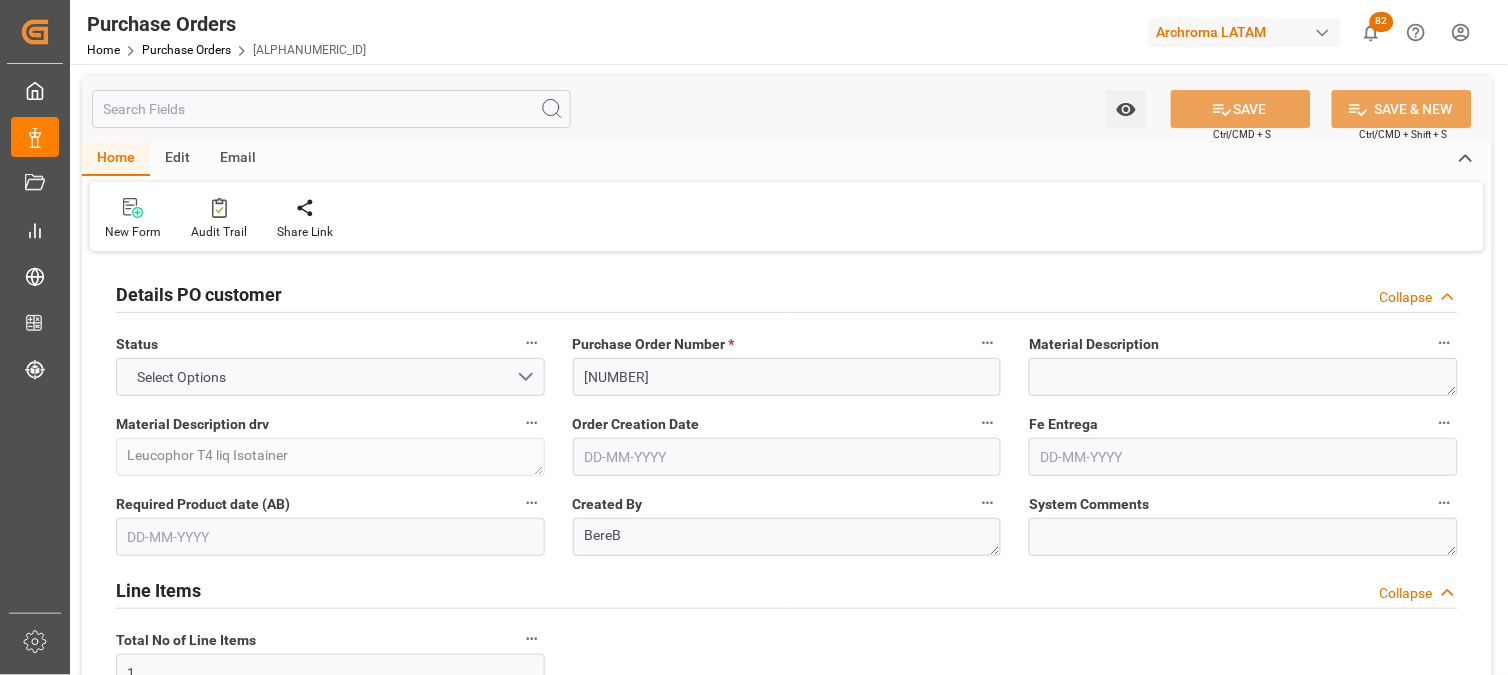 type on "01-04-2025" 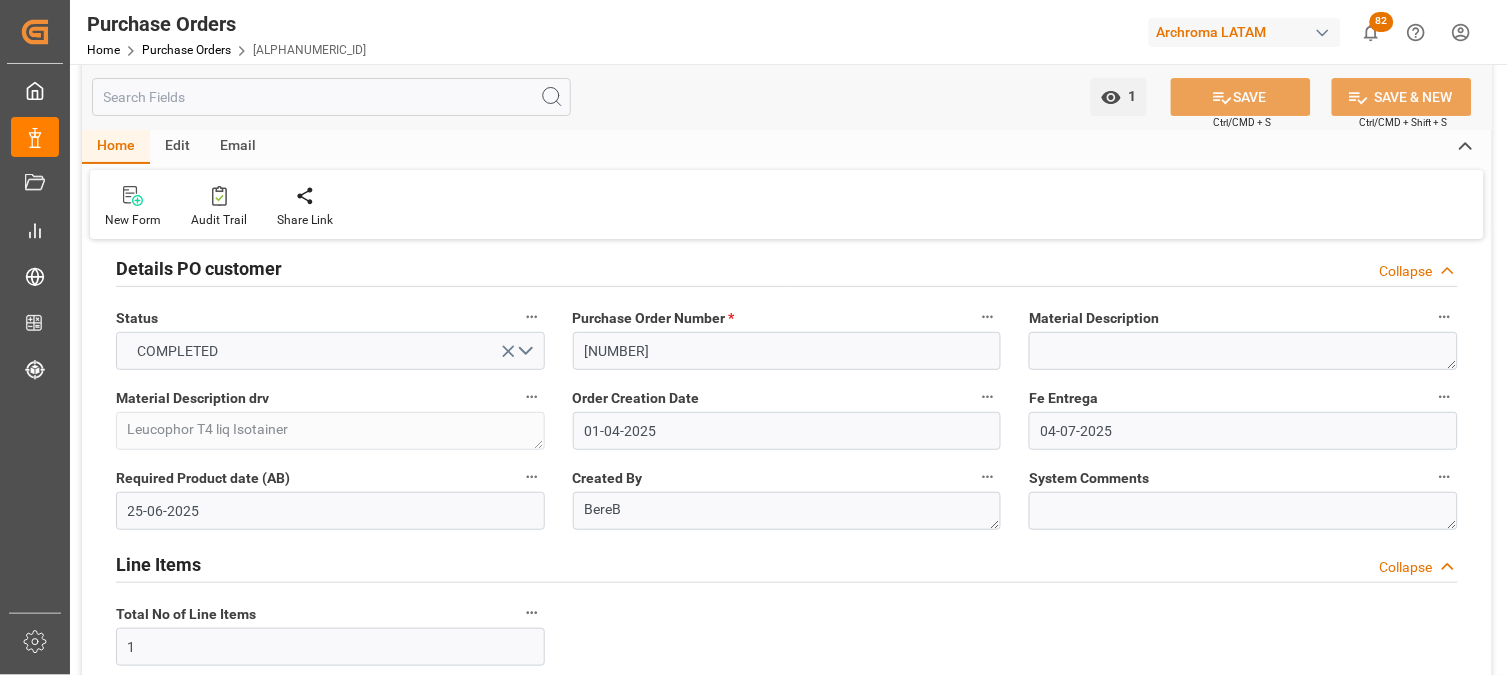scroll, scrollTop: 0, scrollLeft: 0, axis: both 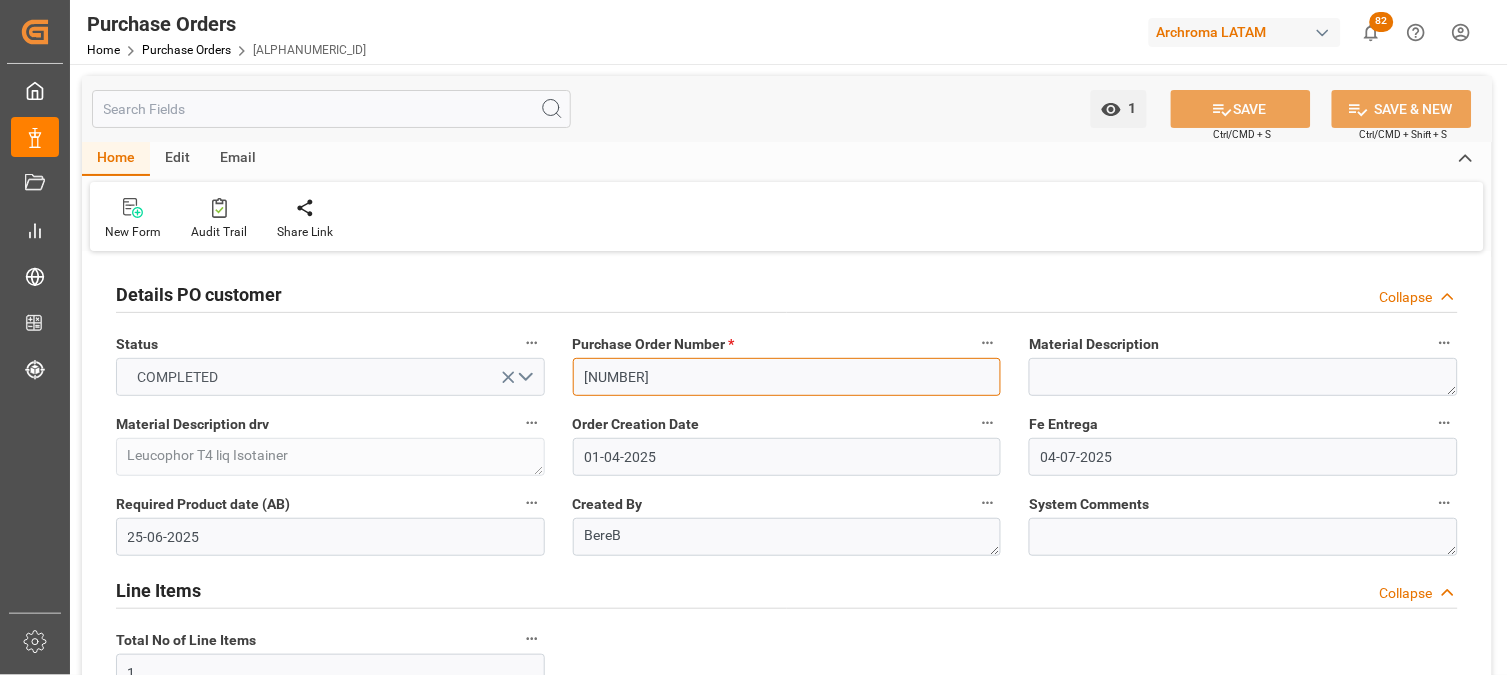 drag, startPoint x: 693, startPoint y: 385, endPoint x: 524, endPoint y: 375, distance: 169.2956 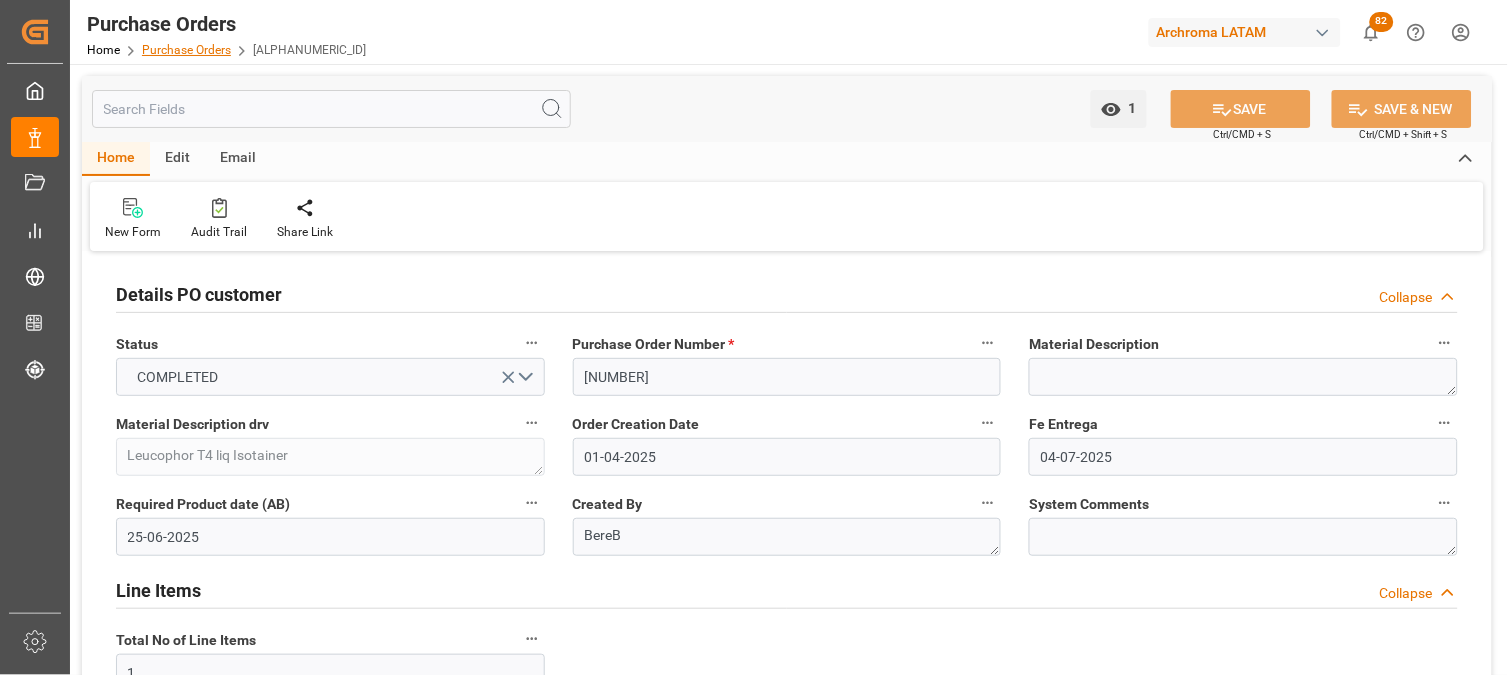 click on "Purchase Orders" at bounding box center [186, 50] 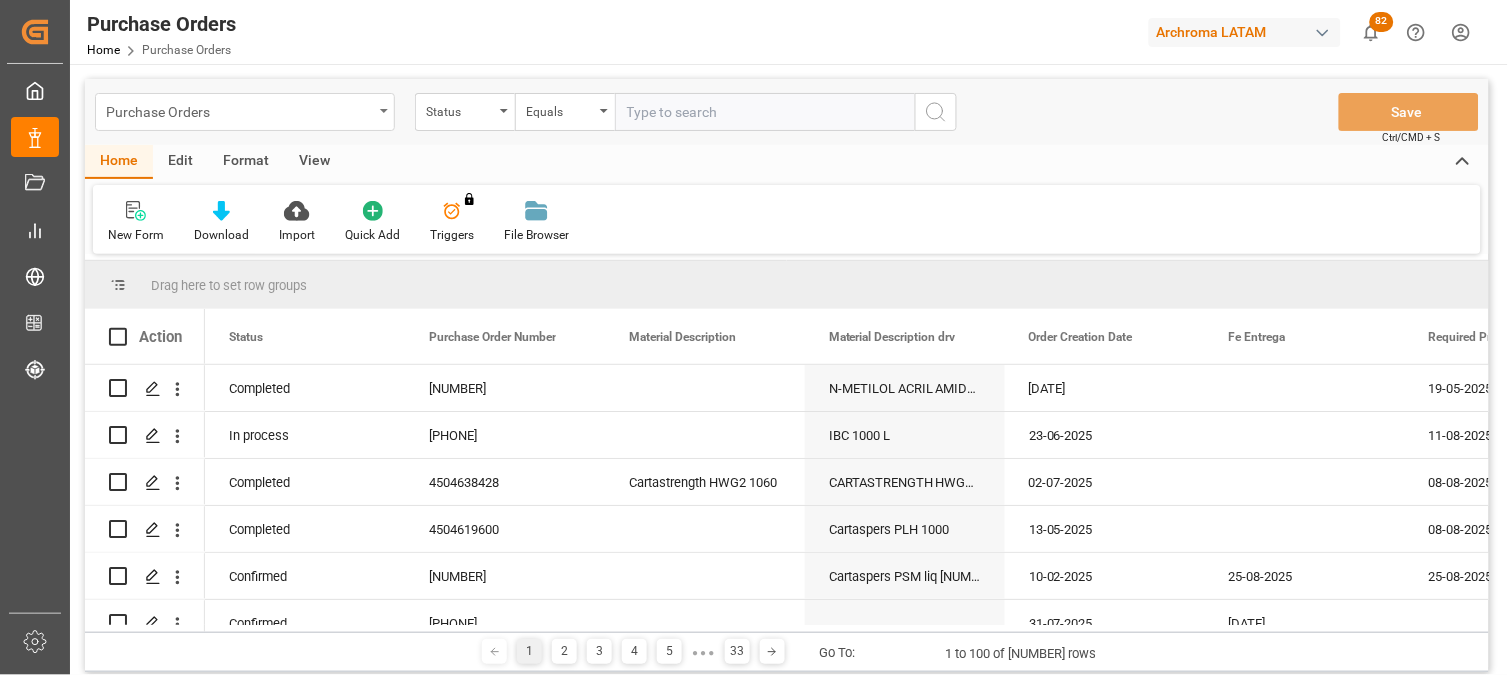 click on "Purchase Orders" at bounding box center [239, 110] 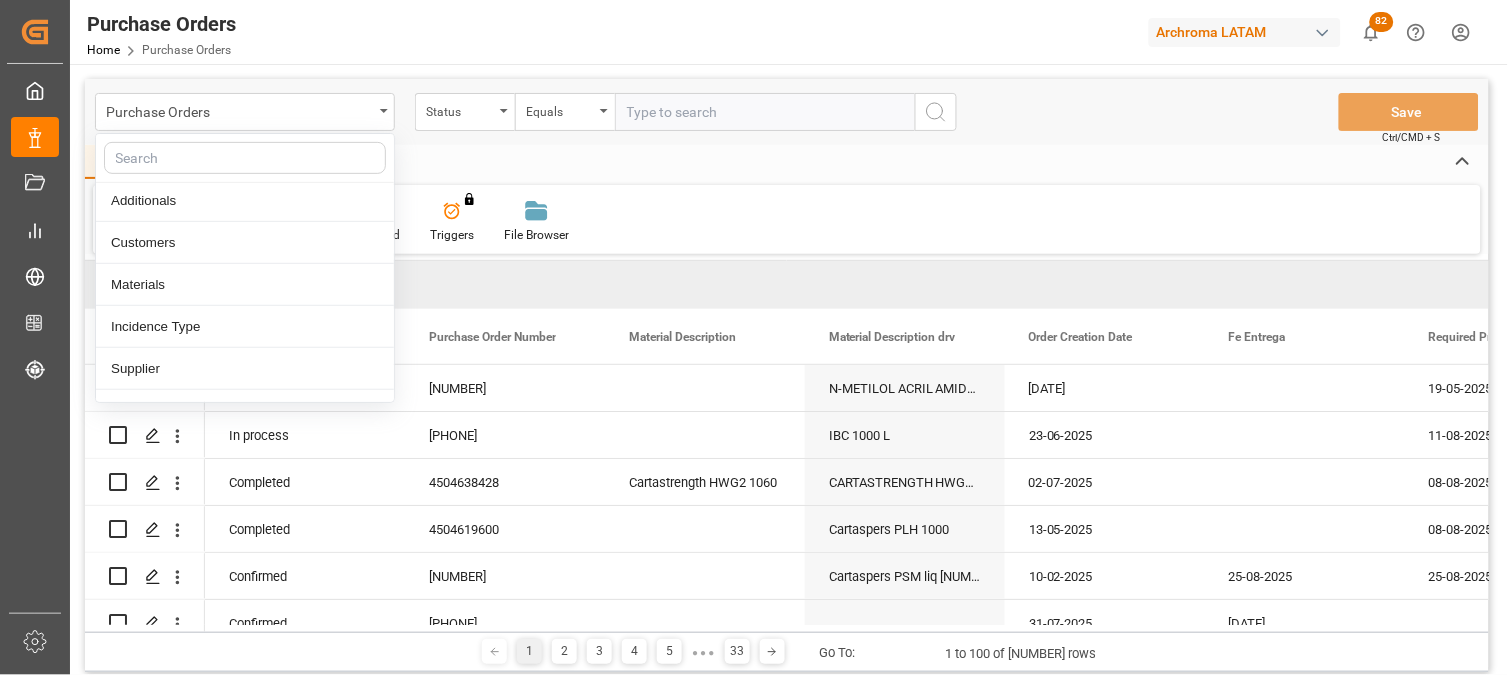scroll, scrollTop: 222, scrollLeft: 0, axis: vertical 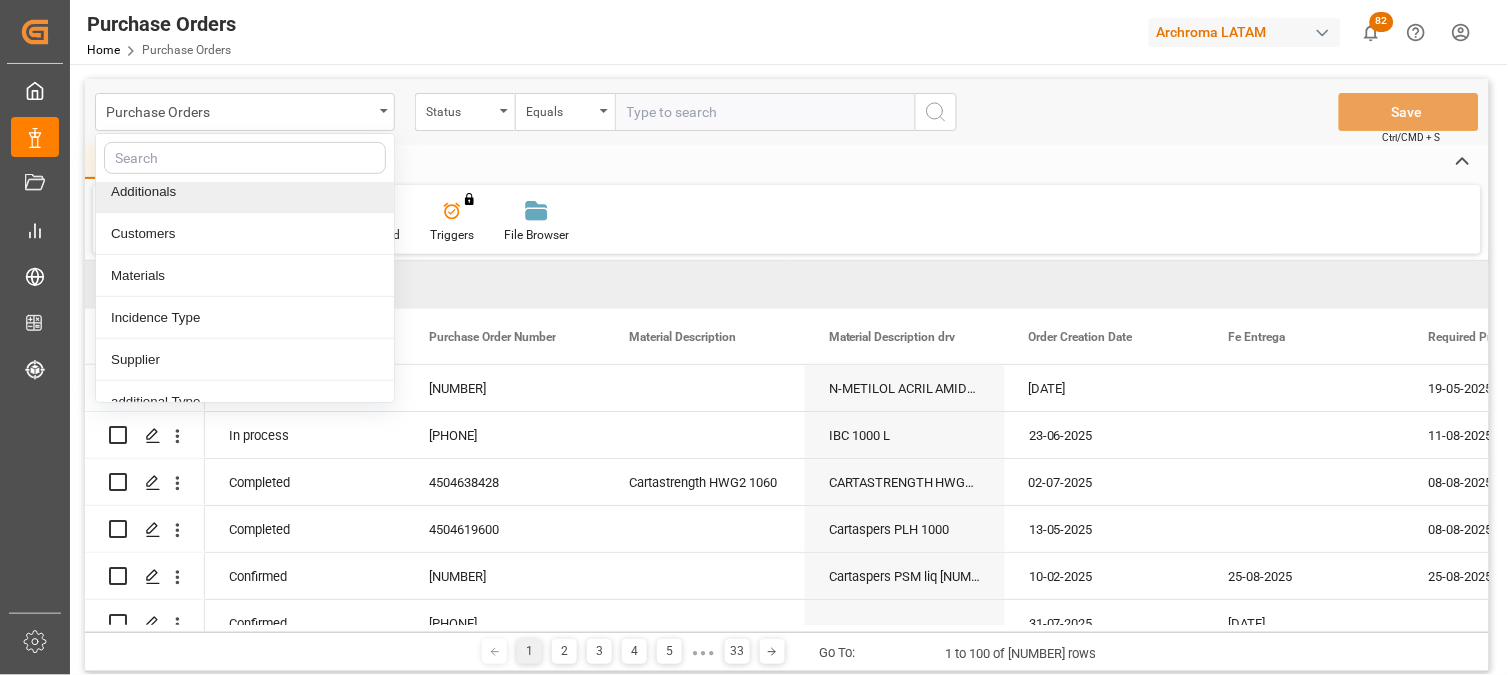 click on "Additionals" at bounding box center (245, 192) 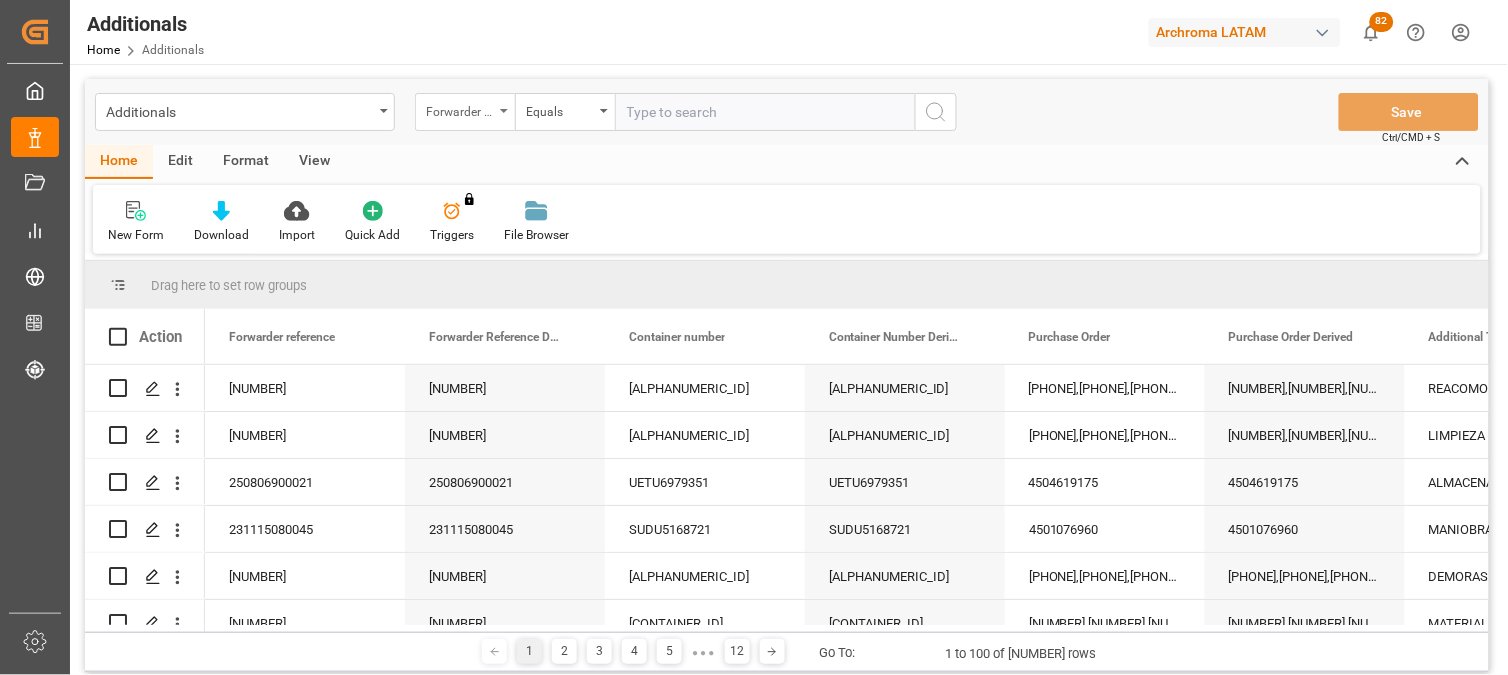 click on "Forwarder reference" at bounding box center (460, 109) 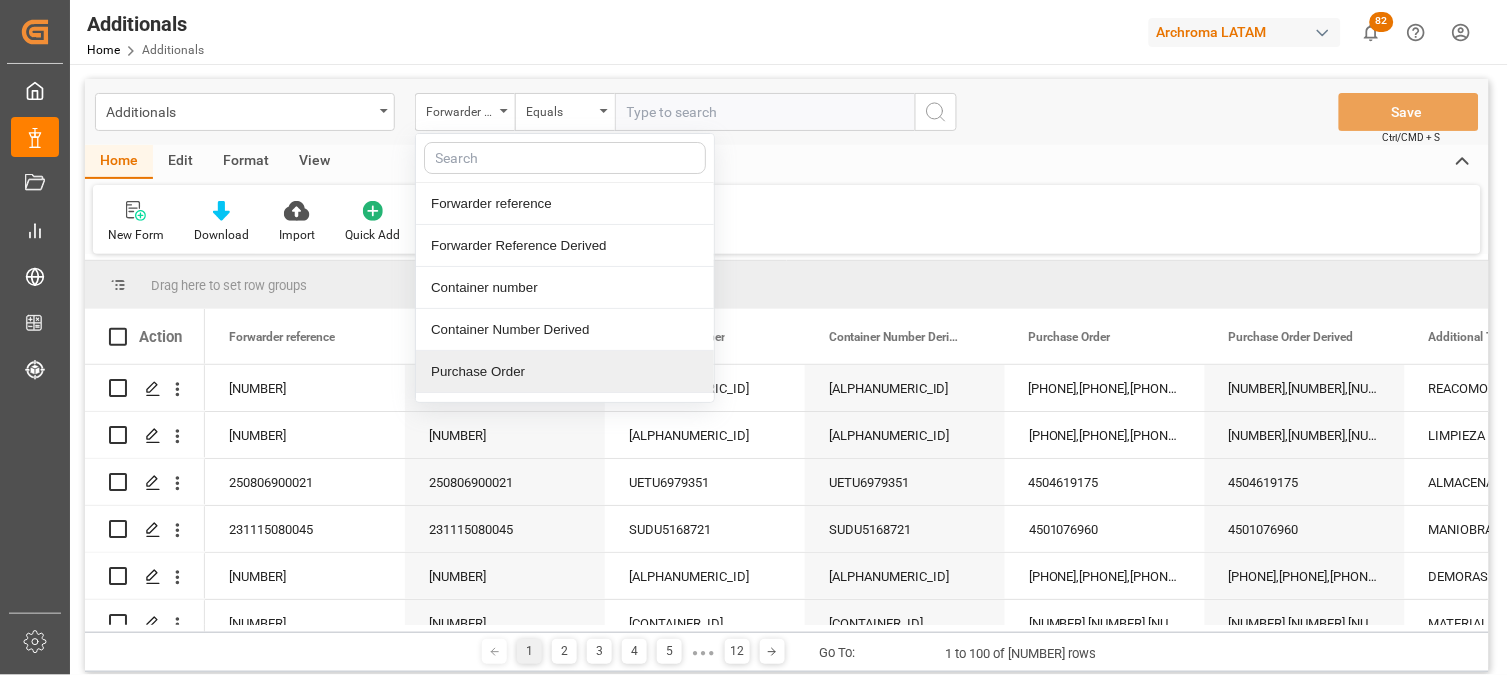 click on "Purchase Order" at bounding box center [565, 372] 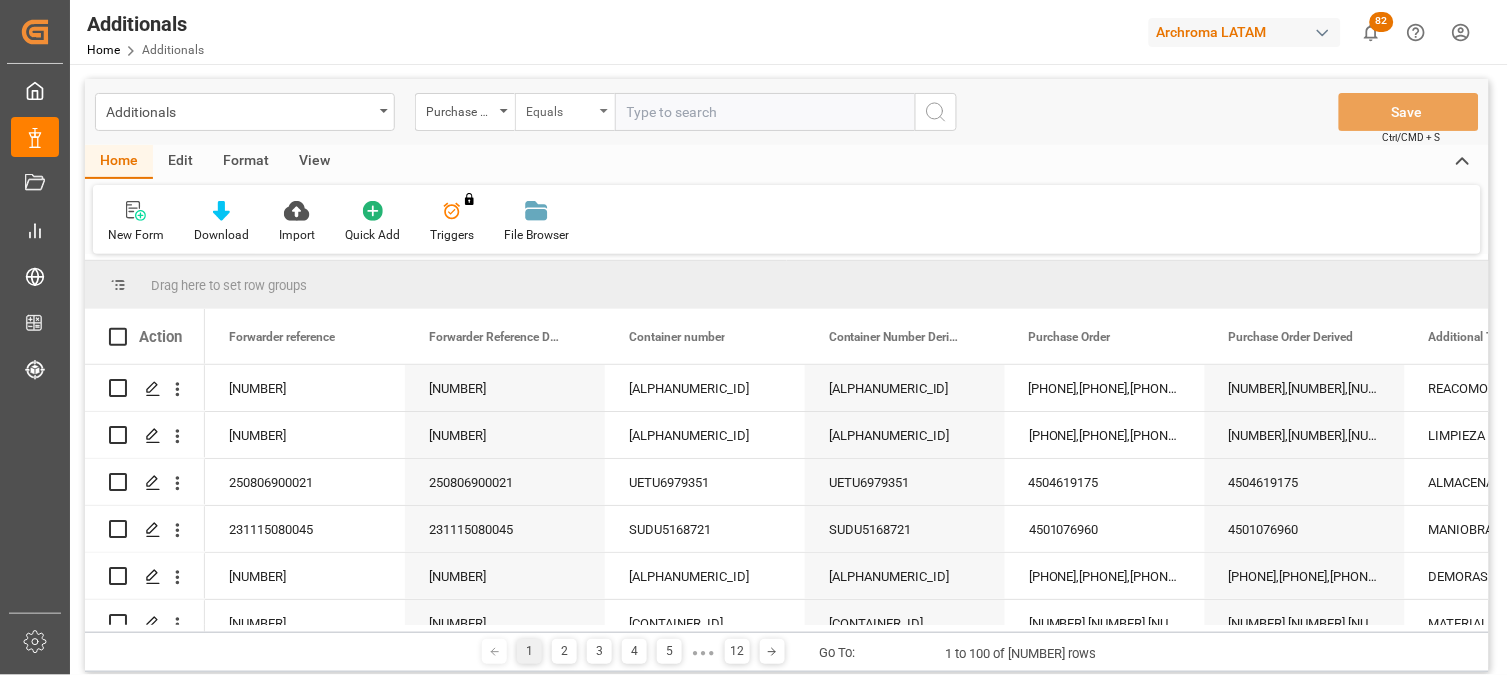 click on "Equals" at bounding box center [565, 112] 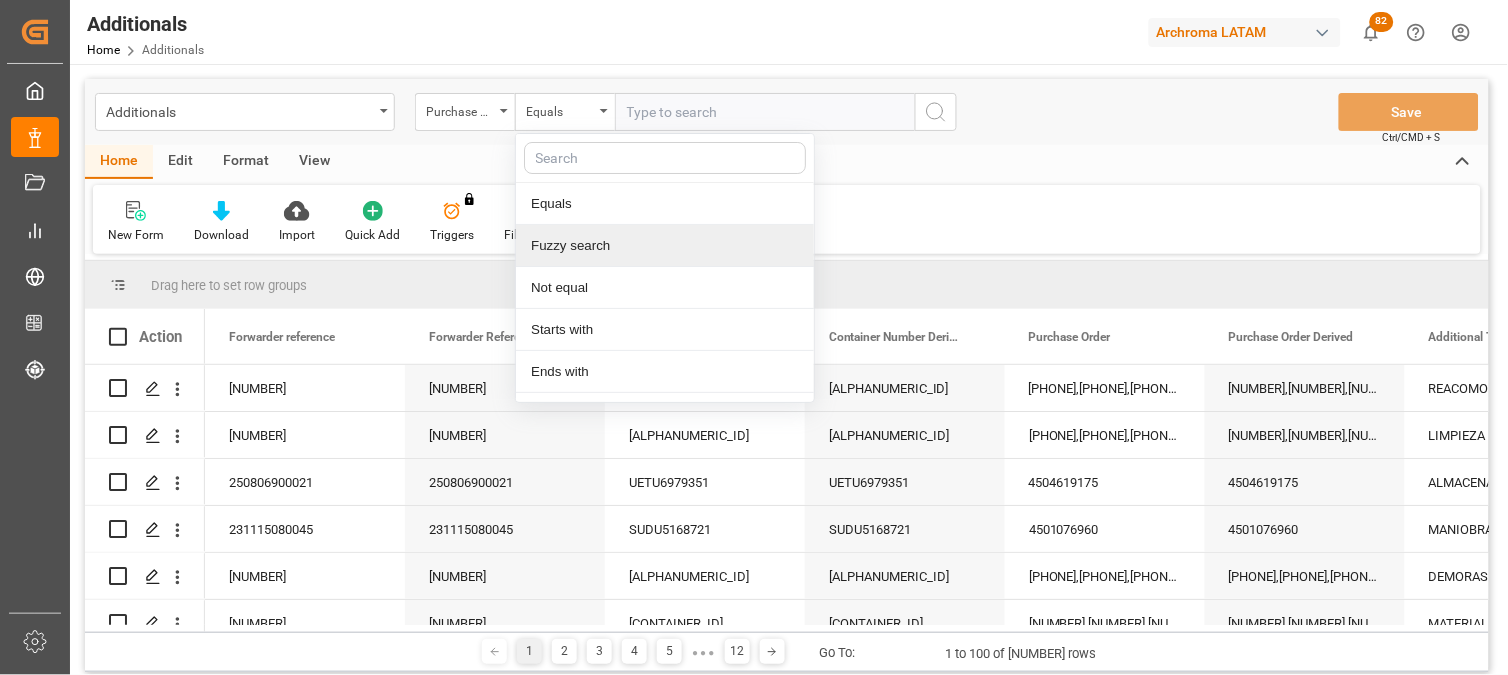 click on "Fuzzy search" at bounding box center (665, 246) 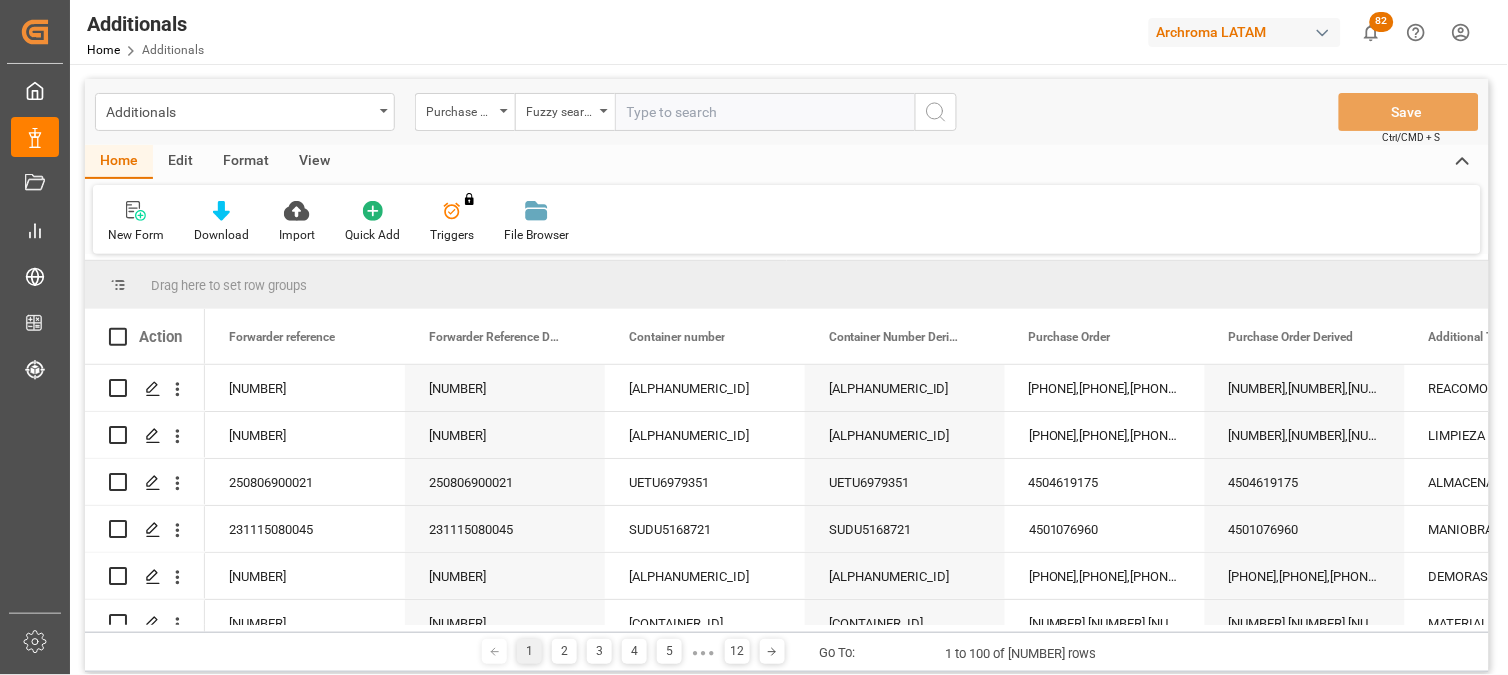 paste on "[NUMBER]" 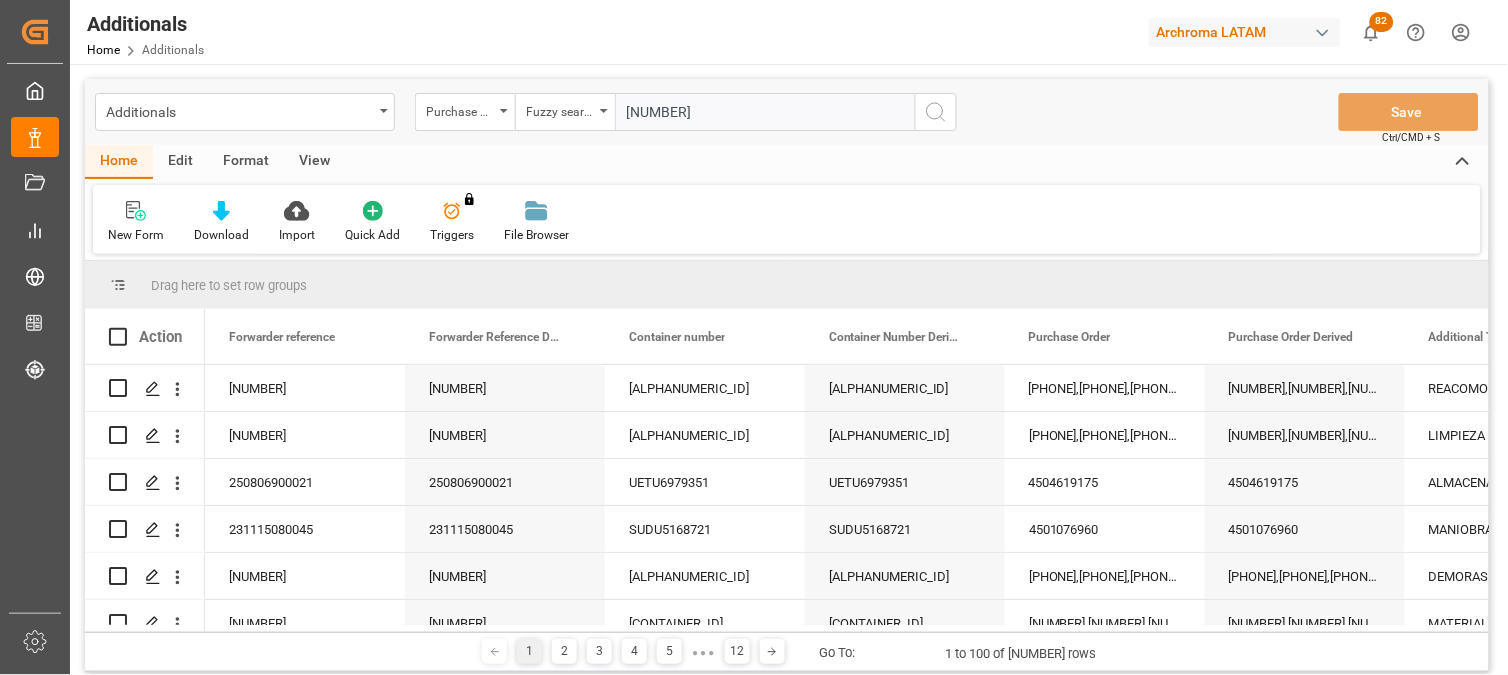 type on "[NUMBER]" 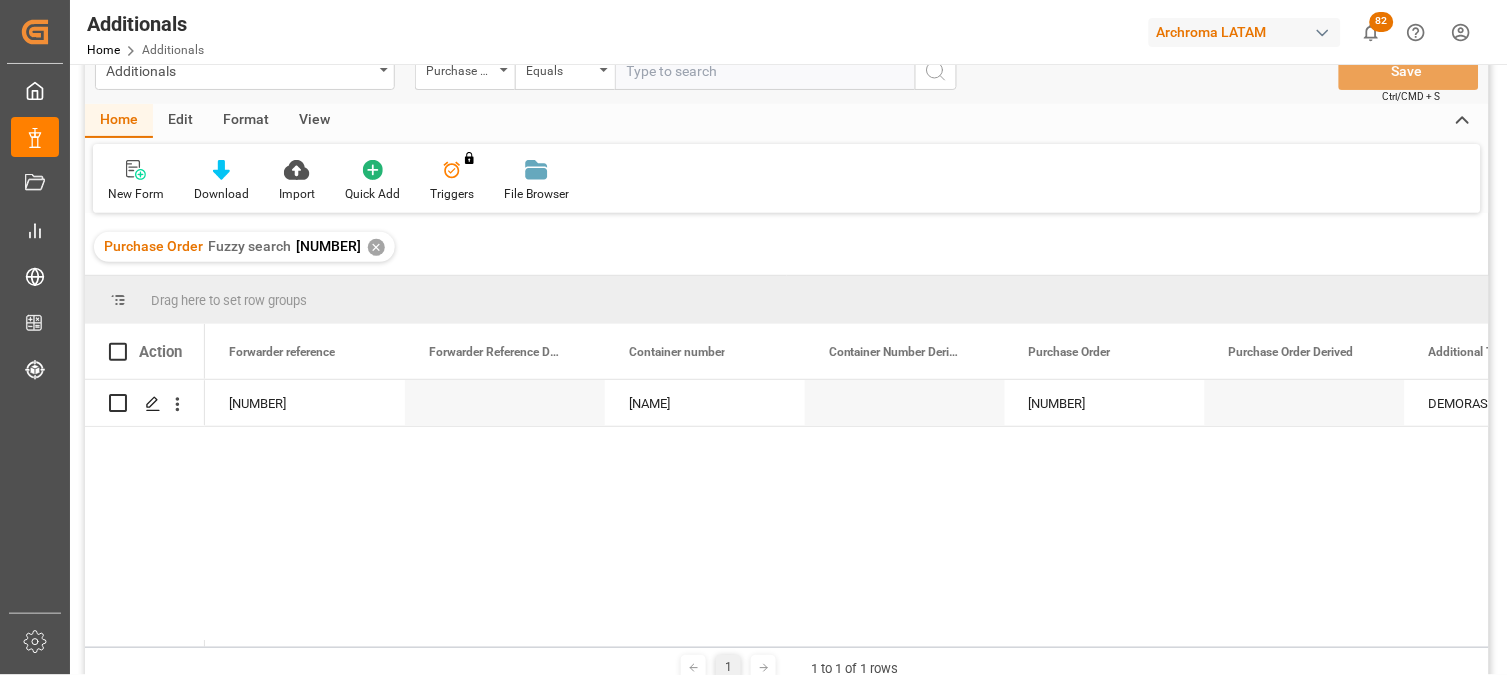 scroll, scrollTop: 111, scrollLeft: 0, axis: vertical 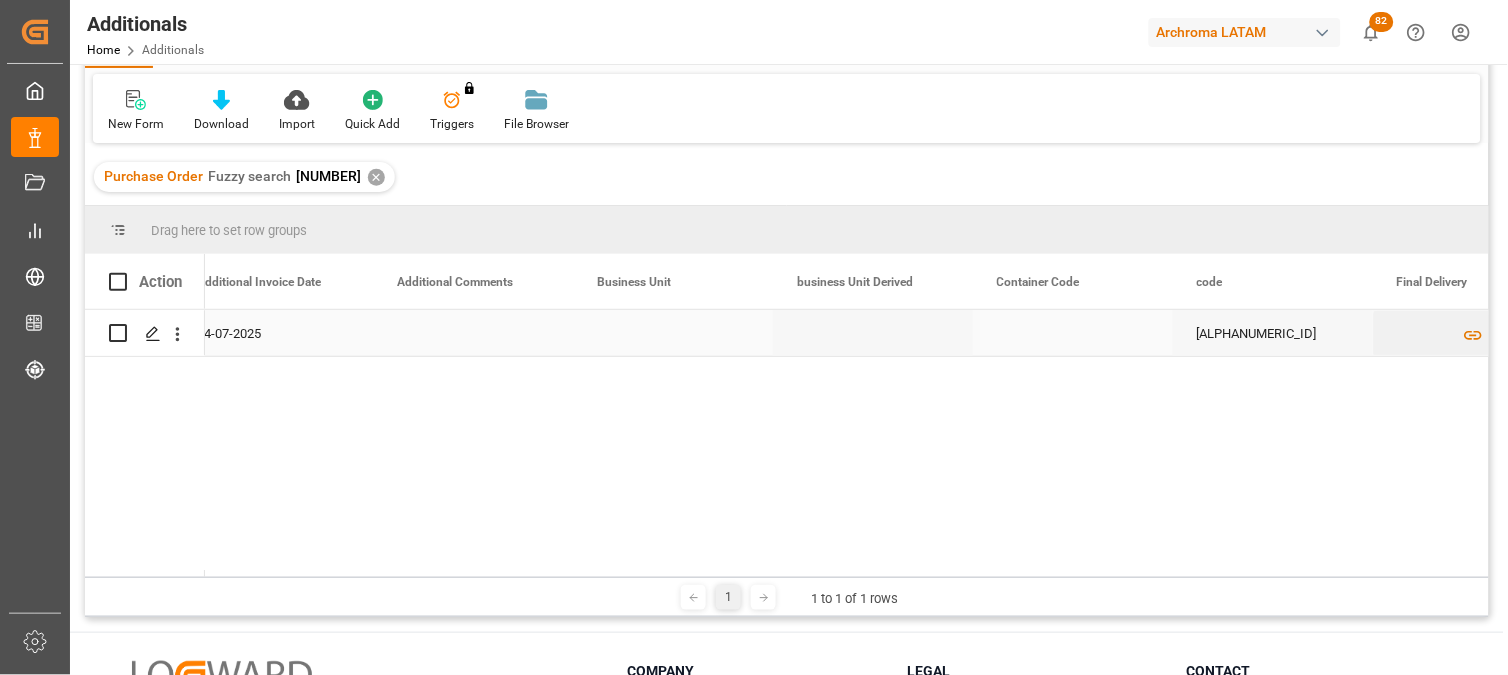 click at bounding box center [873, 333] 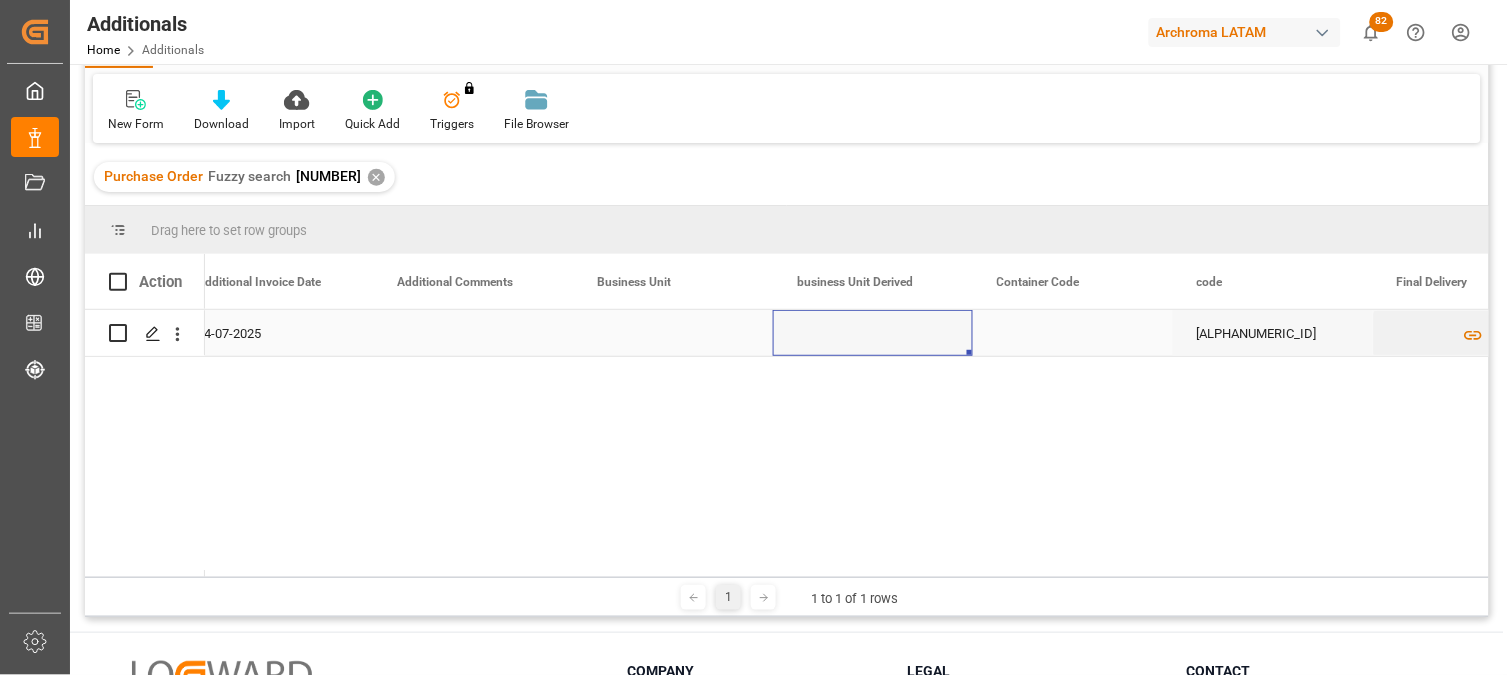 click at bounding box center [673, 333] 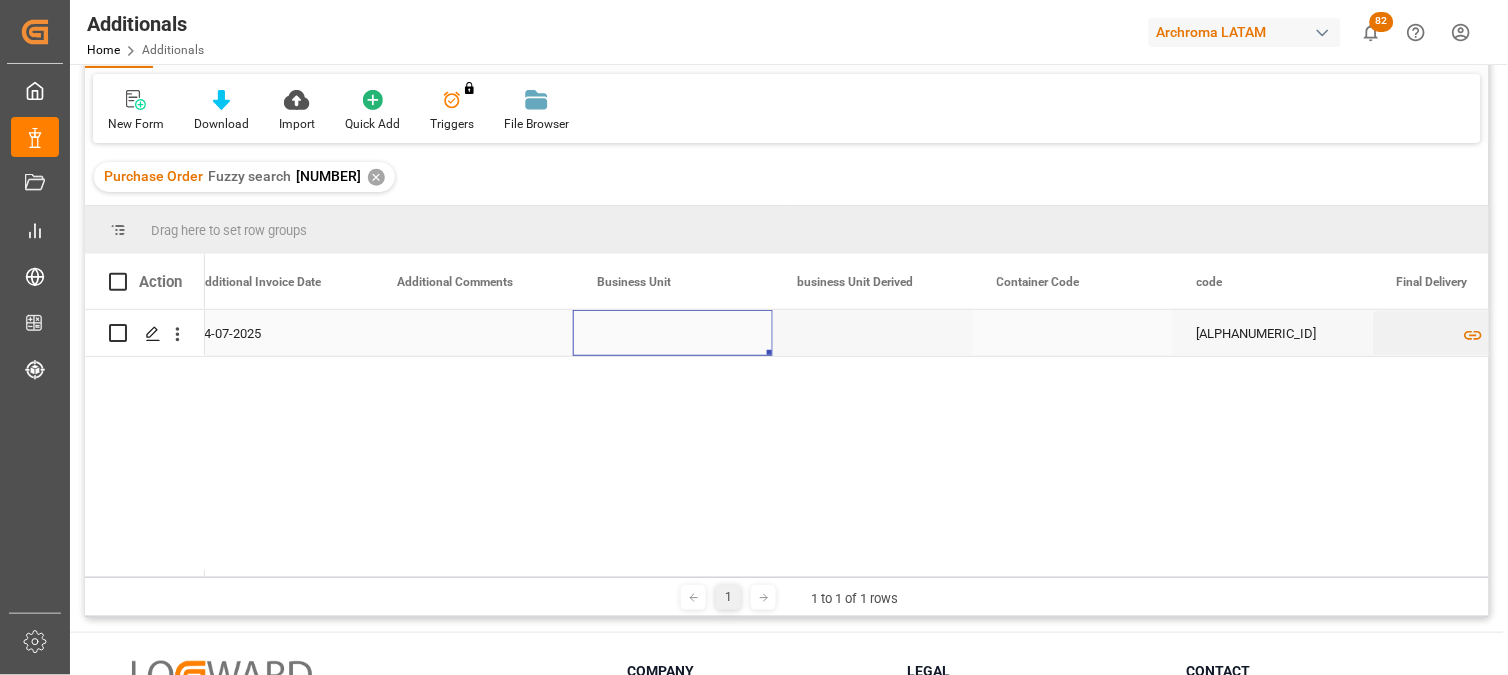 click at bounding box center [673, 333] 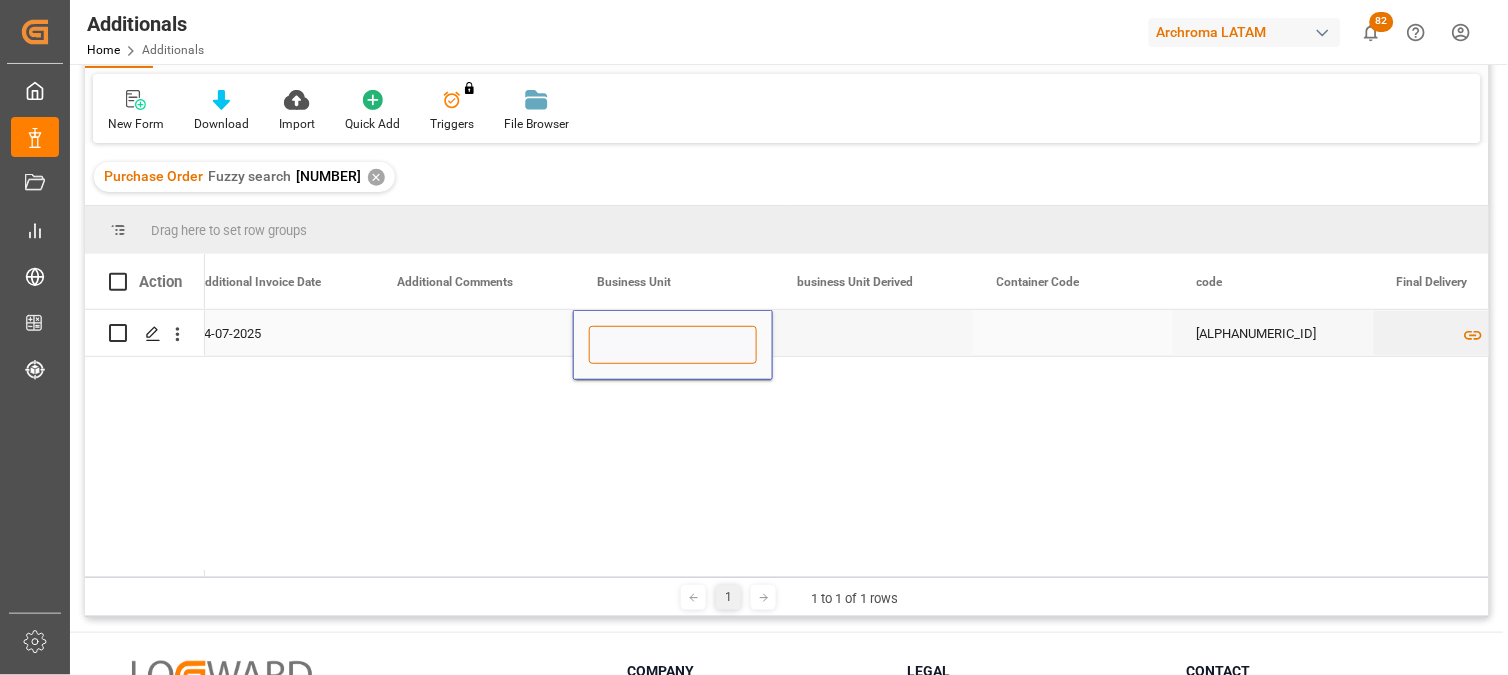click at bounding box center (673, 345) 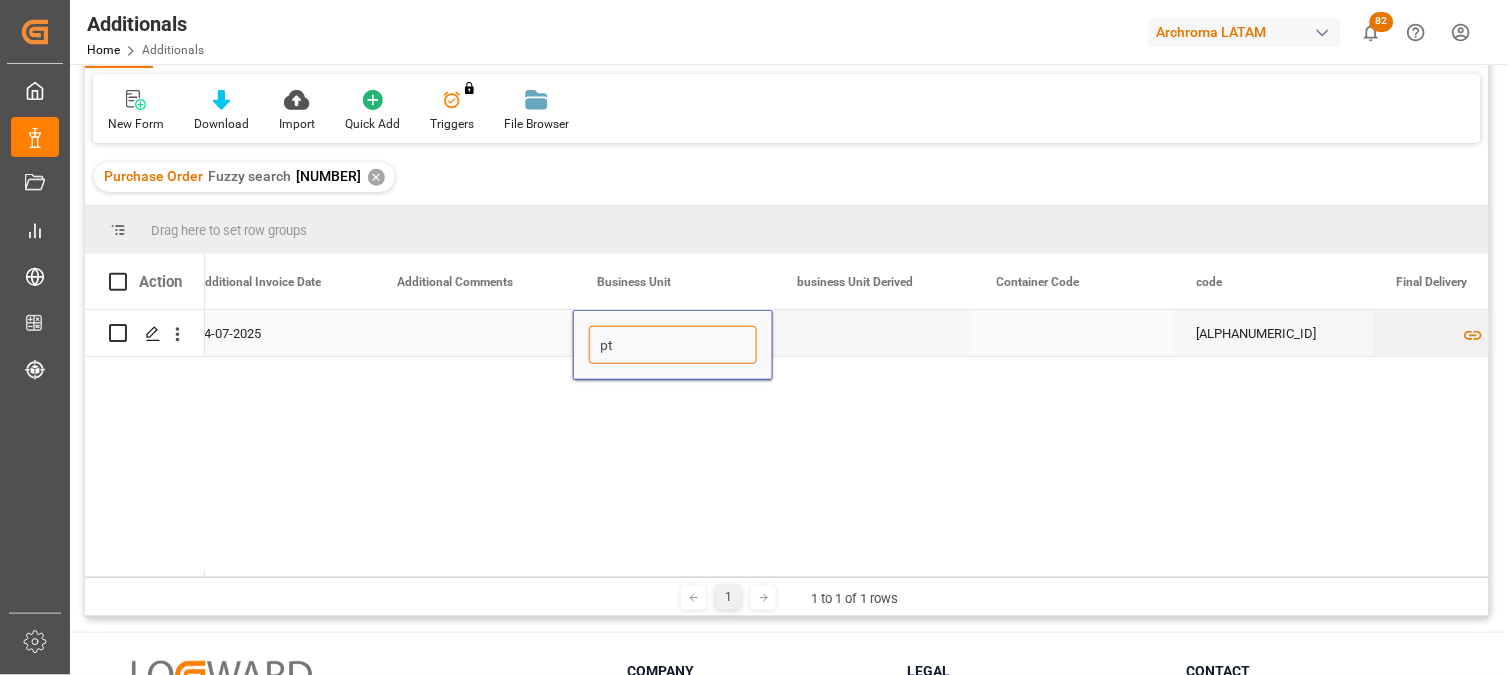 type on "p" 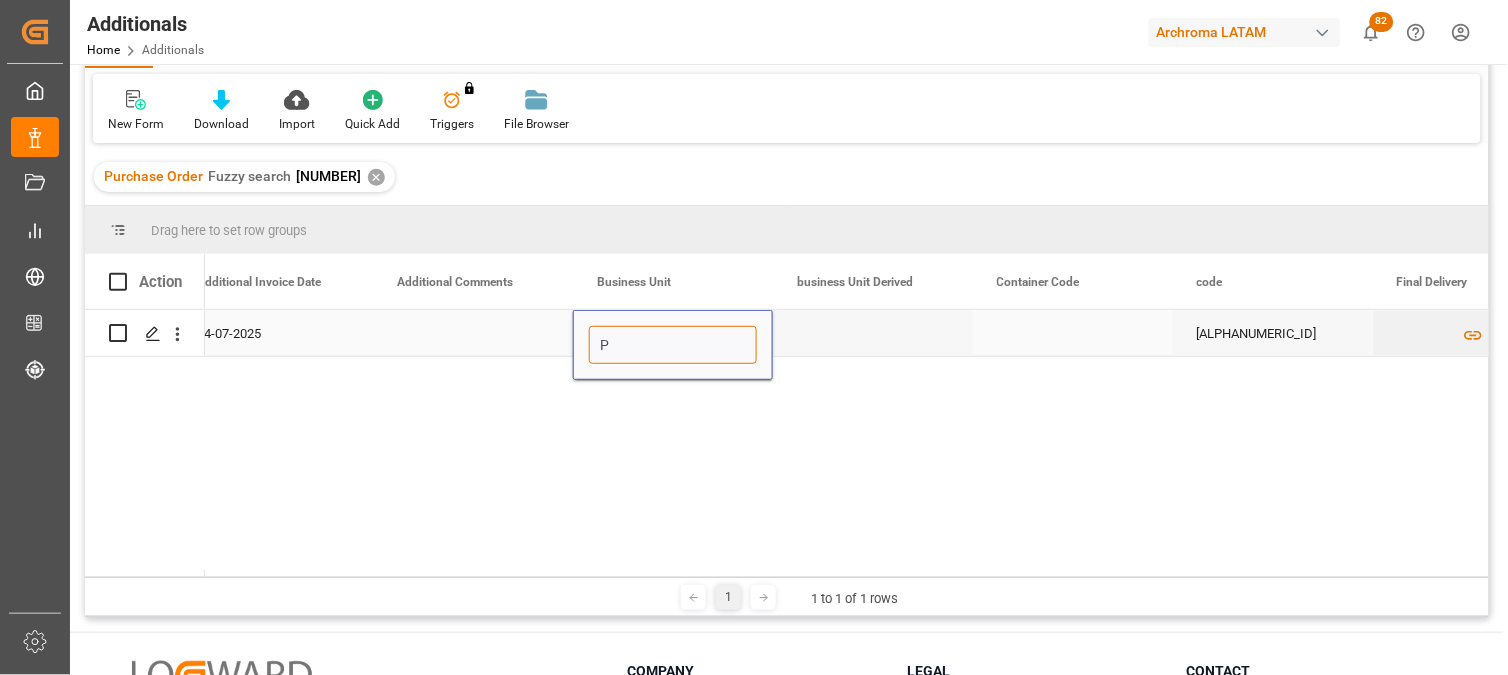 type on "PT" 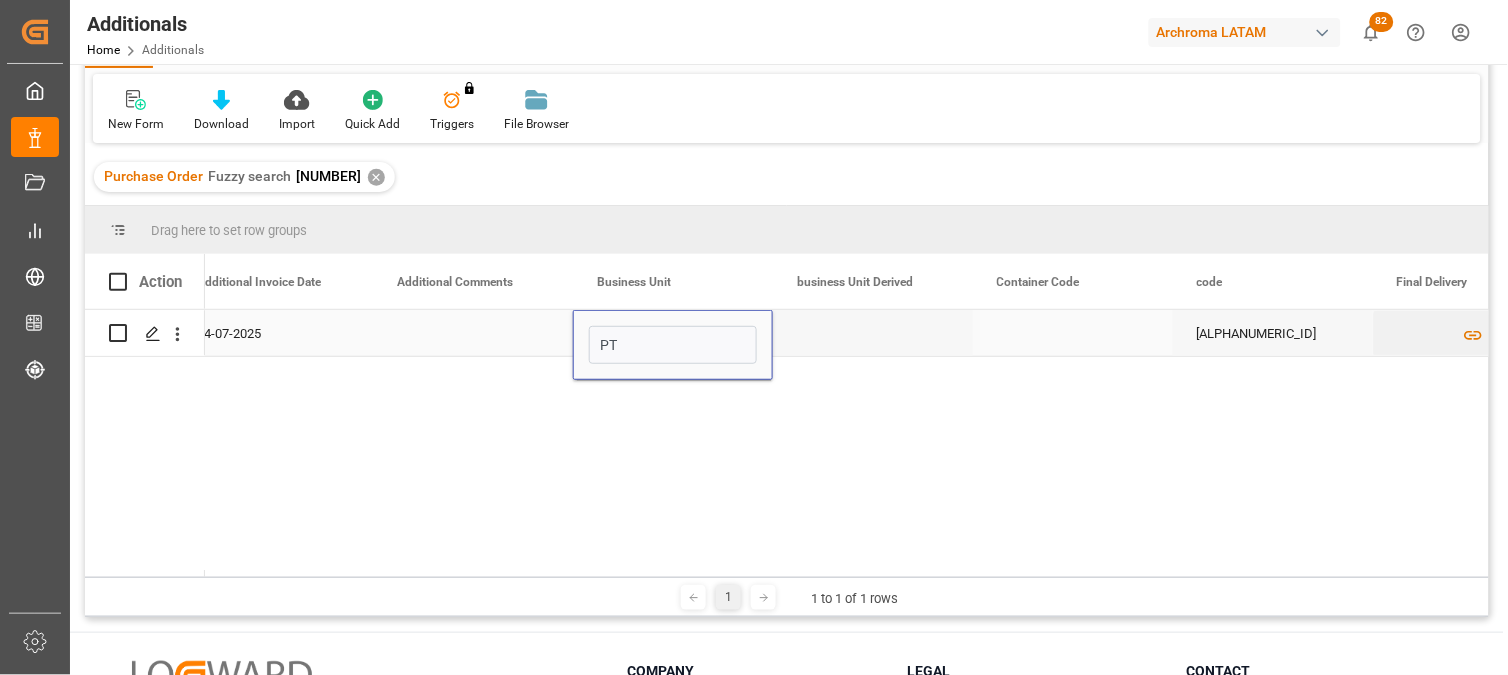 click at bounding box center (873, 333) 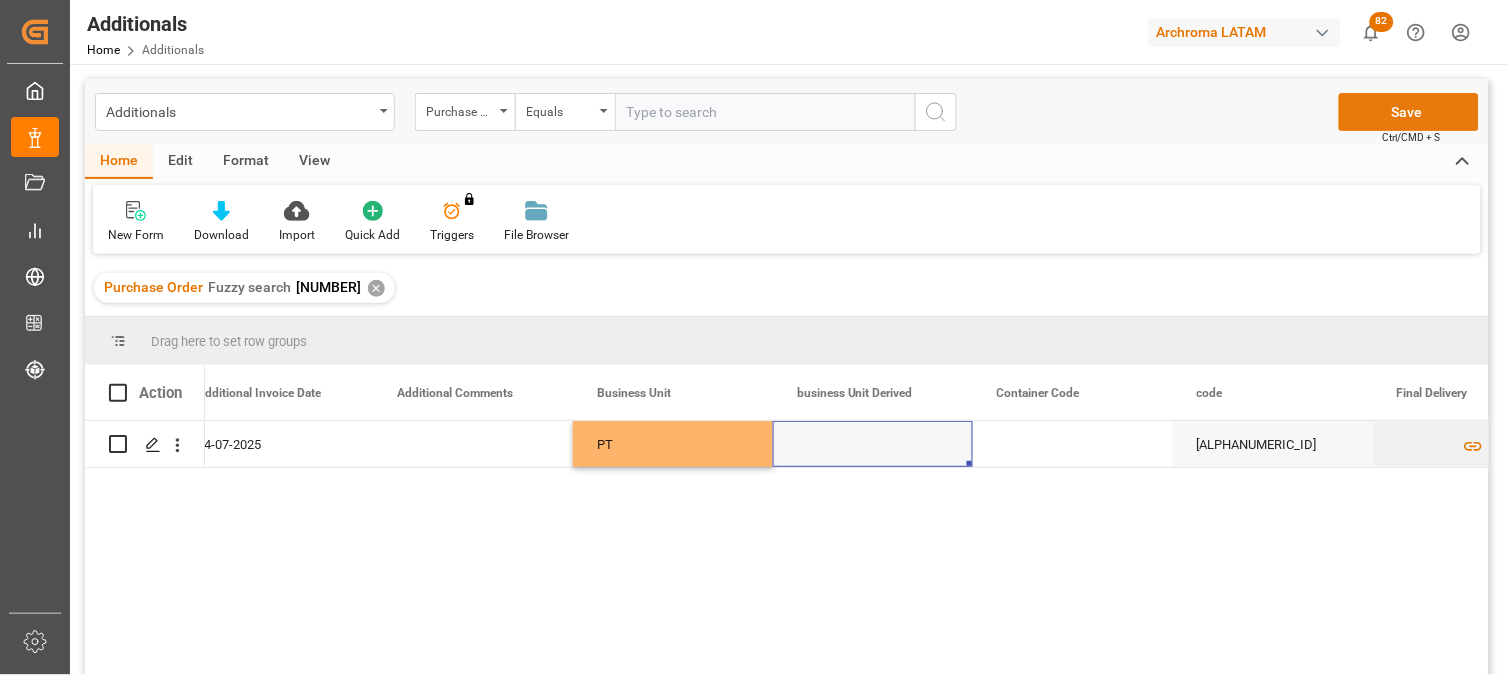 click on "Save" at bounding box center (1409, 112) 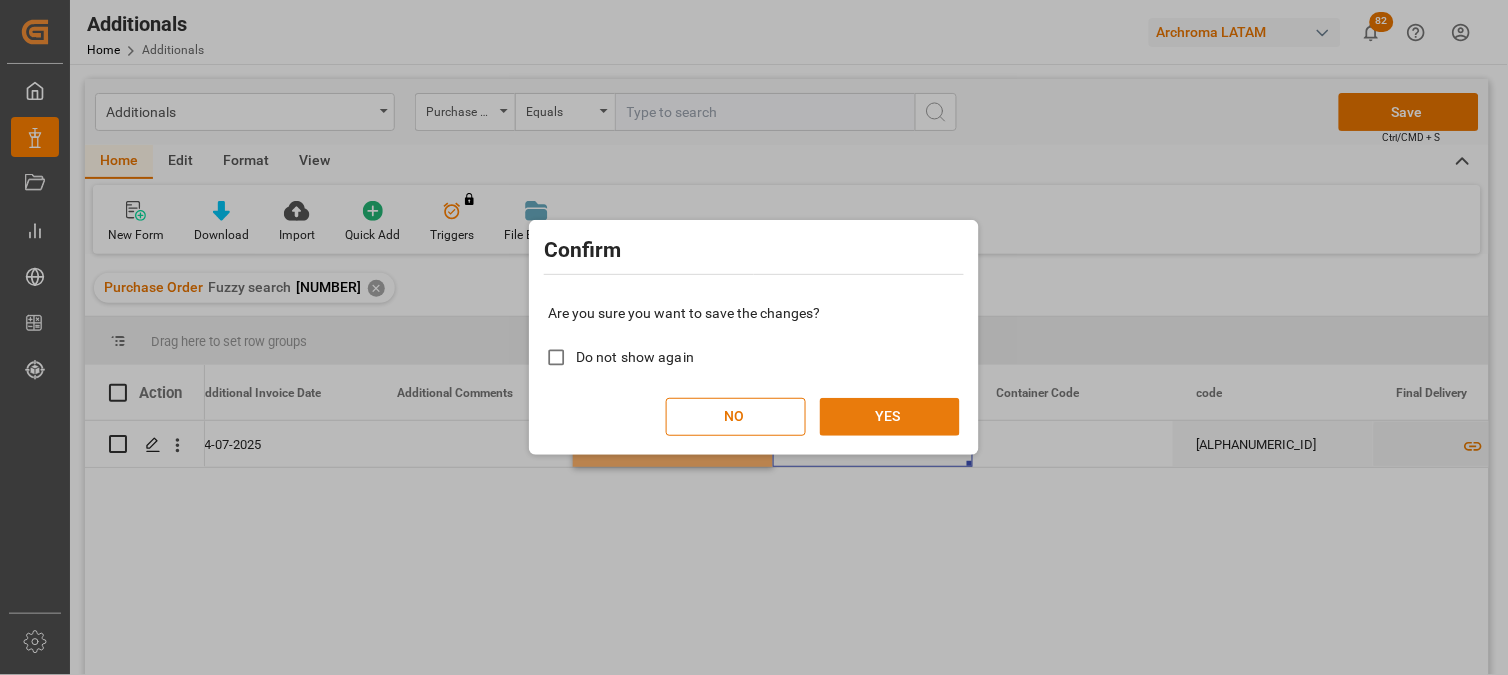 click on "YES" at bounding box center [890, 417] 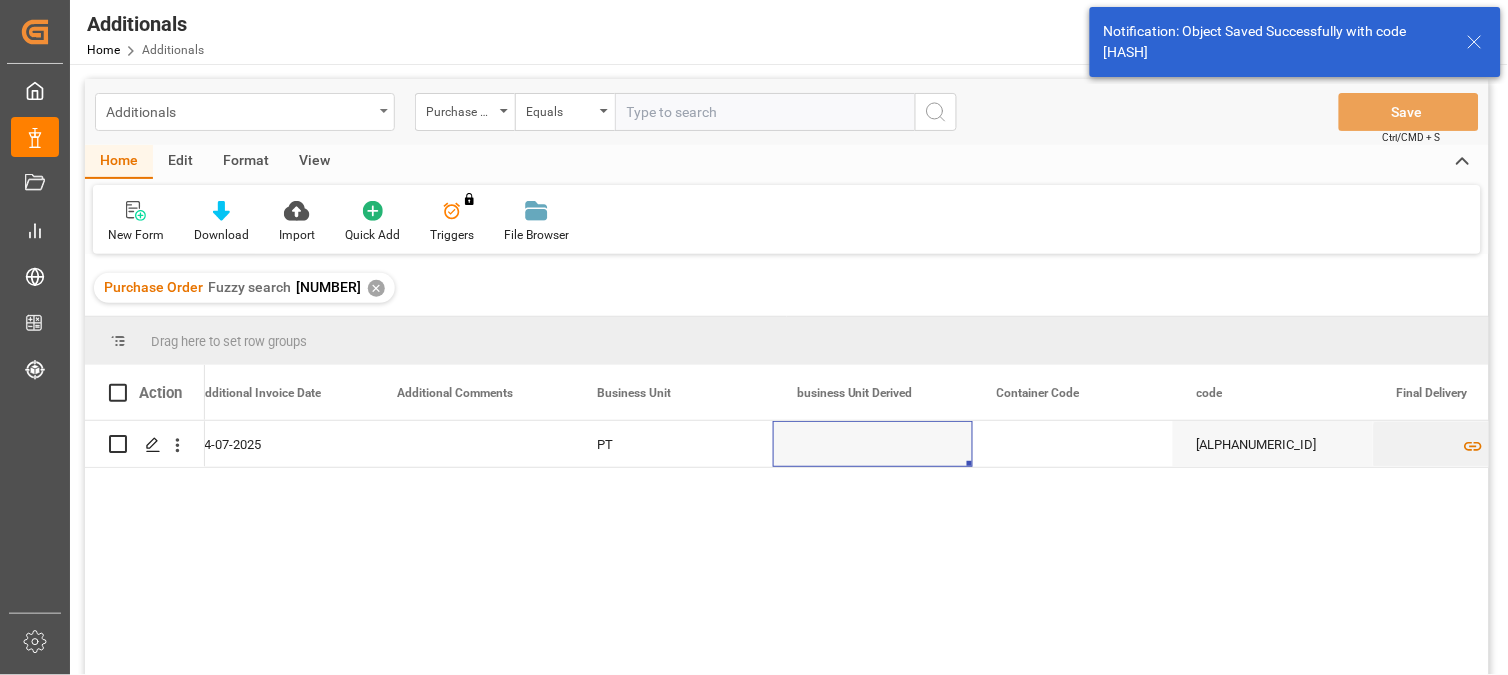 click on "Additionals" at bounding box center [239, 110] 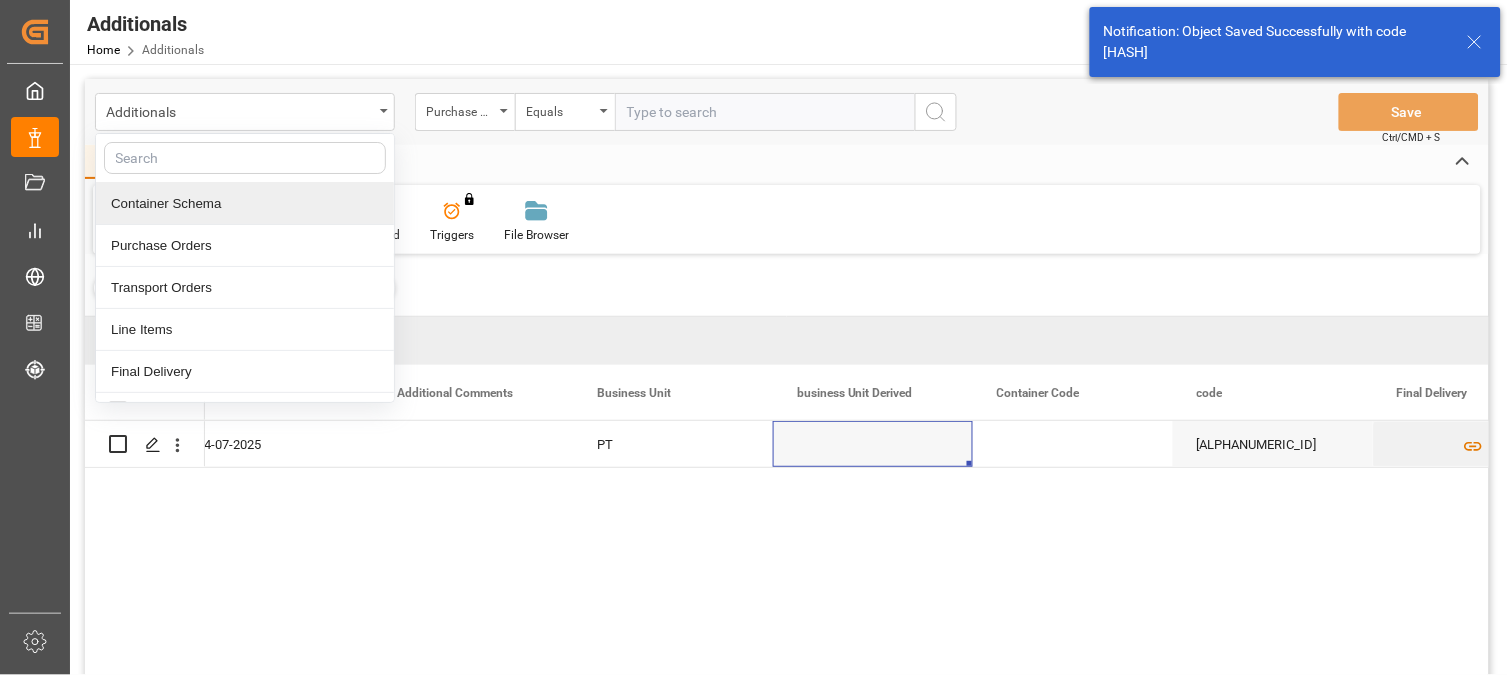 click on "Container Schema" at bounding box center (245, 204) 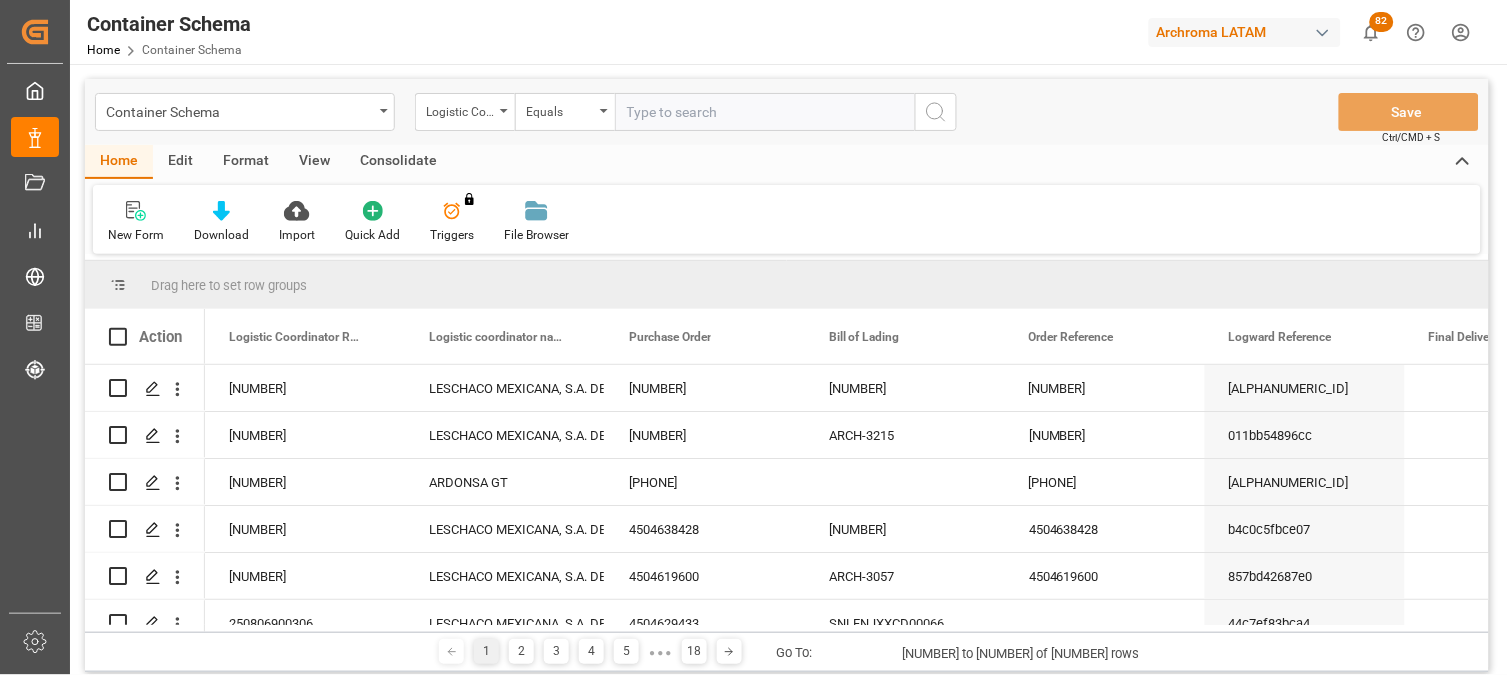 click on "Logistic Coordinator Reference Number" at bounding box center (460, 109) 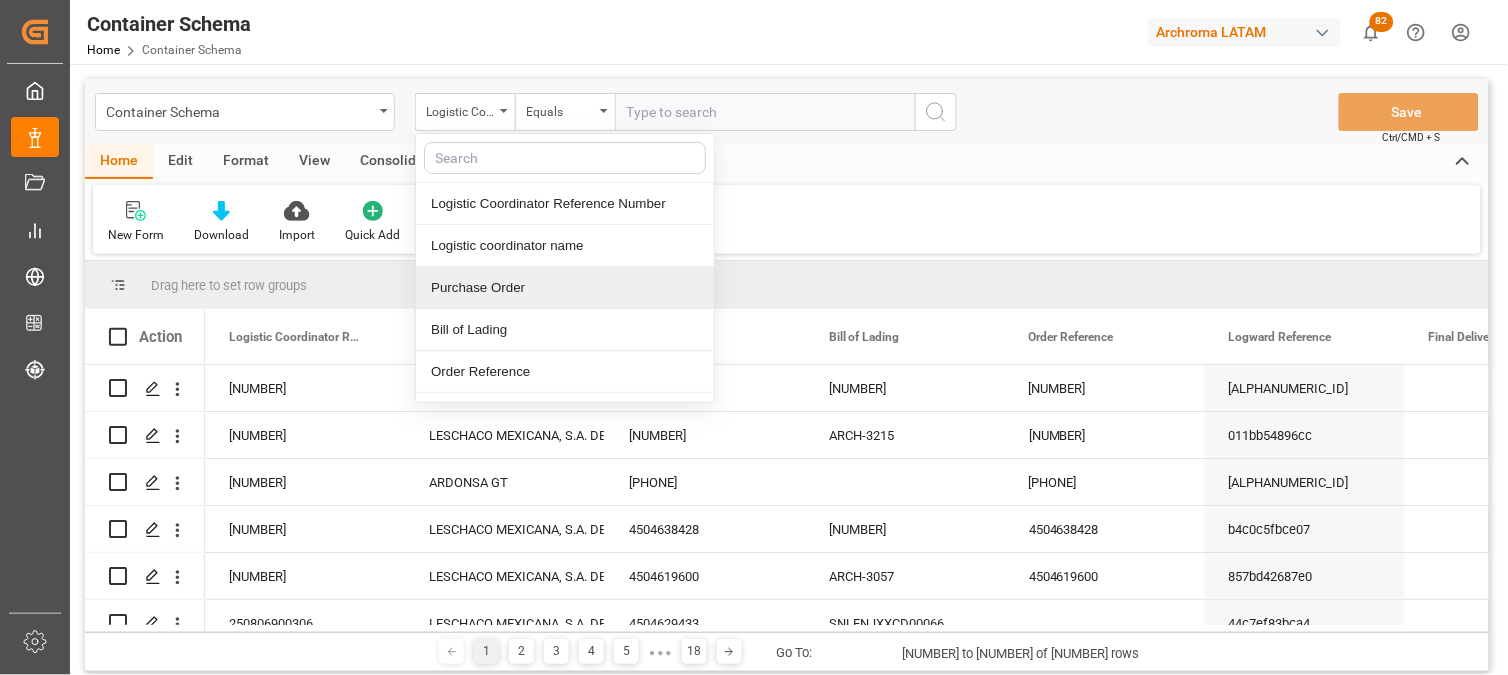 click on "Purchase Order" at bounding box center (565, 288) 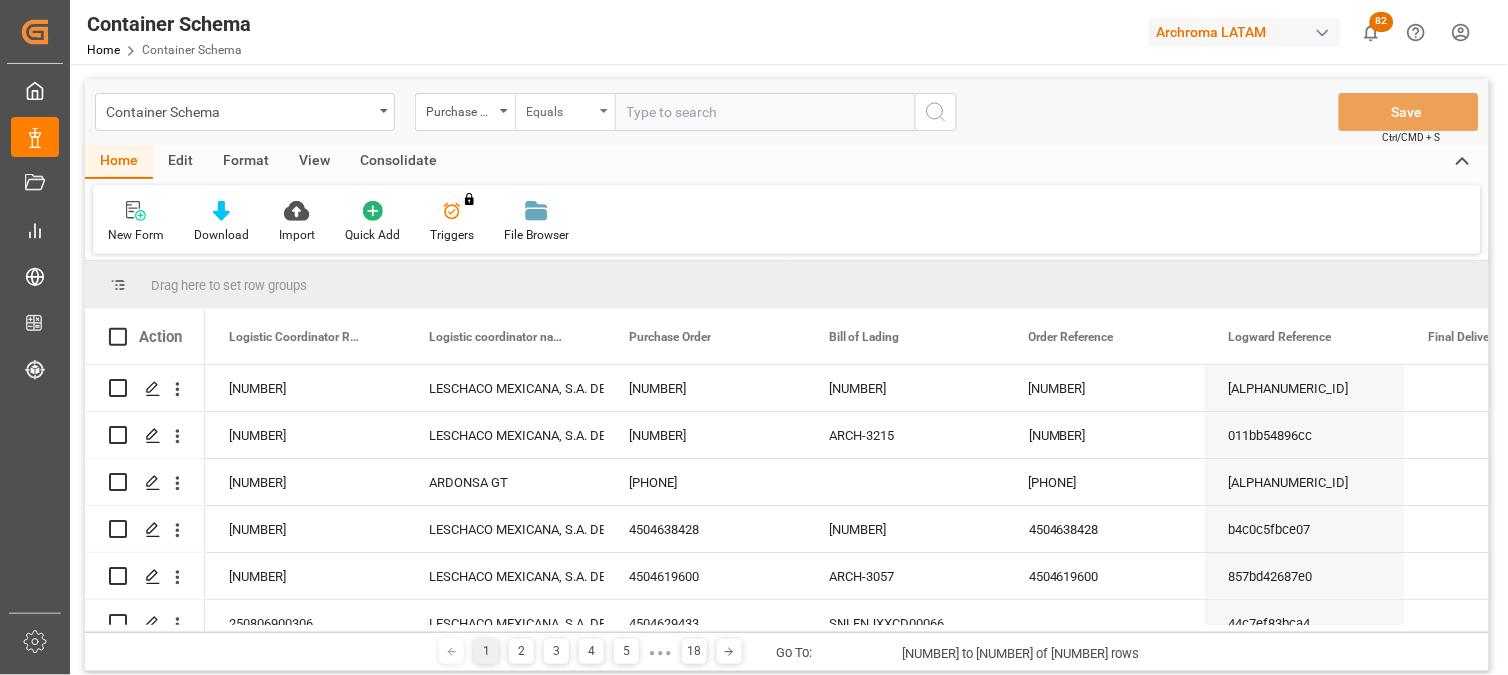 click on "Equals" at bounding box center (565, 112) 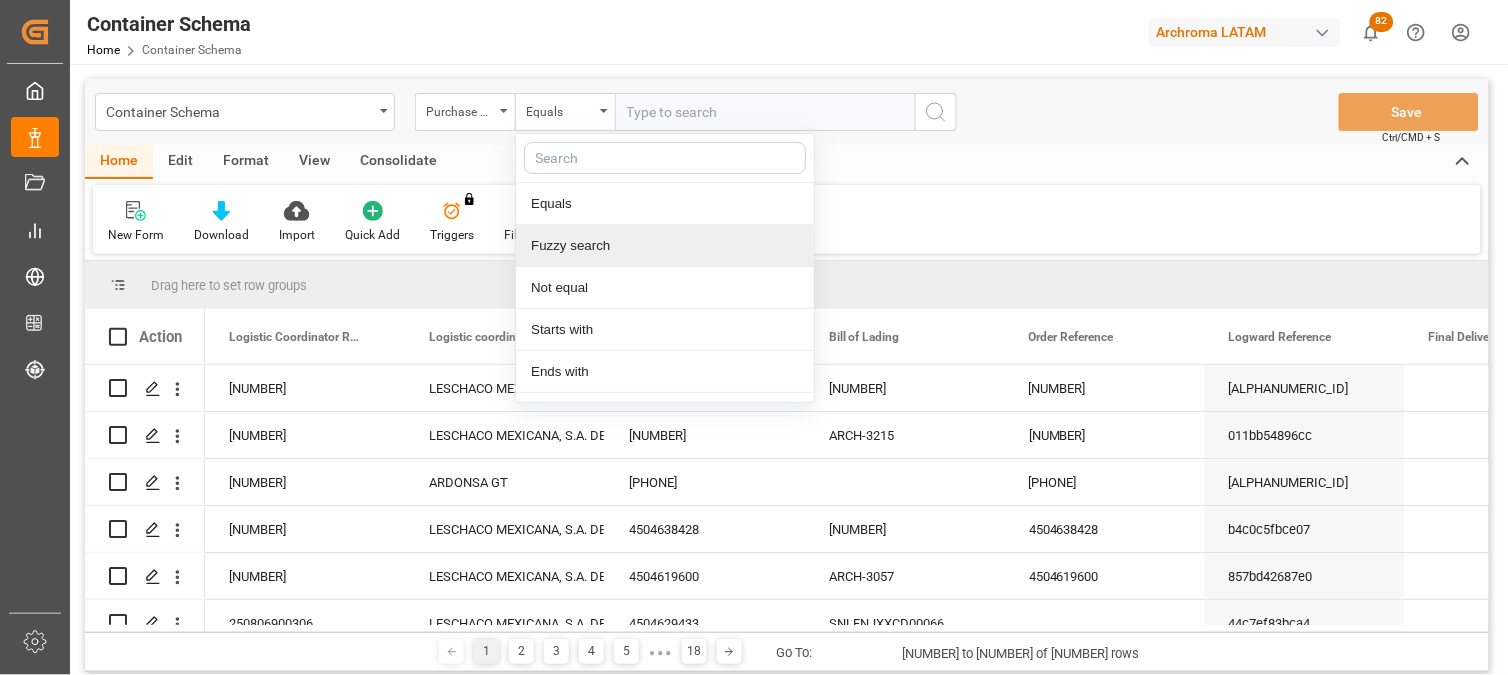 click on "Fuzzy search" at bounding box center [665, 246] 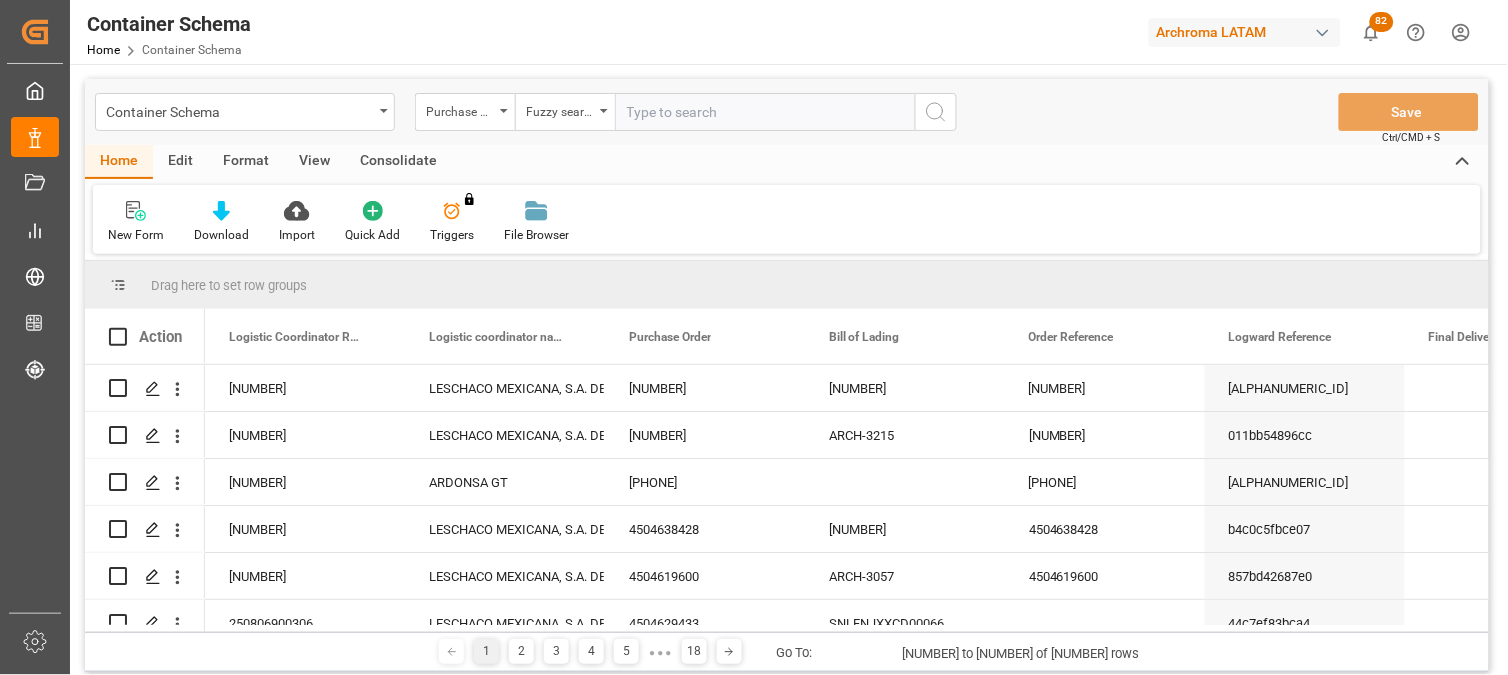 paste on "[NUMBER]" 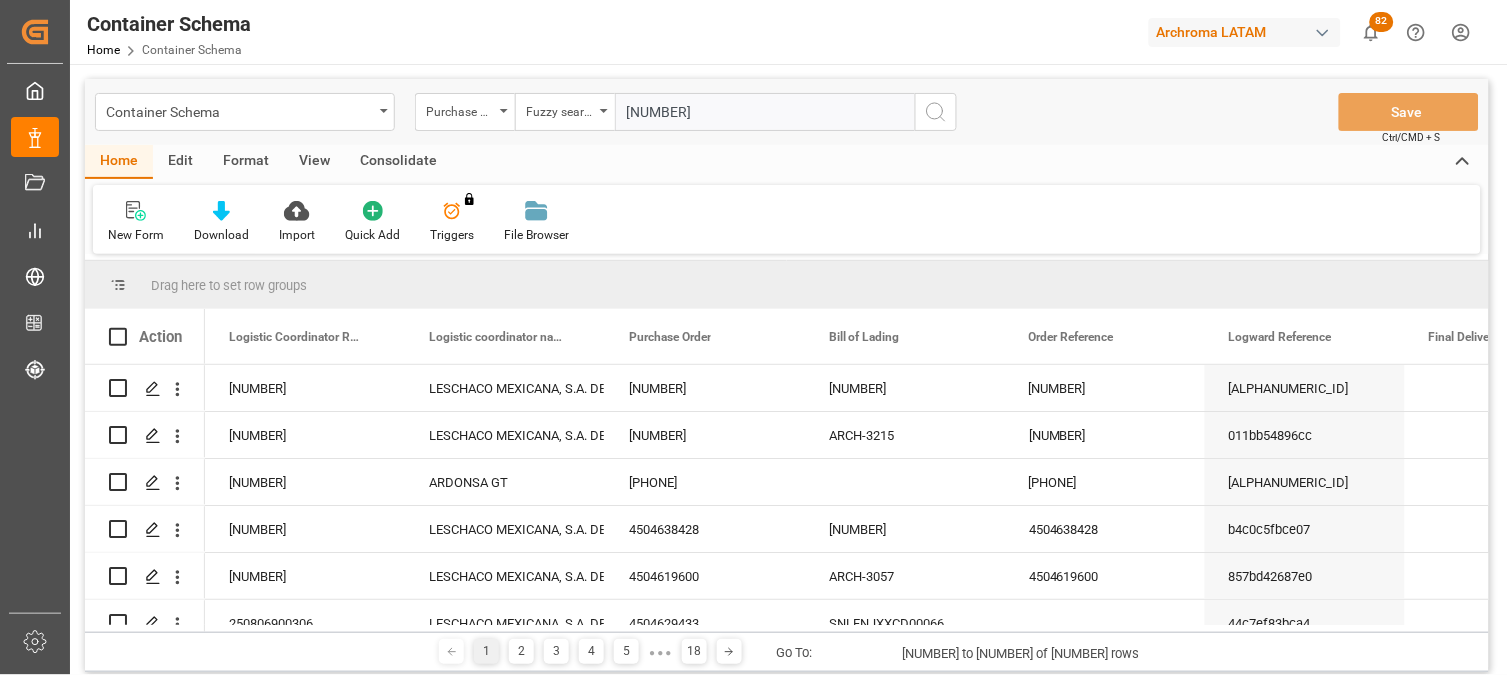 type on "[NUMBER]" 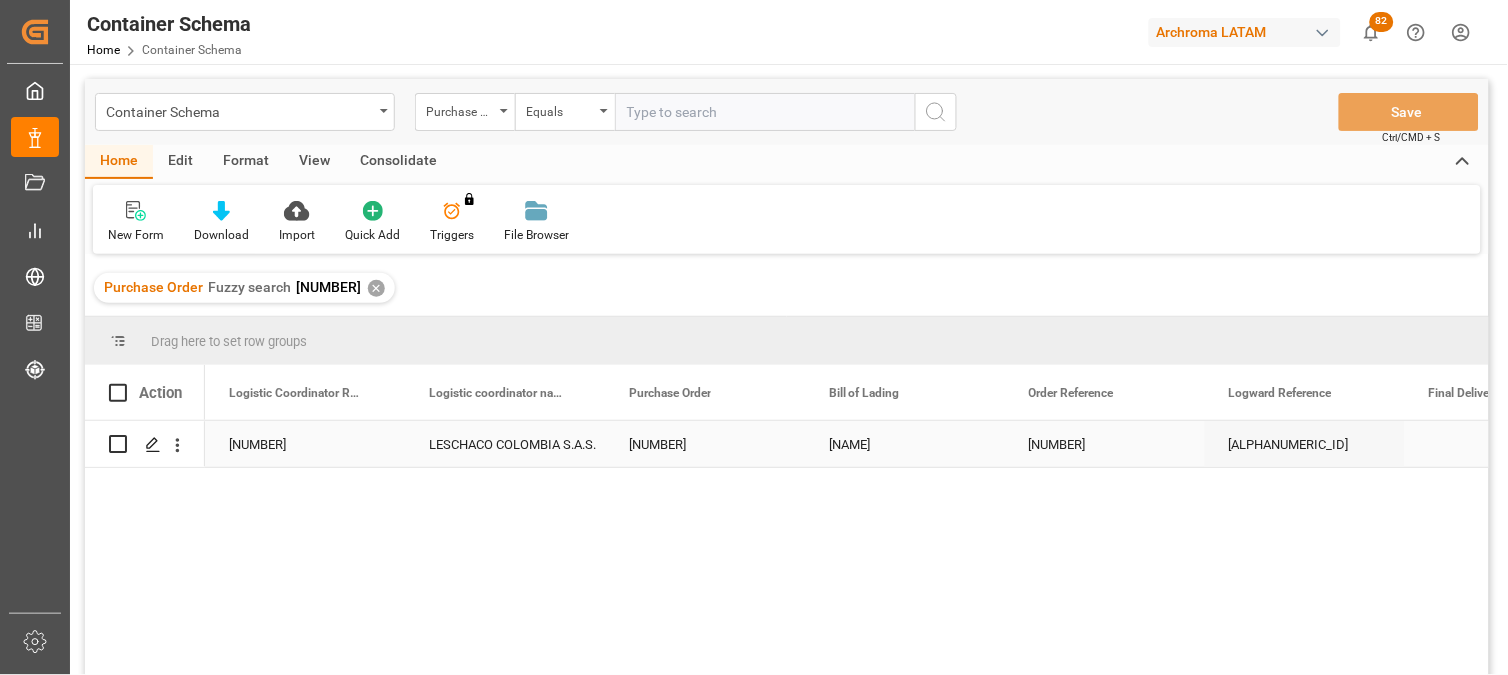 click on "[NUMBER]" at bounding box center [305, 444] 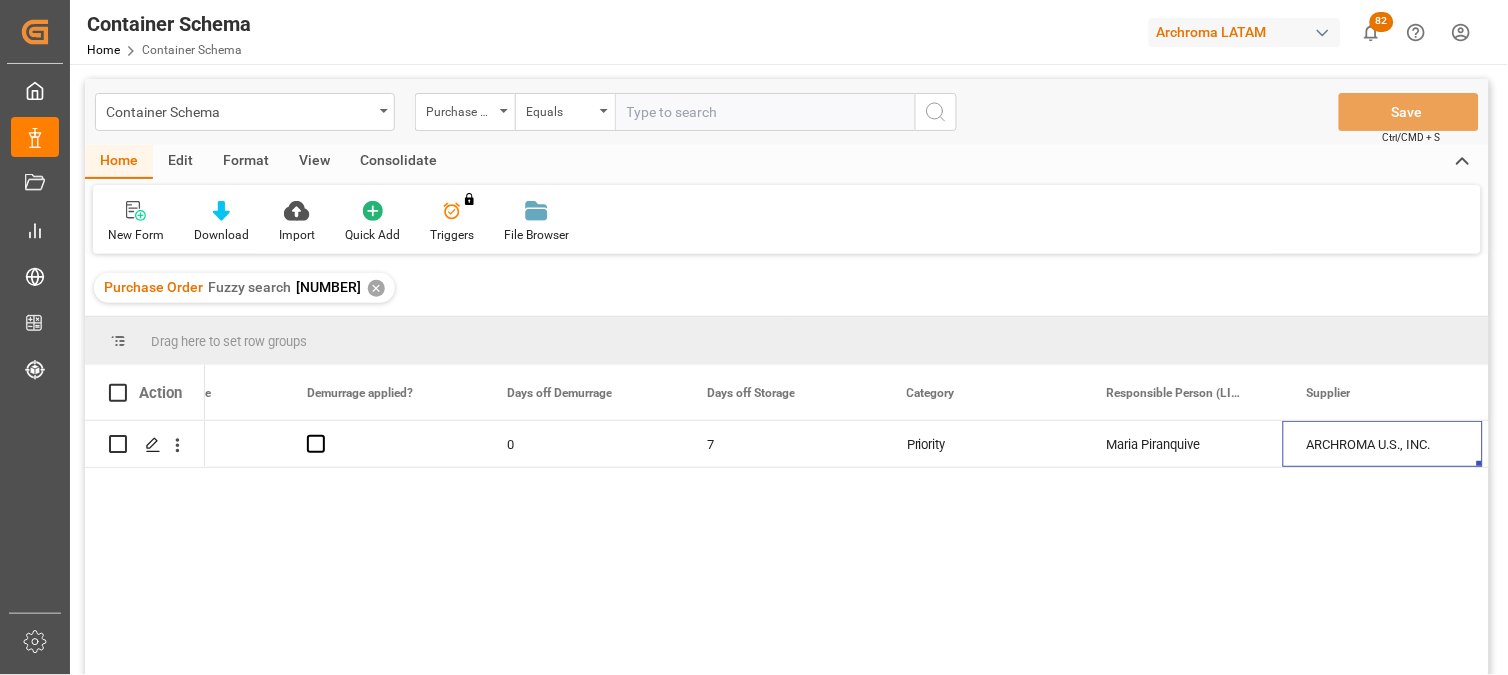 click on "✕" at bounding box center (376, 288) 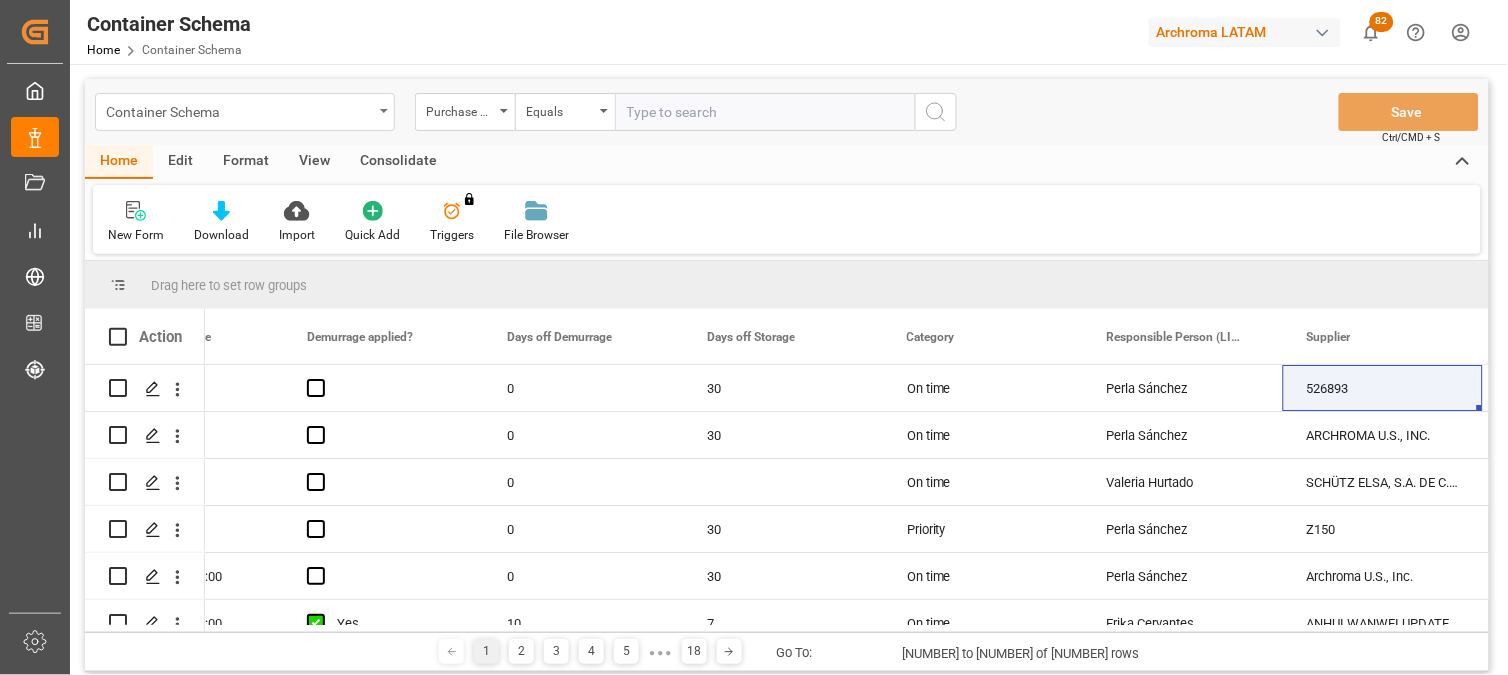 click on "Container Schema" at bounding box center [245, 112] 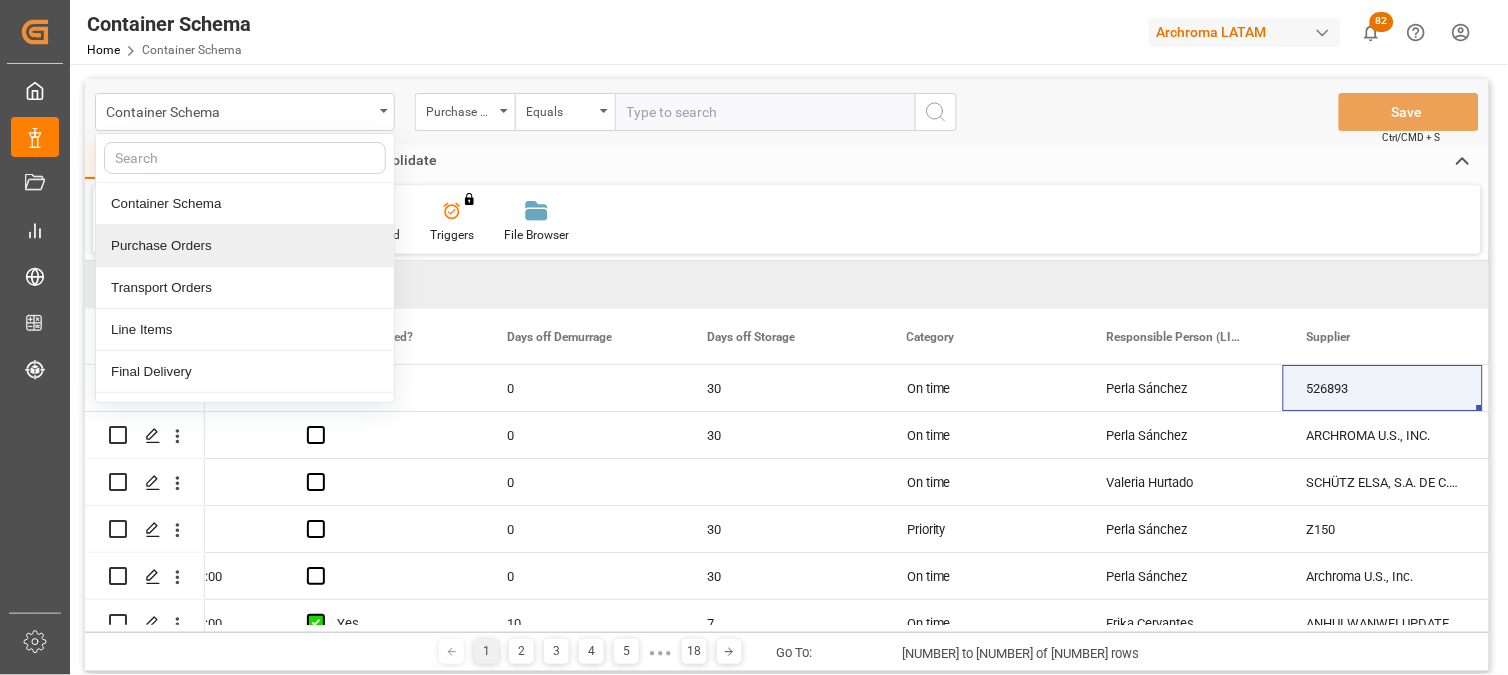 drag, startPoint x: 190, startPoint y: 246, endPoint x: 211, endPoint y: 246, distance: 21 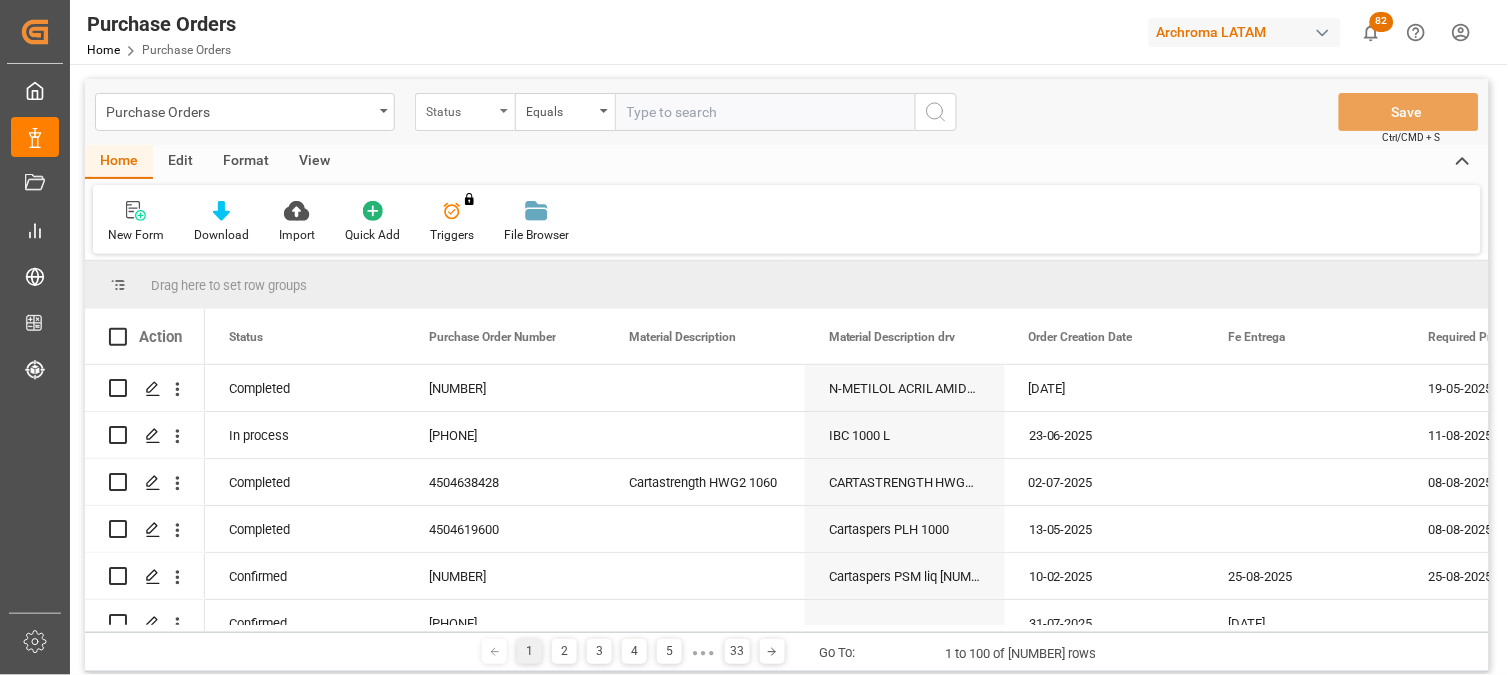 click on "Status" at bounding box center [460, 109] 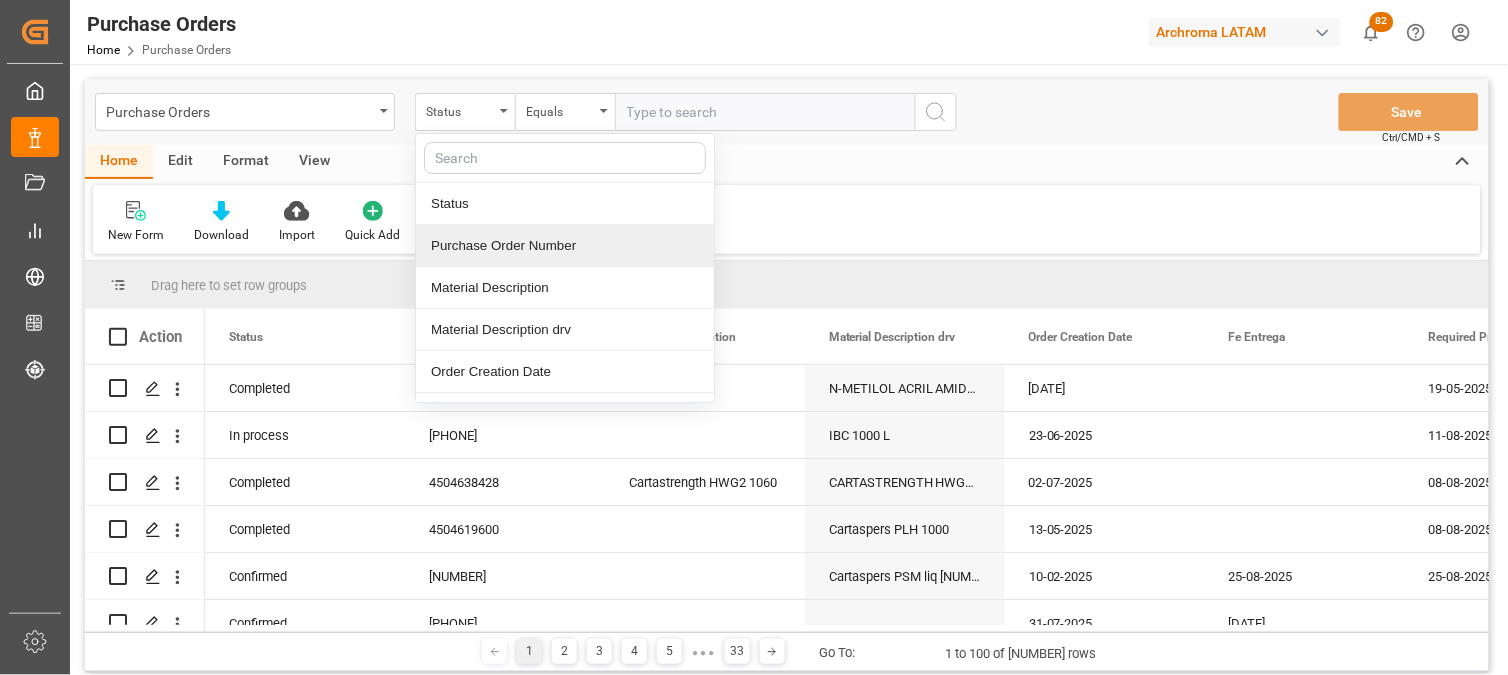 click on "Purchase Order Number" at bounding box center (565, 246) 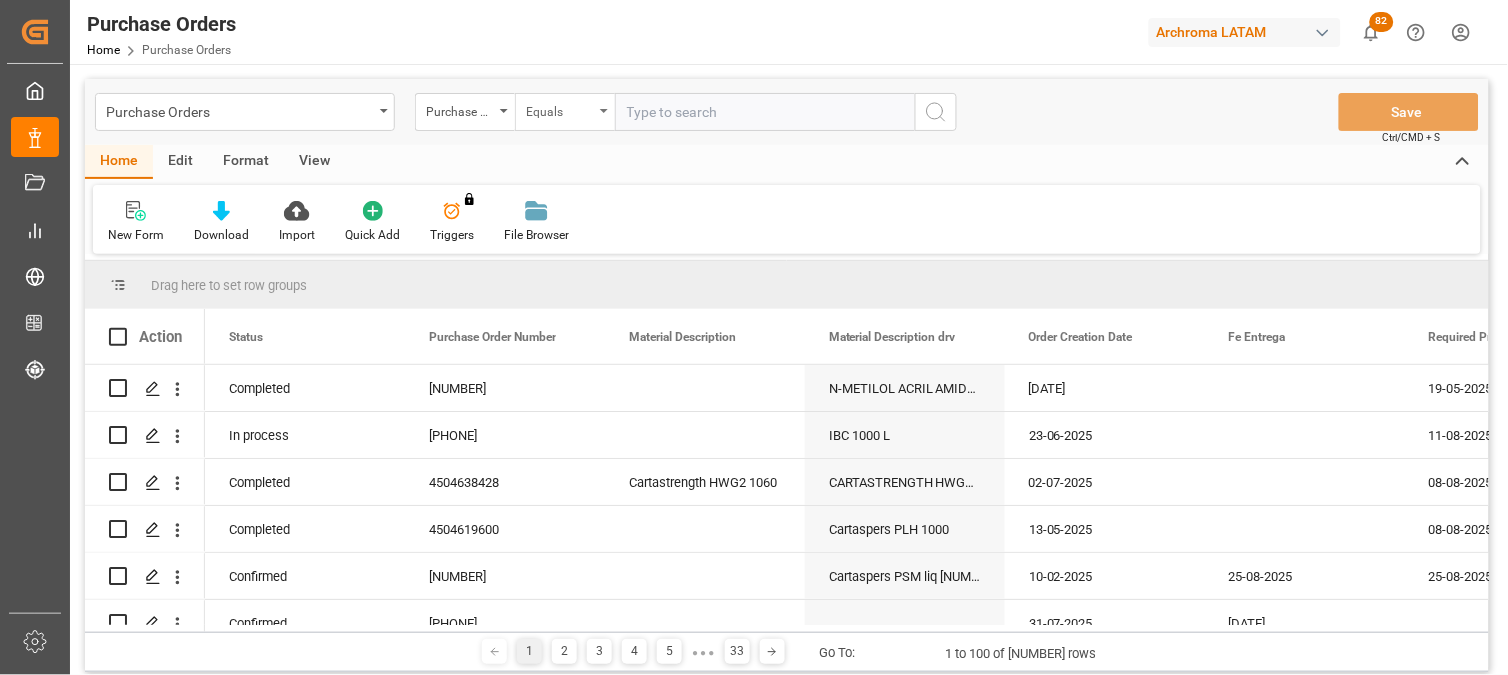 click on "Equals" at bounding box center (560, 109) 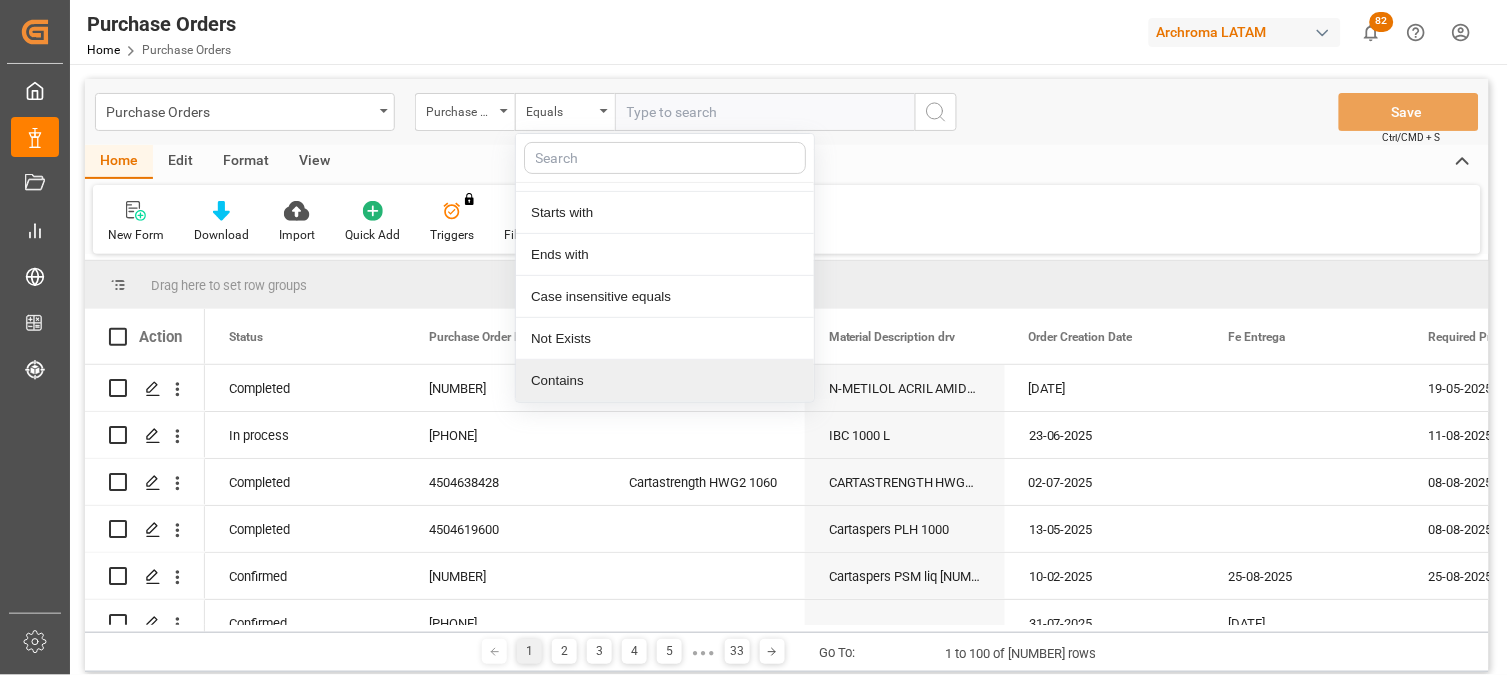 drag, startPoint x: 597, startPoint y: 378, endPoint x: 628, endPoint y: 263, distance: 119.104996 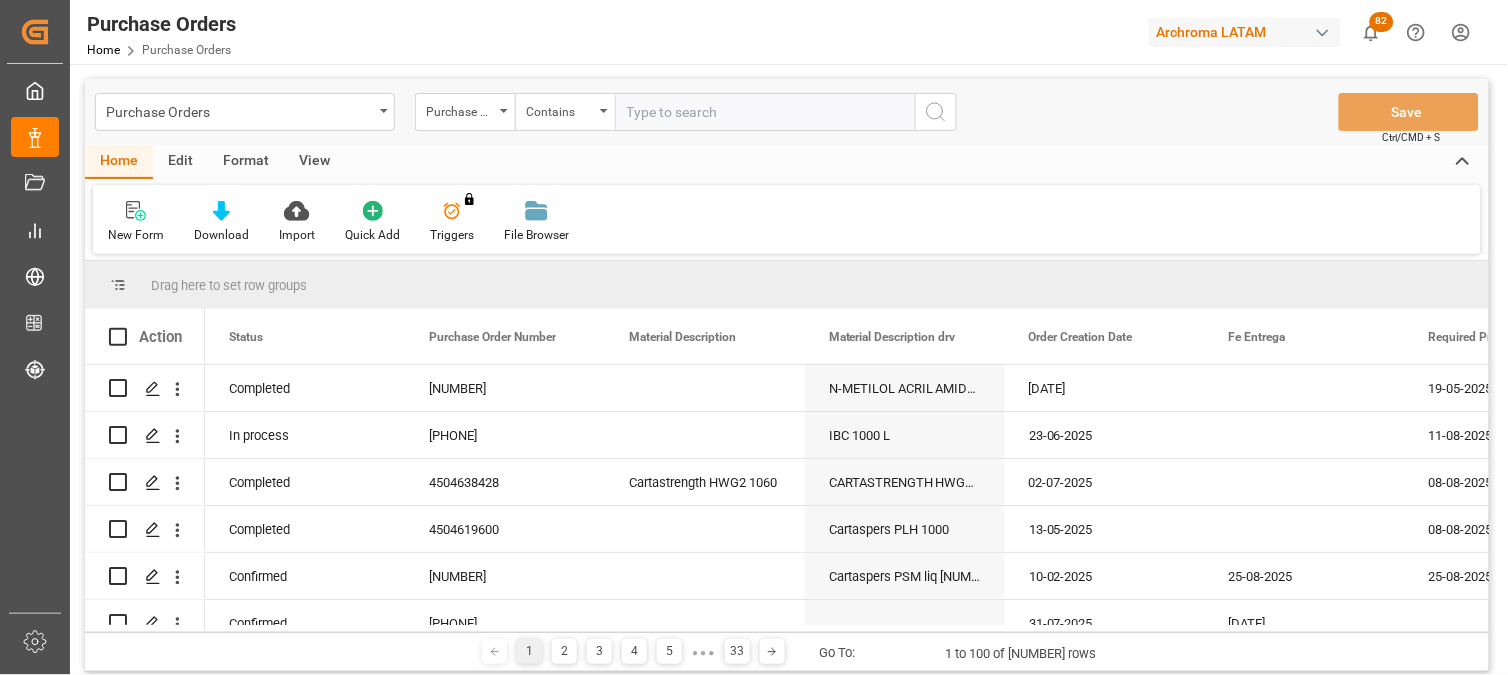 paste on "[NUMBER],[NUMBER]" 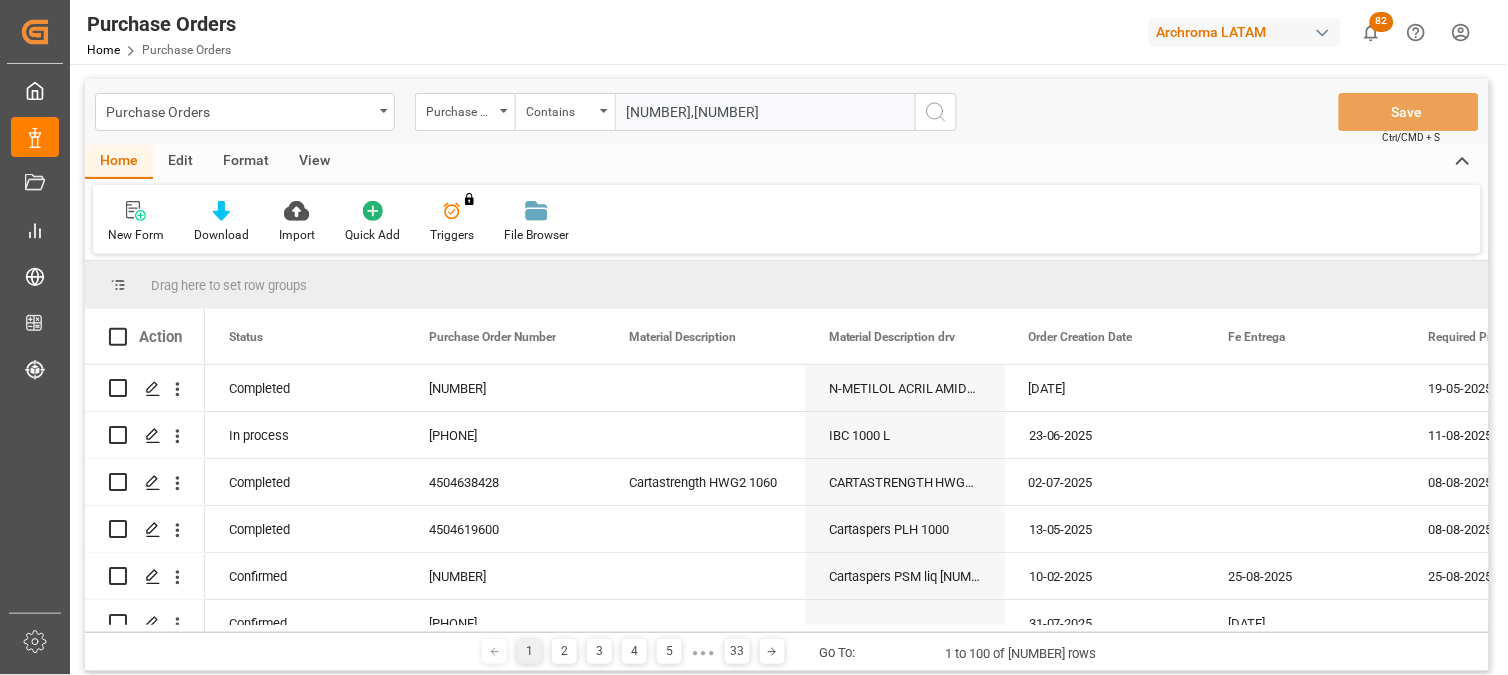 click on "[NUMBER],[NUMBER]" at bounding box center [765, 112] 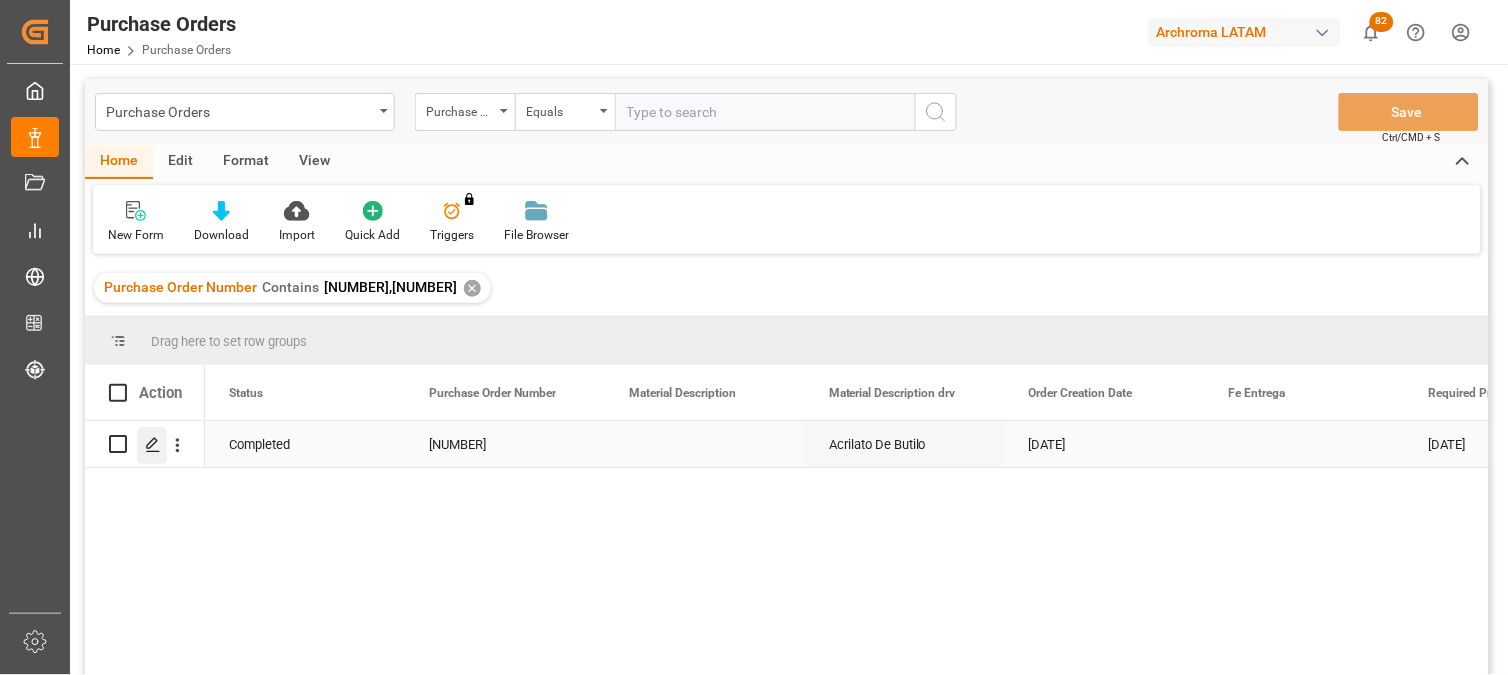 click 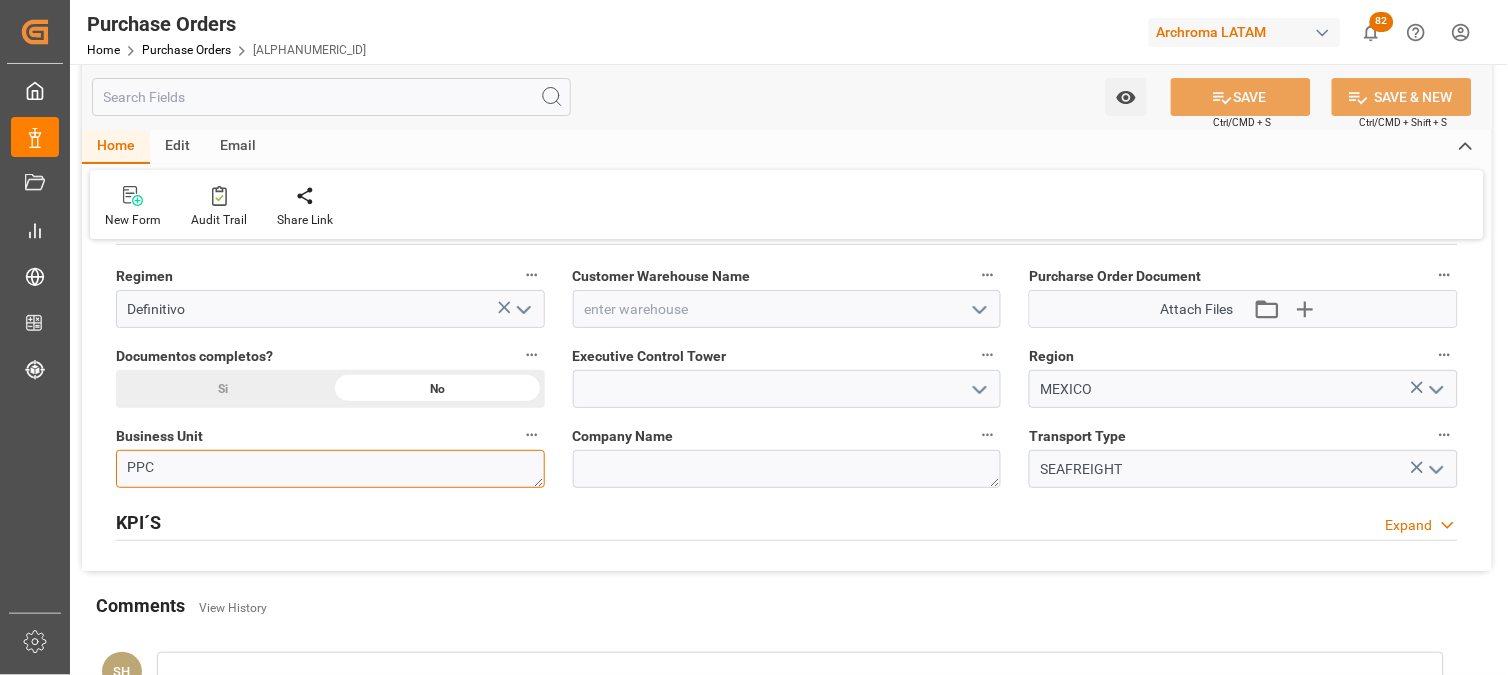 click on "PPC" at bounding box center [330, 469] 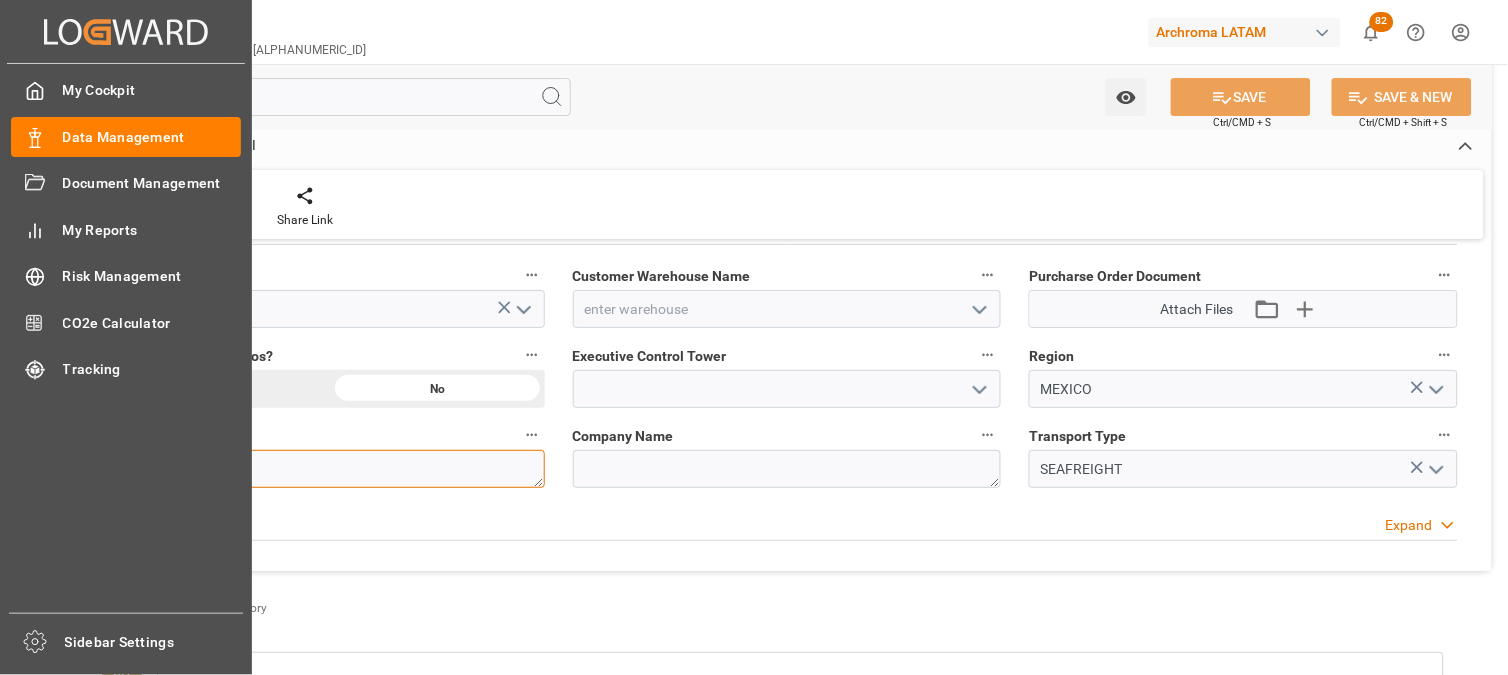 drag, startPoint x: 215, startPoint y: 470, endPoint x: 50, endPoint y: 457, distance: 165.51132 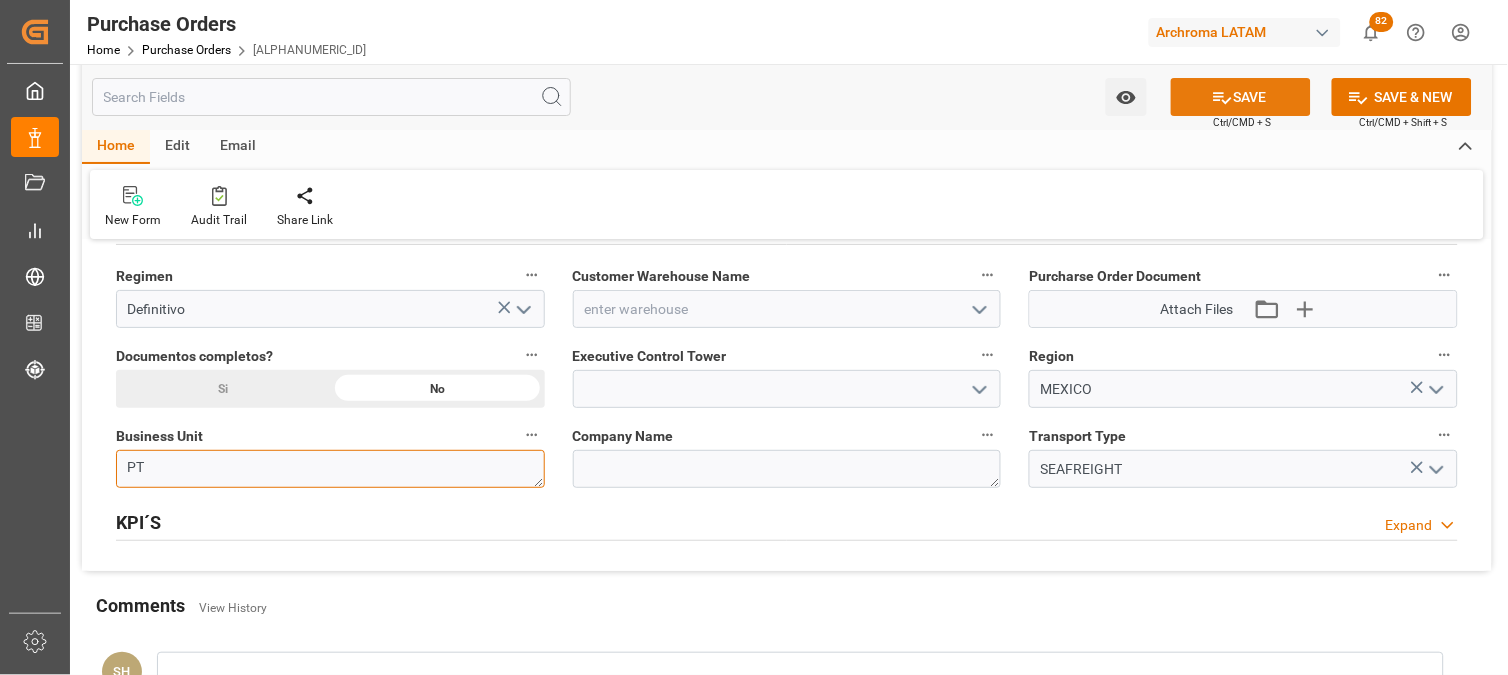 type on "PT" 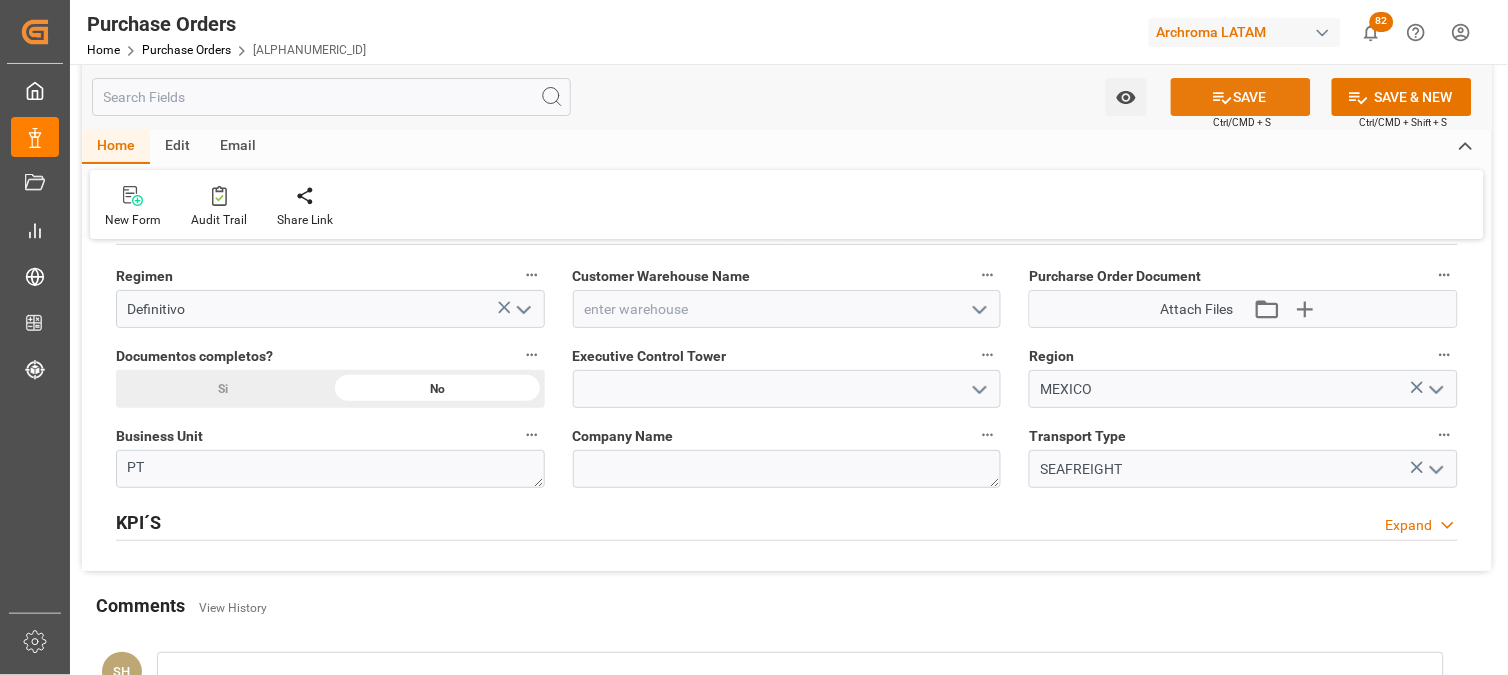 click on "SAVE" at bounding box center [1241, 97] 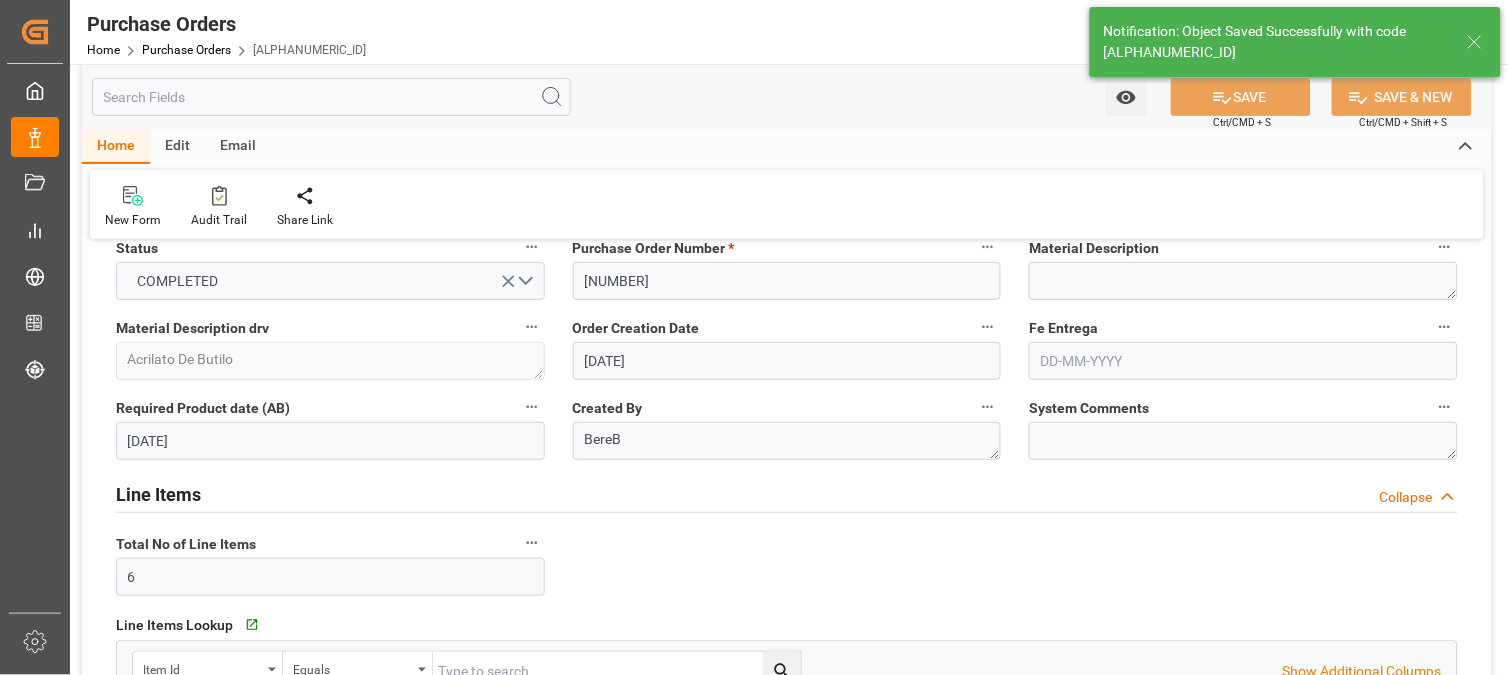 scroll, scrollTop: 0, scrollLeft: 0, axis: both 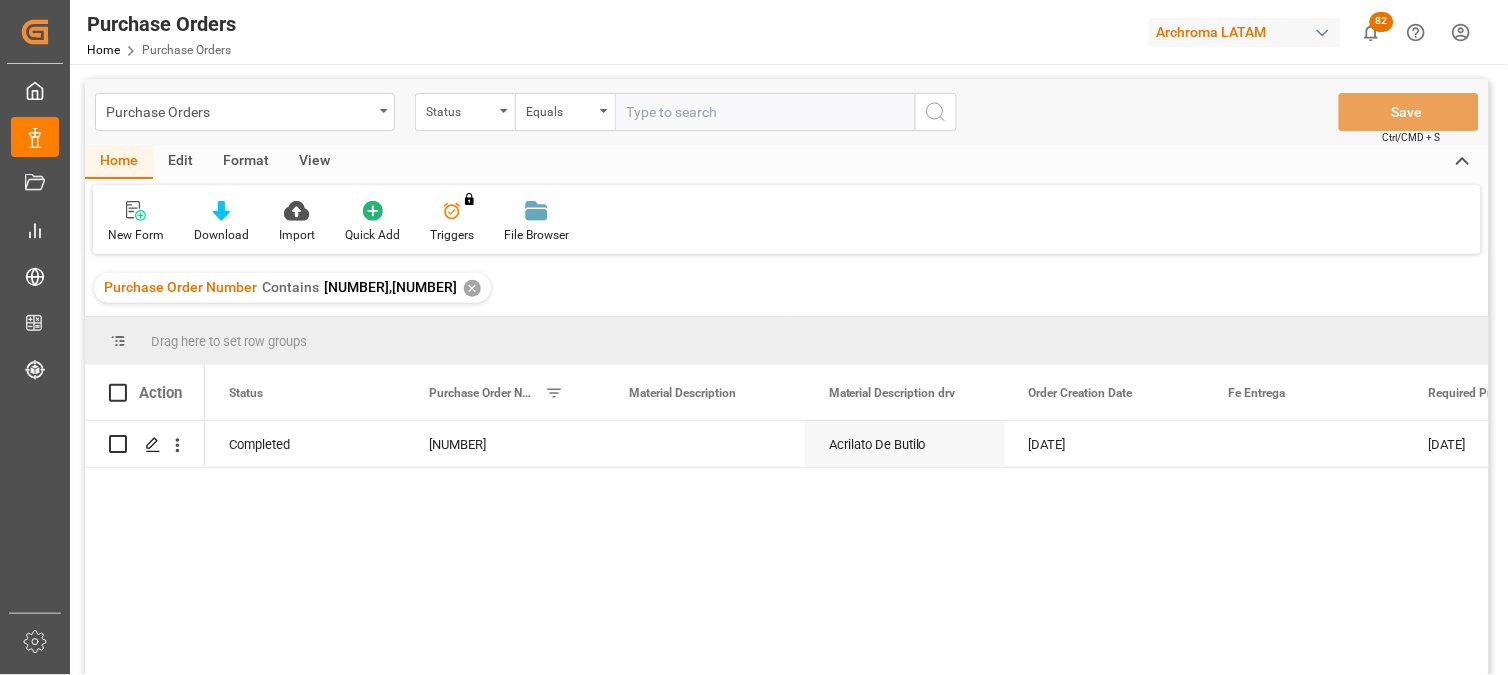 click on "[NUMBER],[NUMBER]" at bounding box center (390, 287) 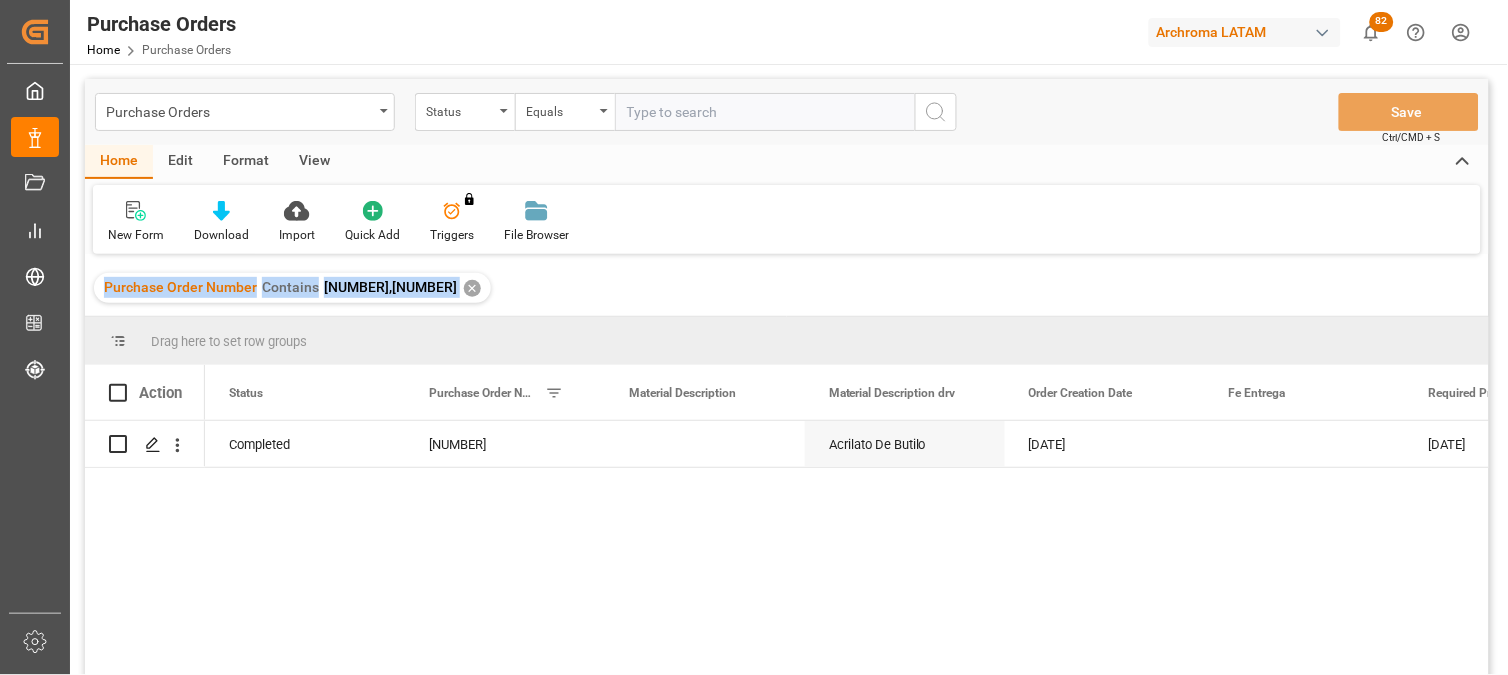 click on "[NUMBER],[NUMBER]" at bounding box center [390, 287] 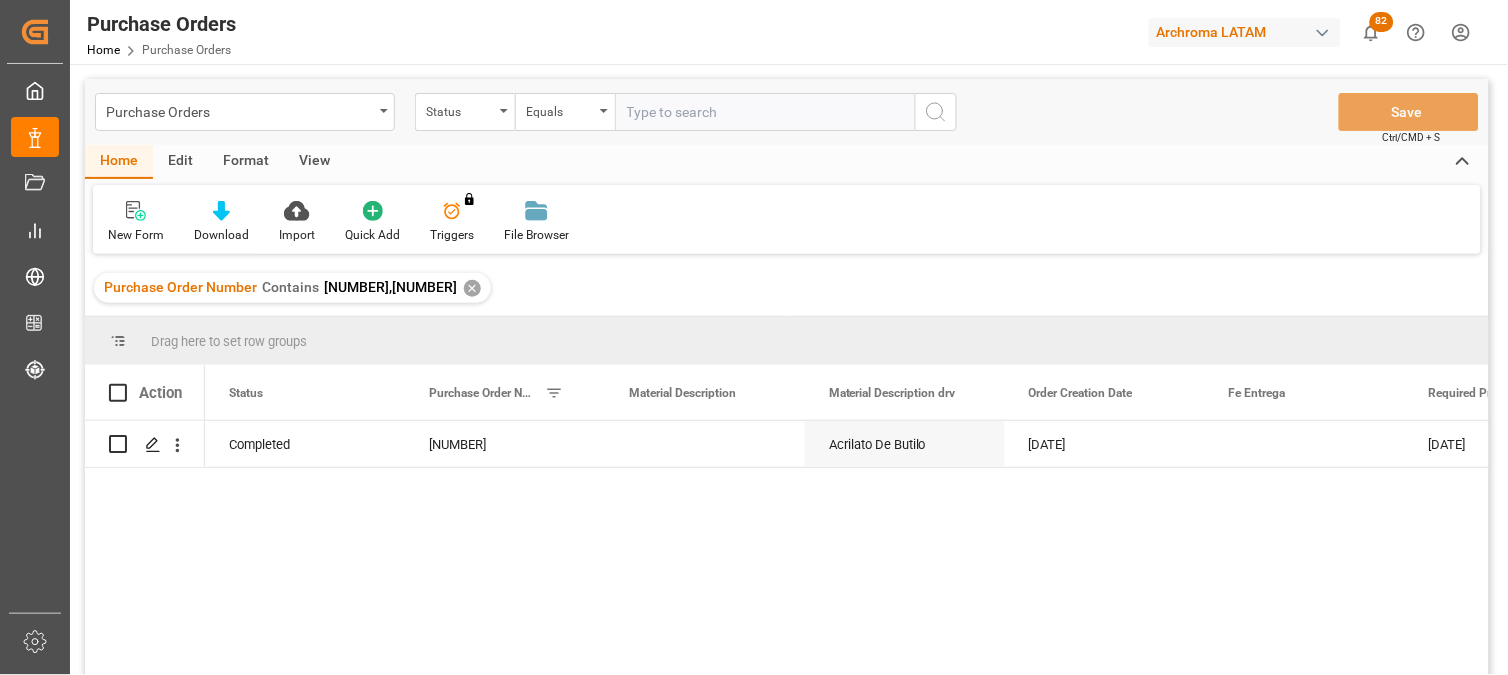click on "✕" at bounding box center [472, 288] 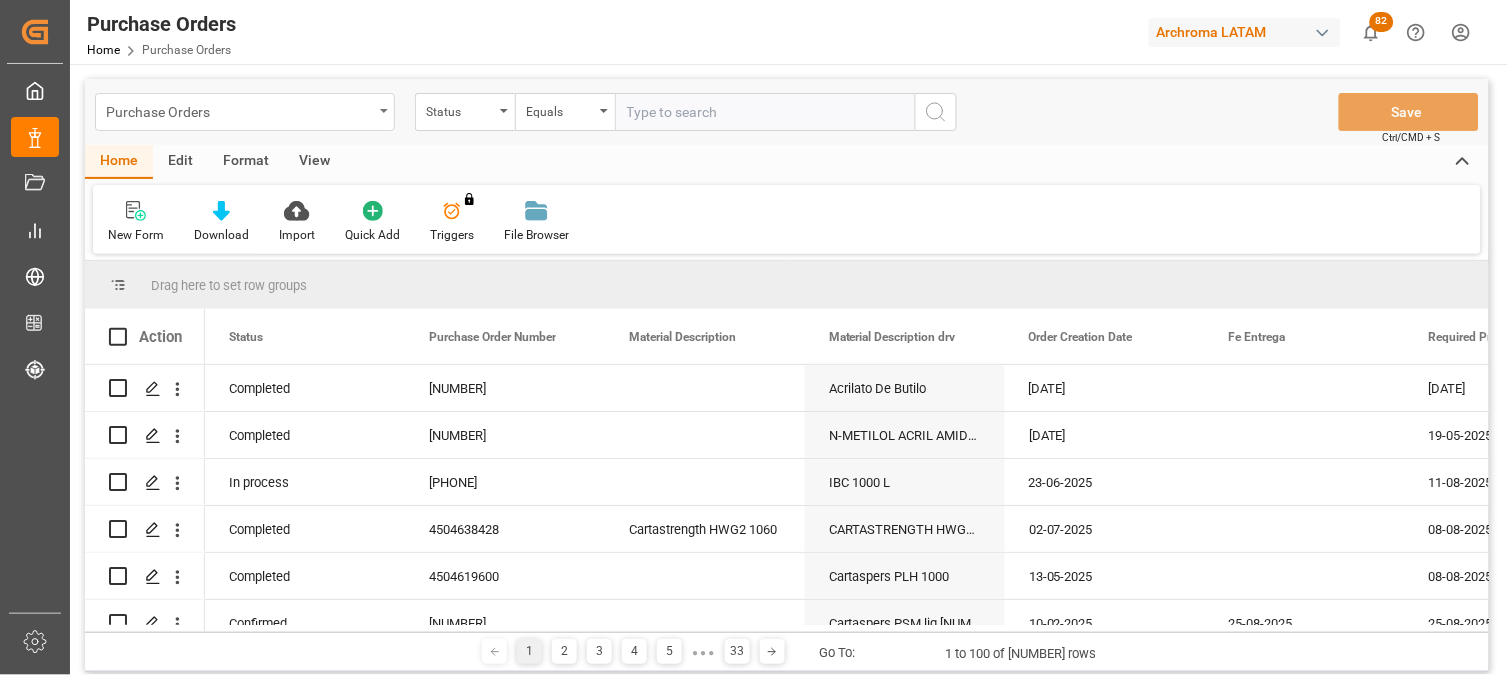 click on "Purchase Orders" at bounding box center [245, 112] 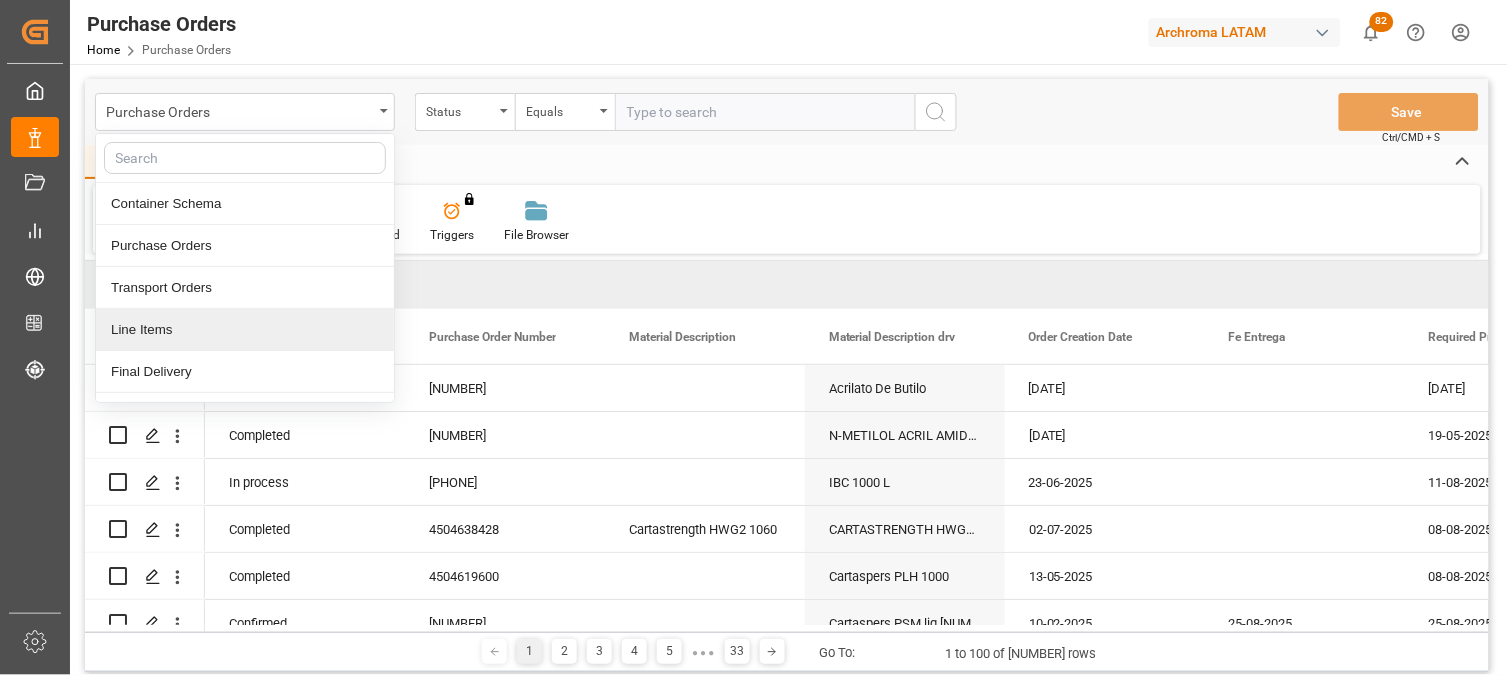 click on "Line Items" at bounding box center [245, 330] 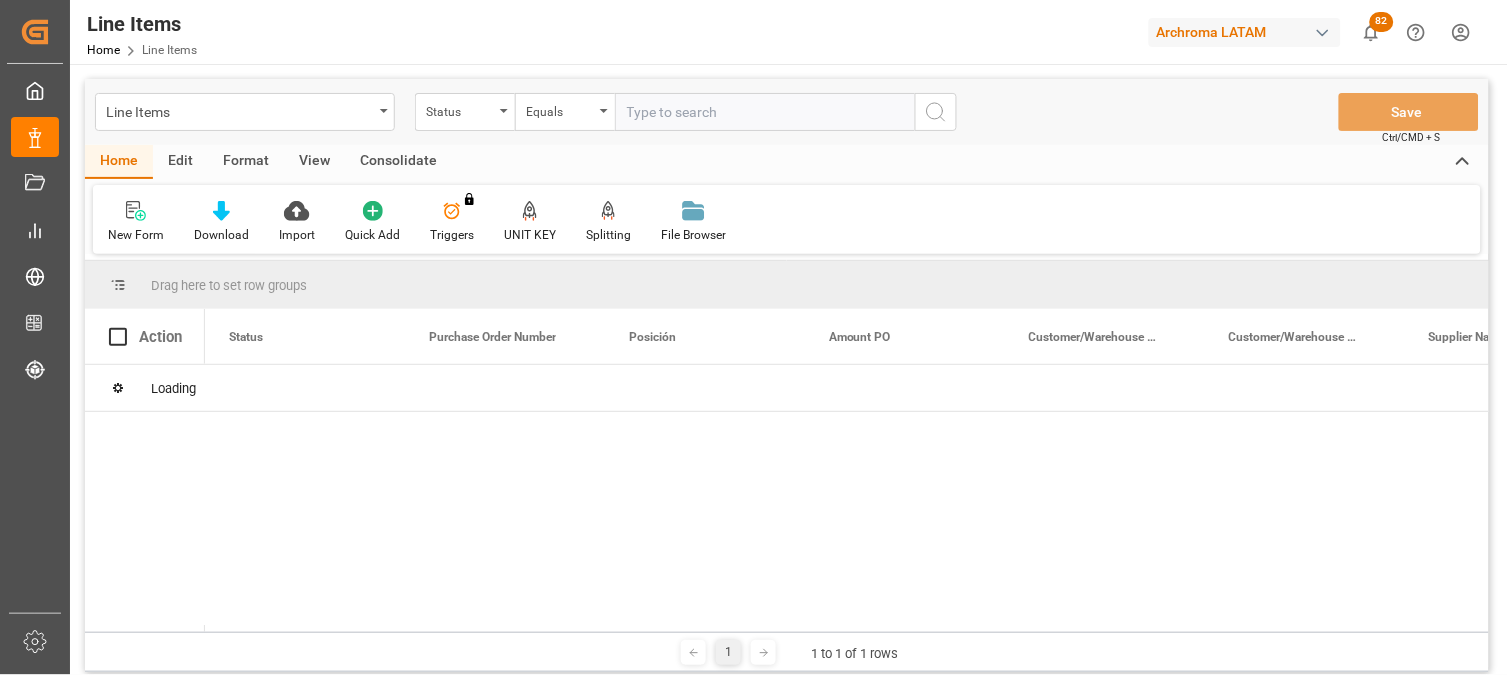 click on "Status" at bounding box center [460, 109] 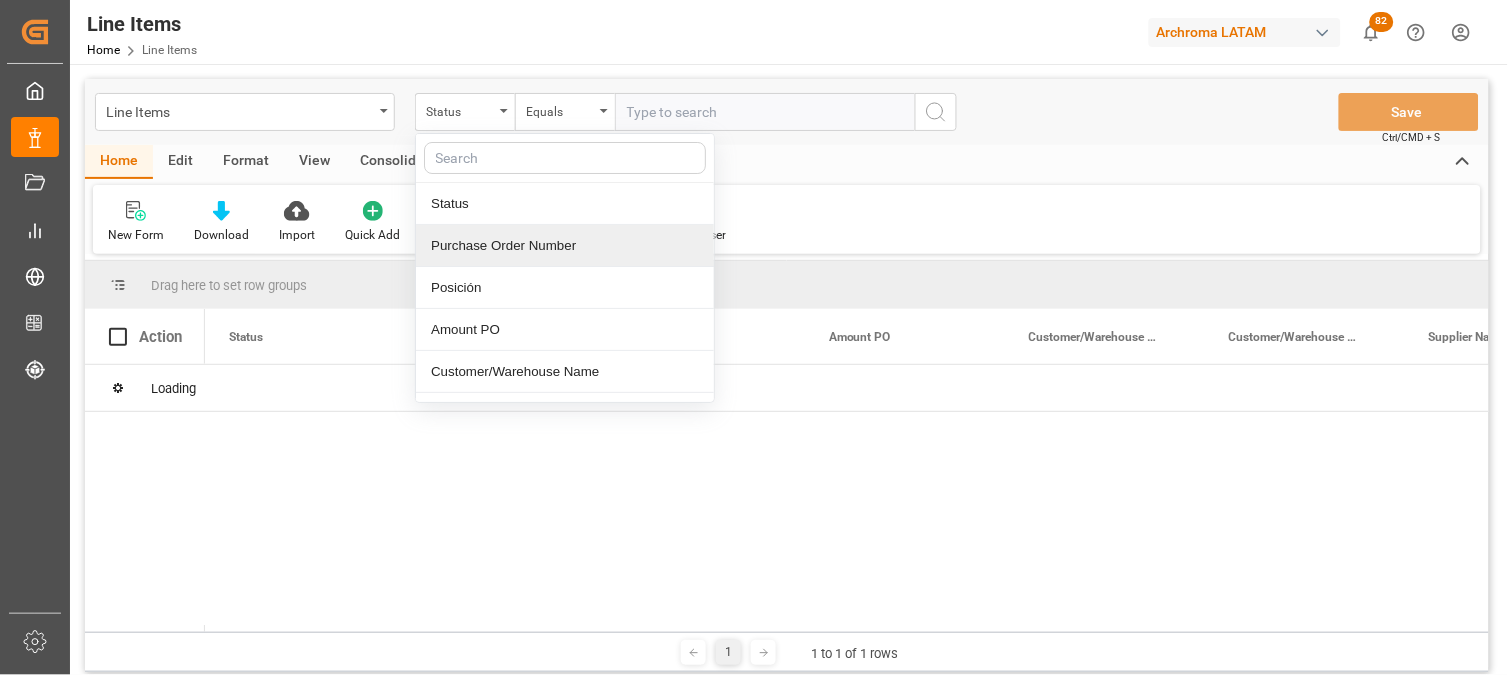 click on "Purchase Order Number" at bounding box center [565, 246] 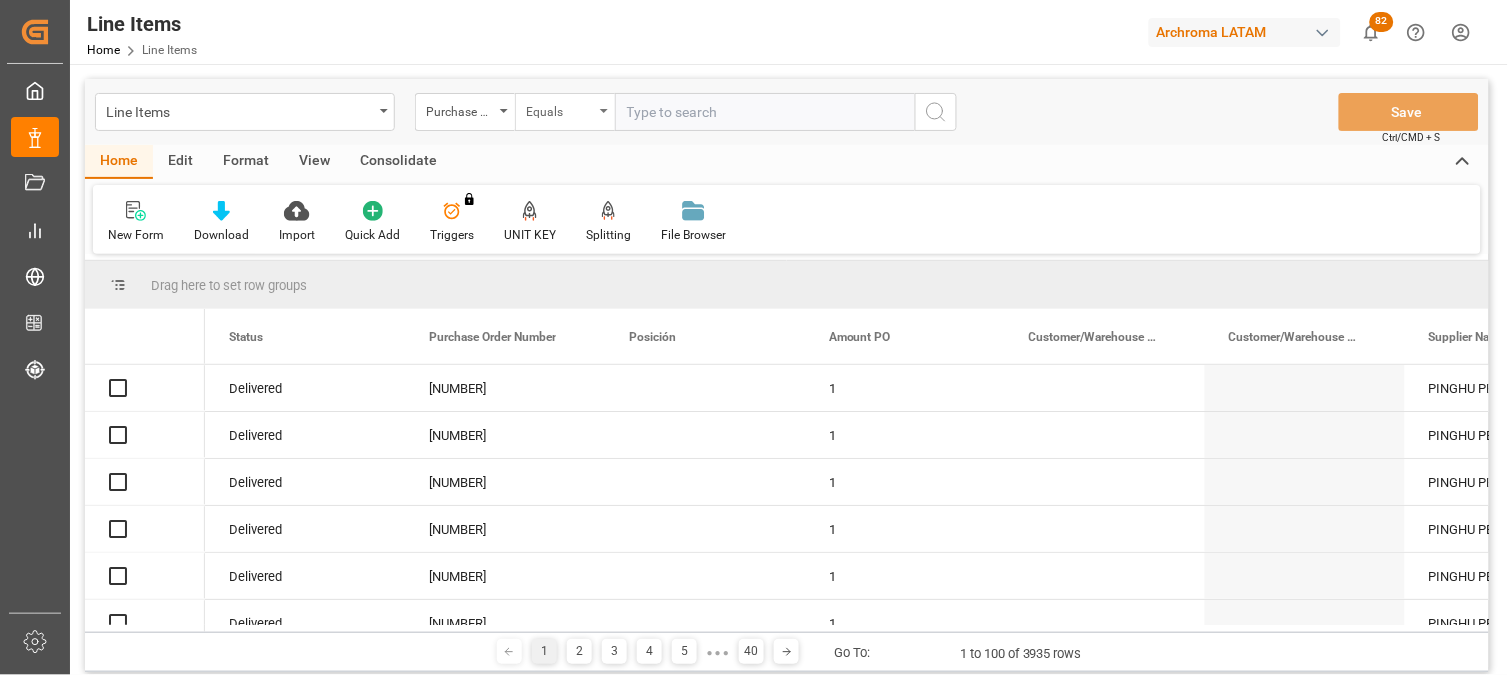 click on "Equals" at bounding box center [565, 112] 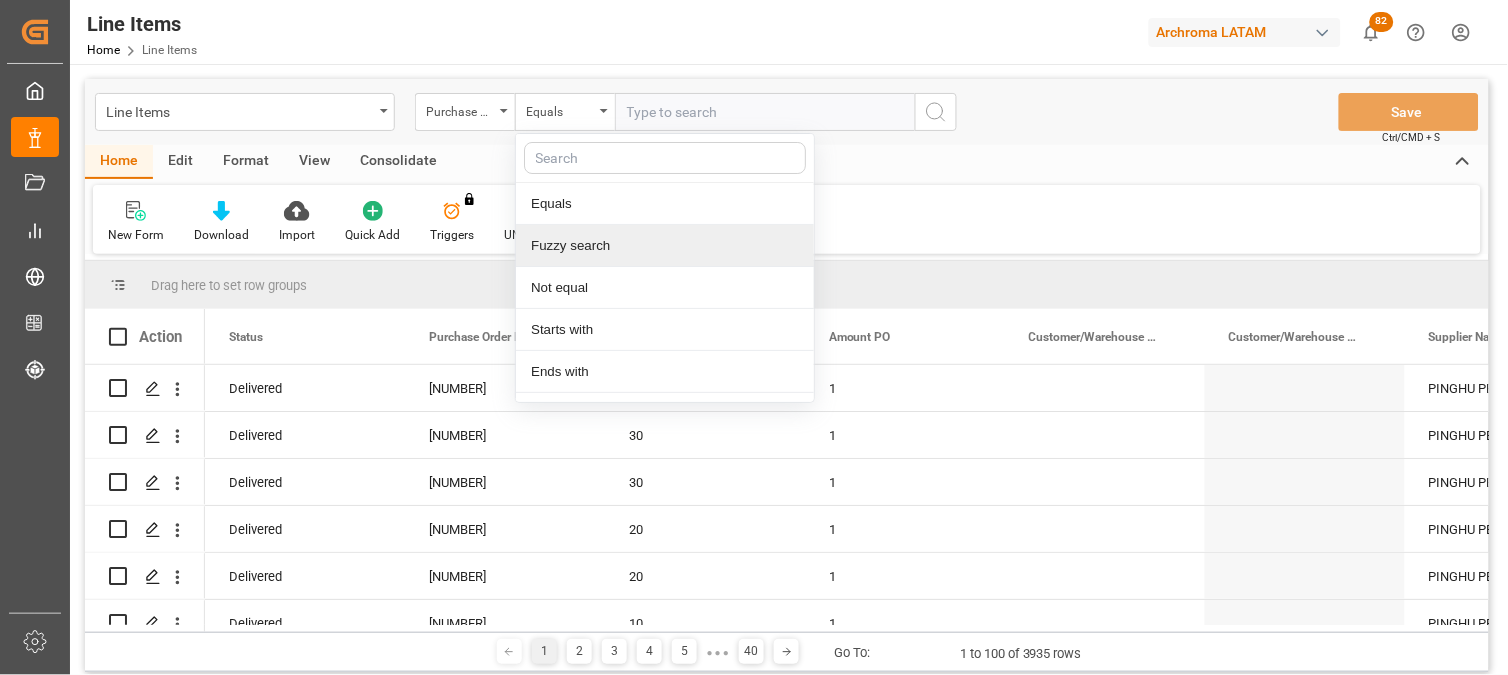 click on "Fuzzy search" at bounding box center [665, 246] 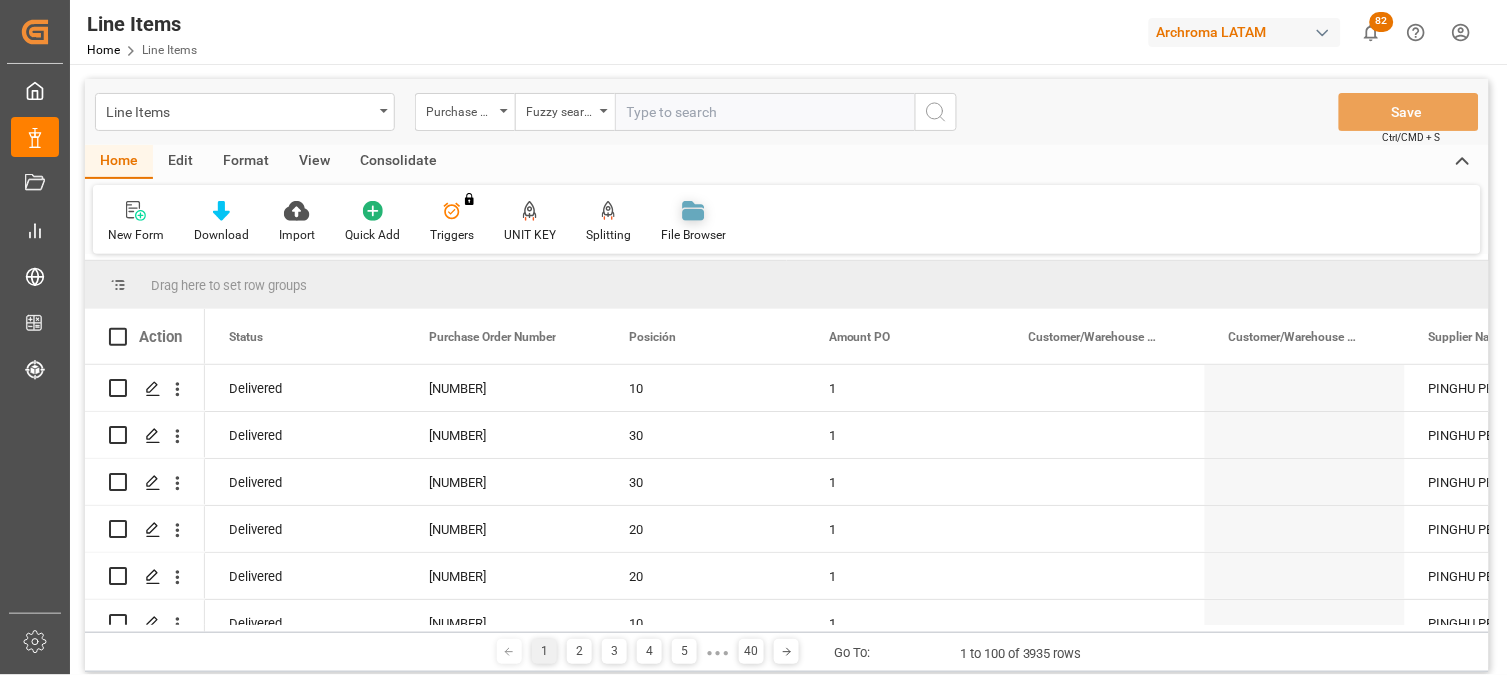 paste on "[NUMBER],[NUMBER]" 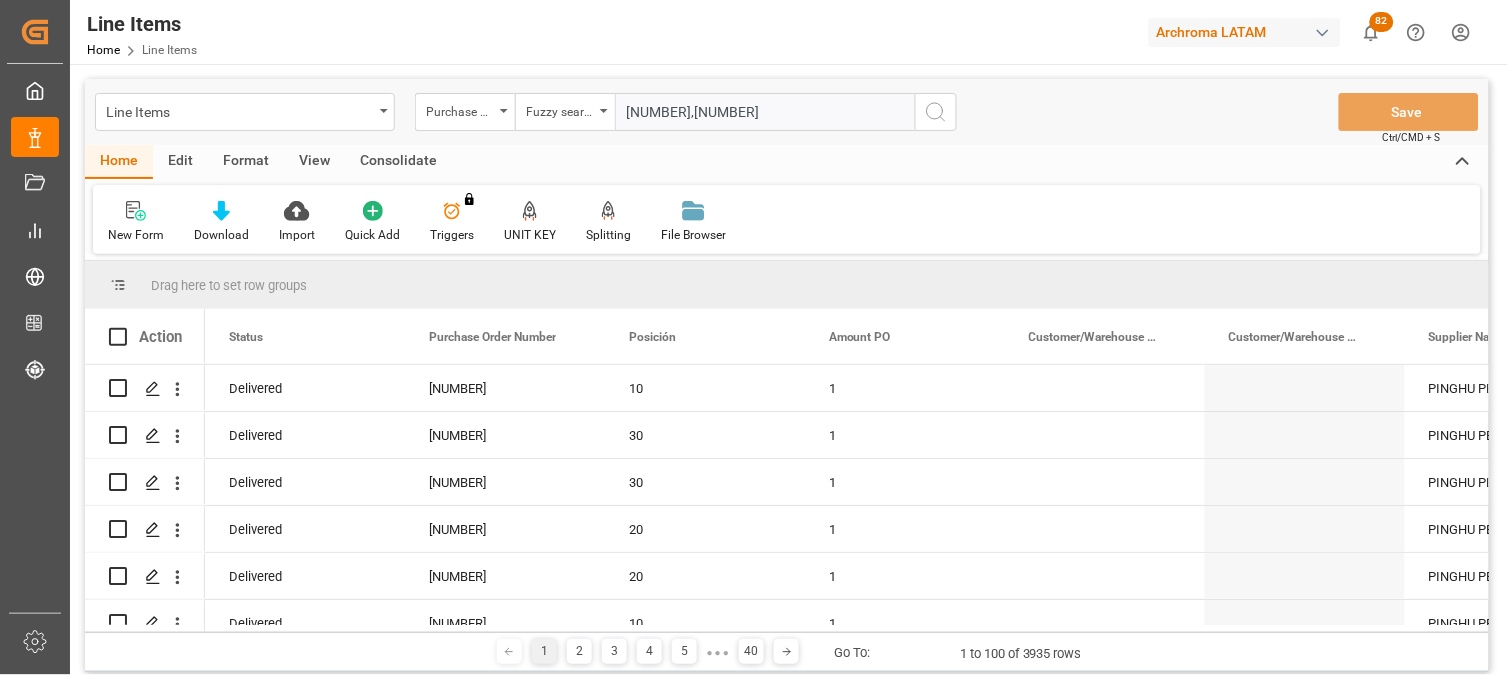drag, startPoint x: 703, startPoint y: 112, endPoint x: 827, endPoint y: 125, distance: 124.67959 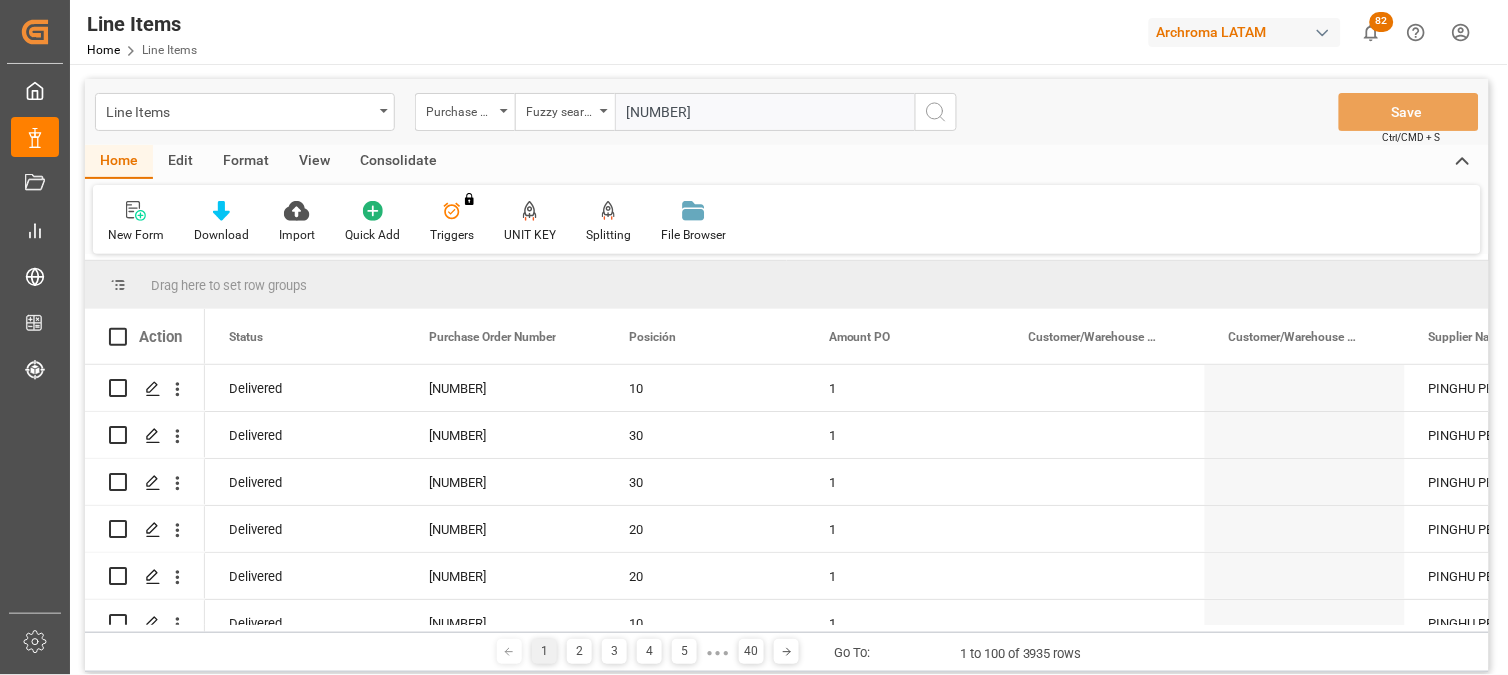 type on "[NUMBER]" 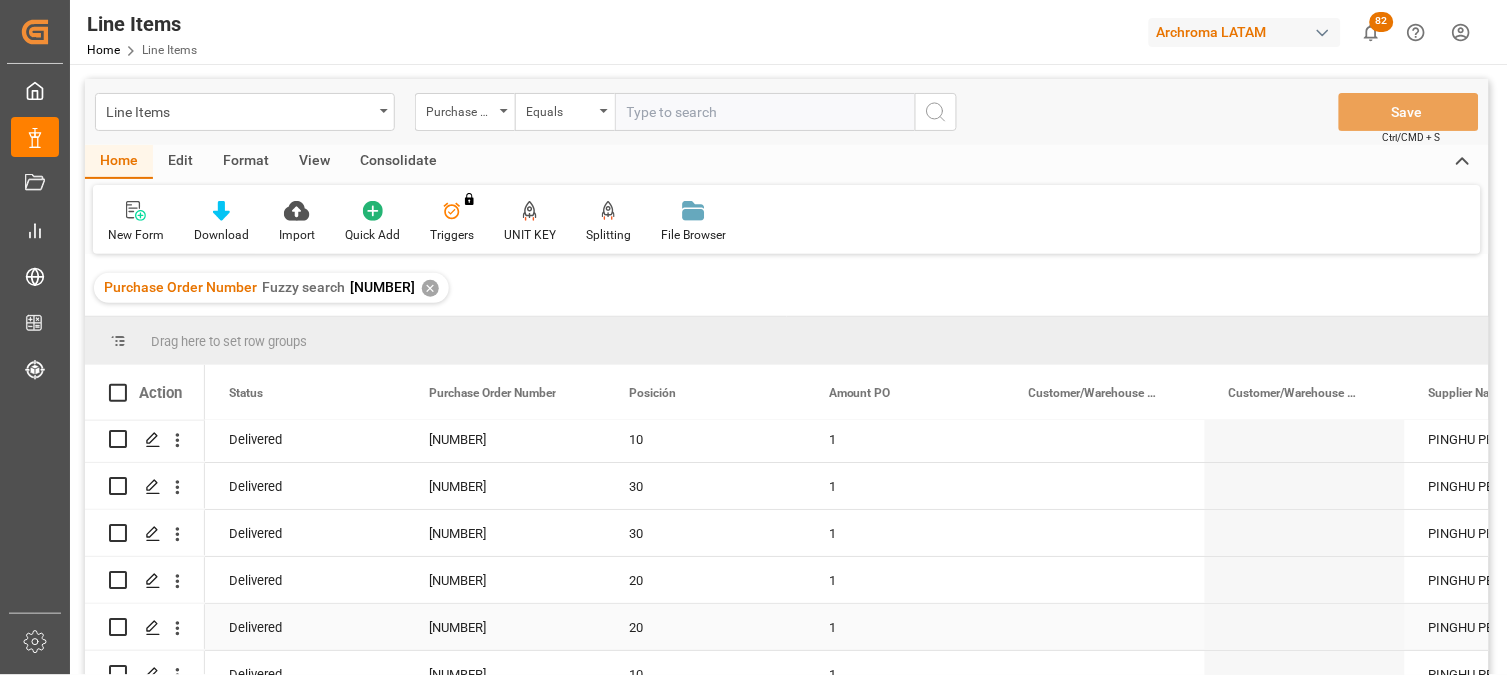 scroll, scrollTop: 0, scrollLeft: 0, axis: both 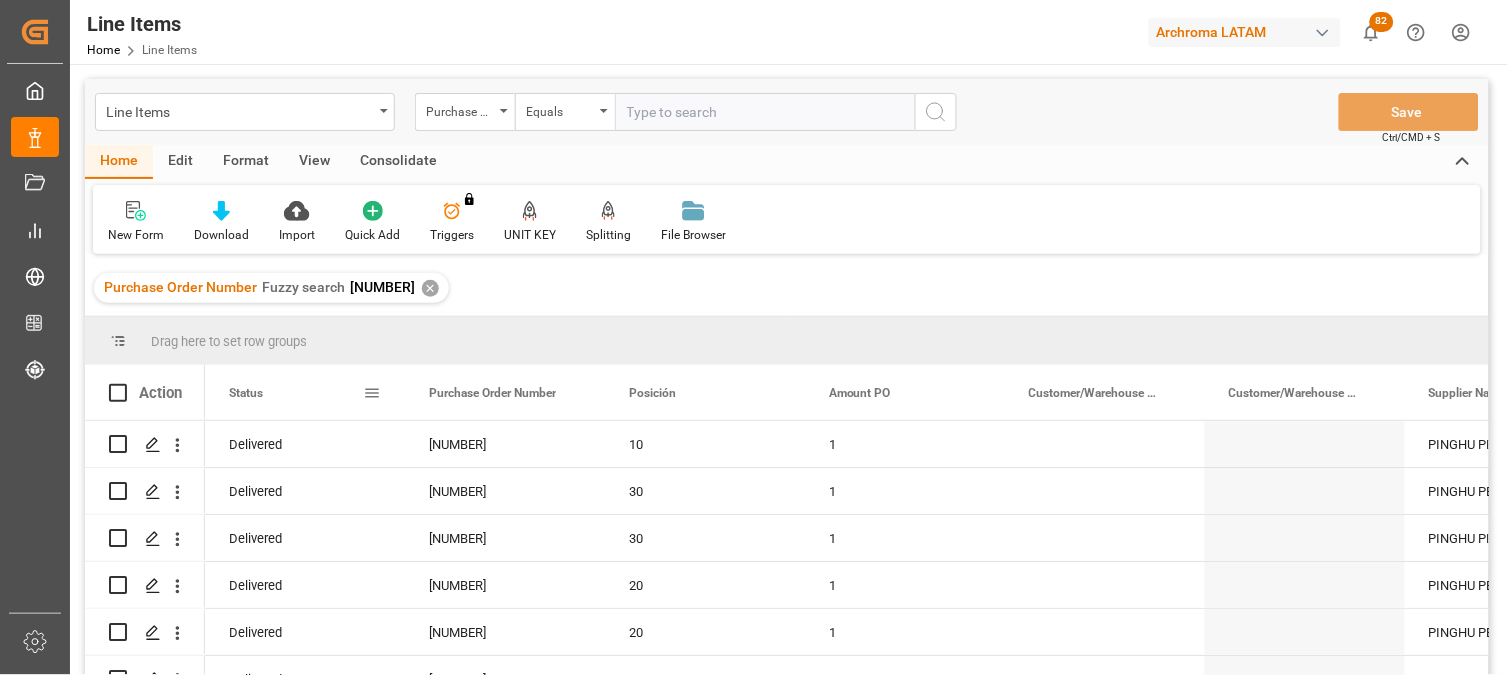 click on "Status" at bounding box center (296, 392) 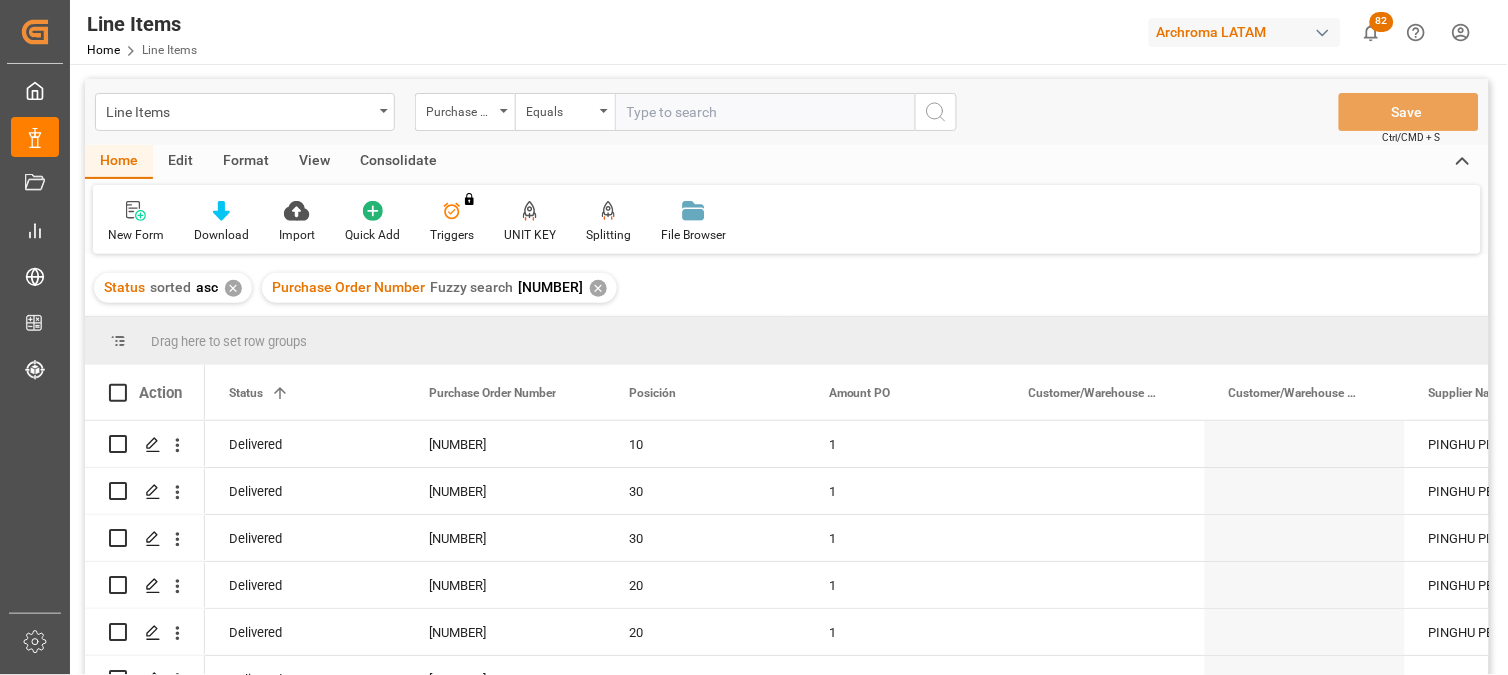 click on "Action" at bounding box center (160, 393) 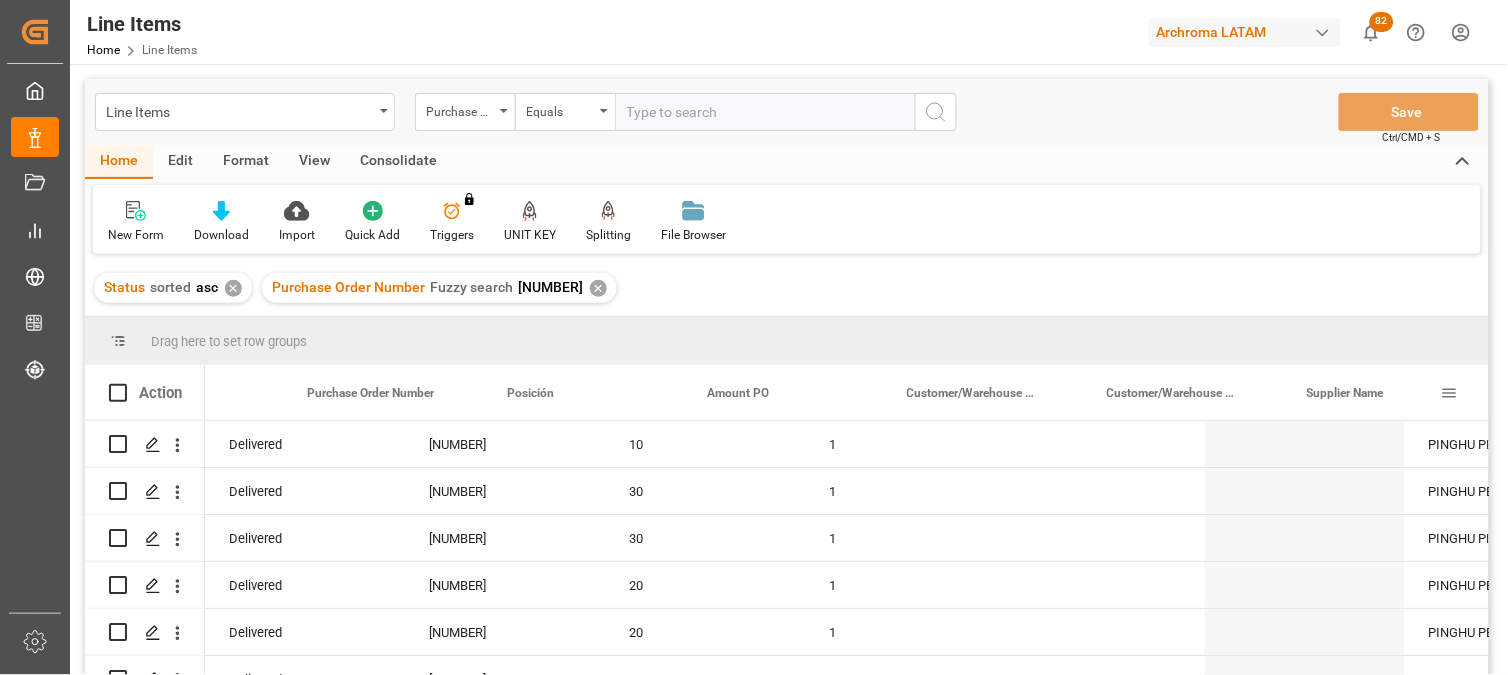 scroll, scrollTop: 0, scrollLeft: 322, axis: horizontal 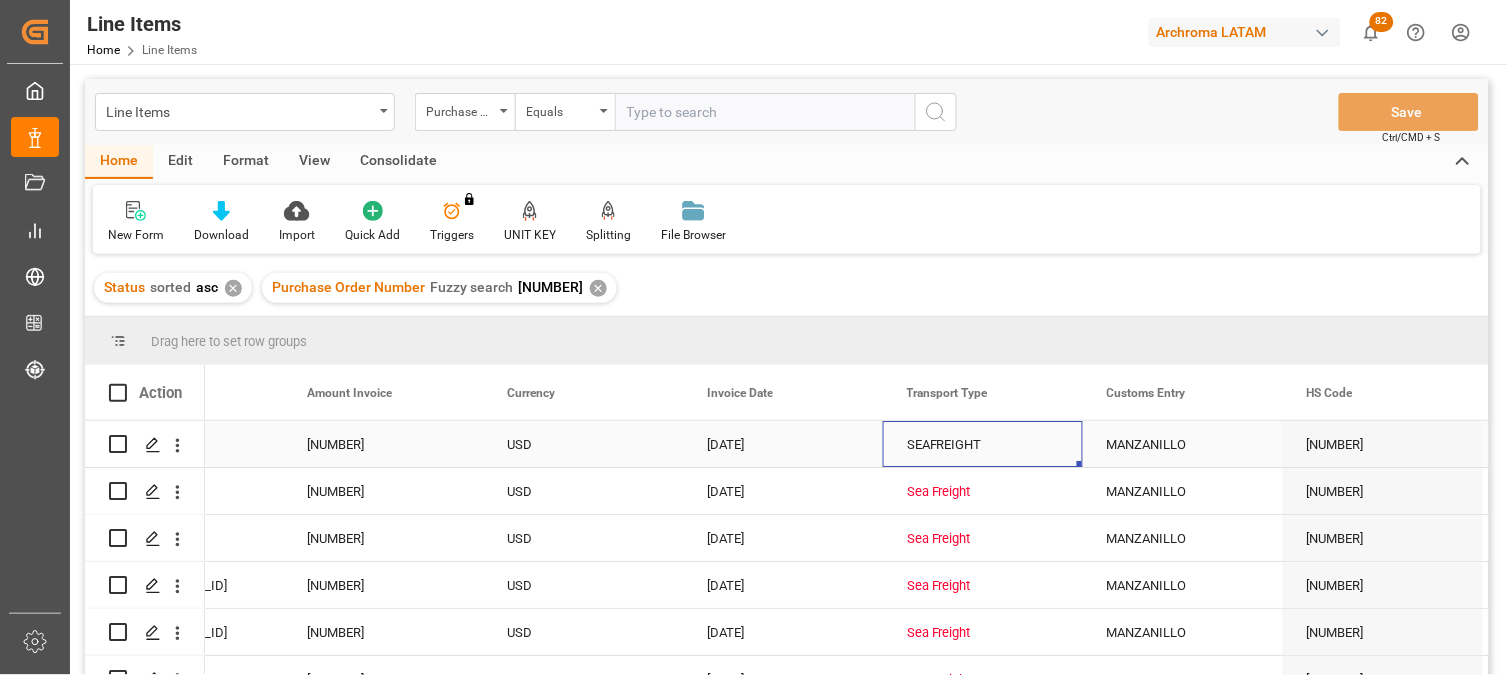 click on "SEAFREIGHT" at bounding box center (983, 445) 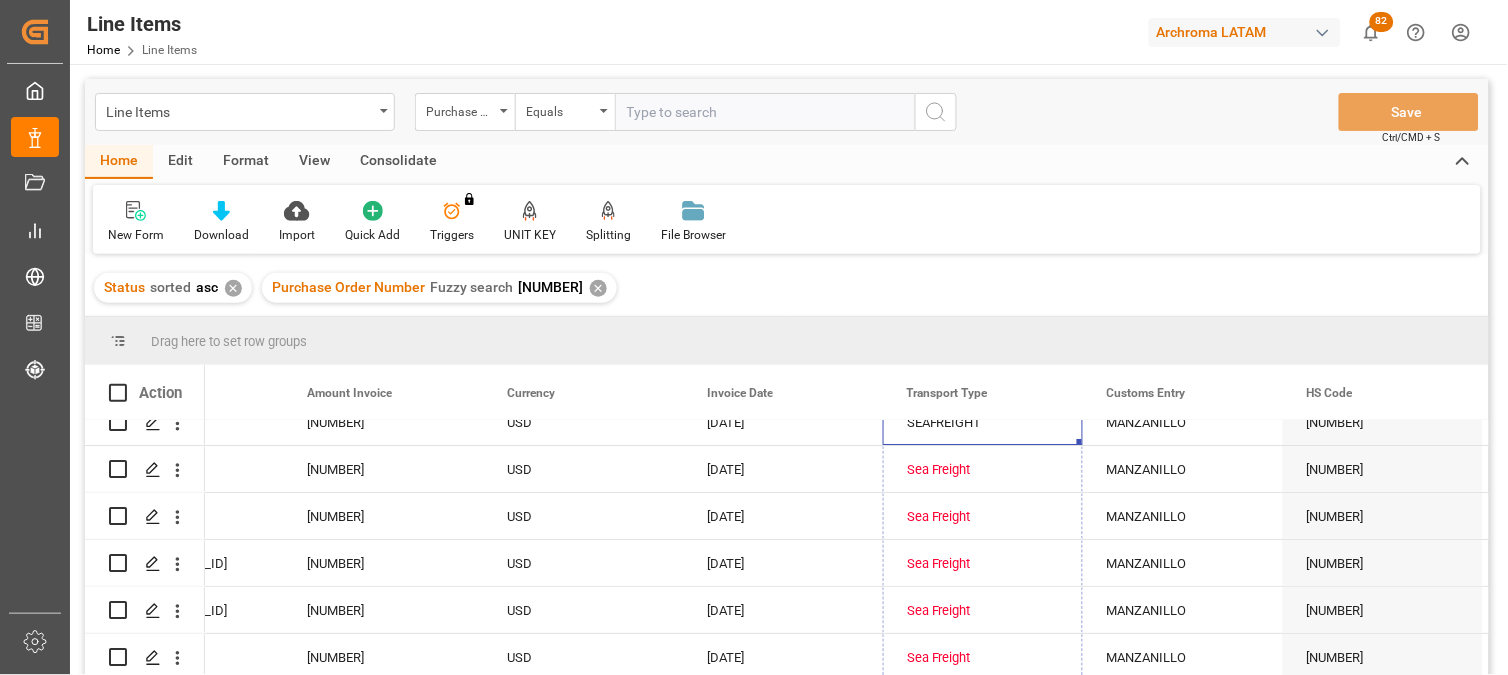 drag, startPoint x: 1078, startPoint y: 463, endPoint x: 1065, endPoint y: 681, distance: 218.38727 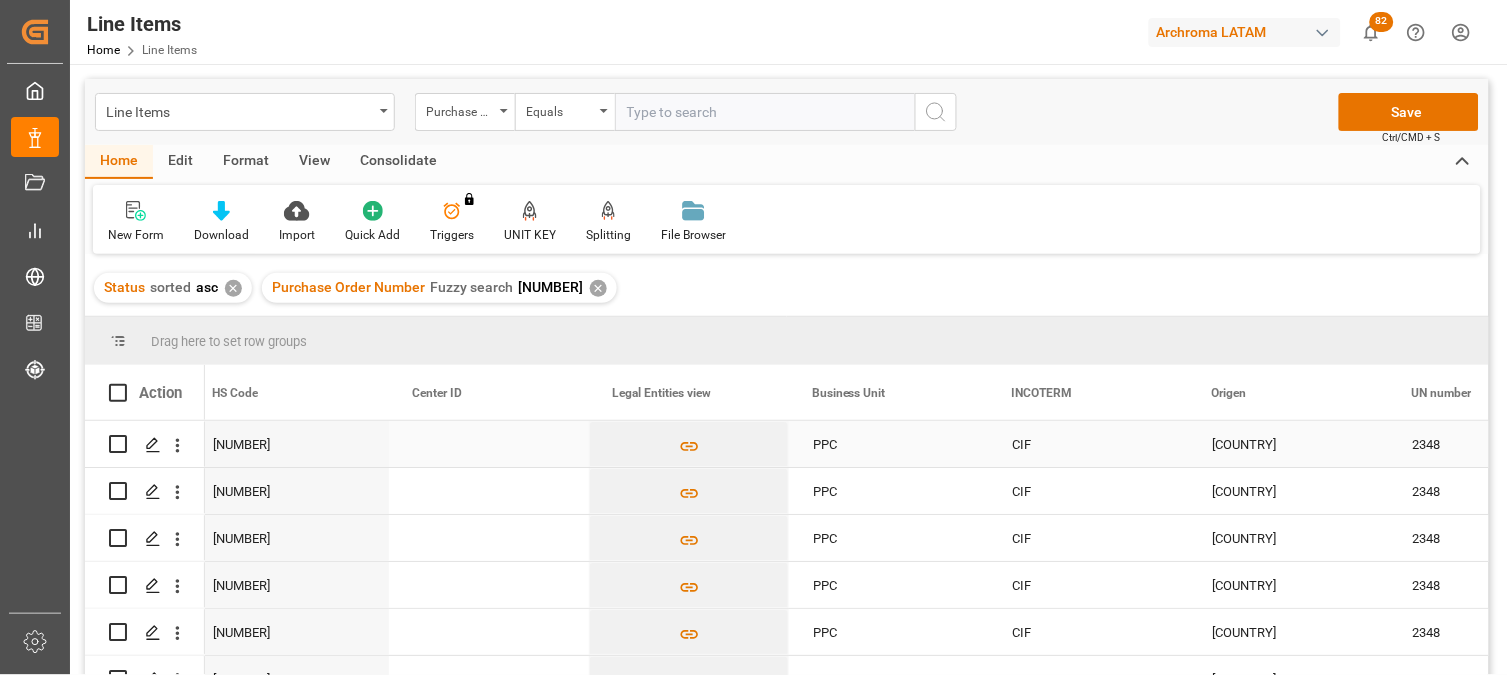 click on "PPC" at bounding box center (889, 444) 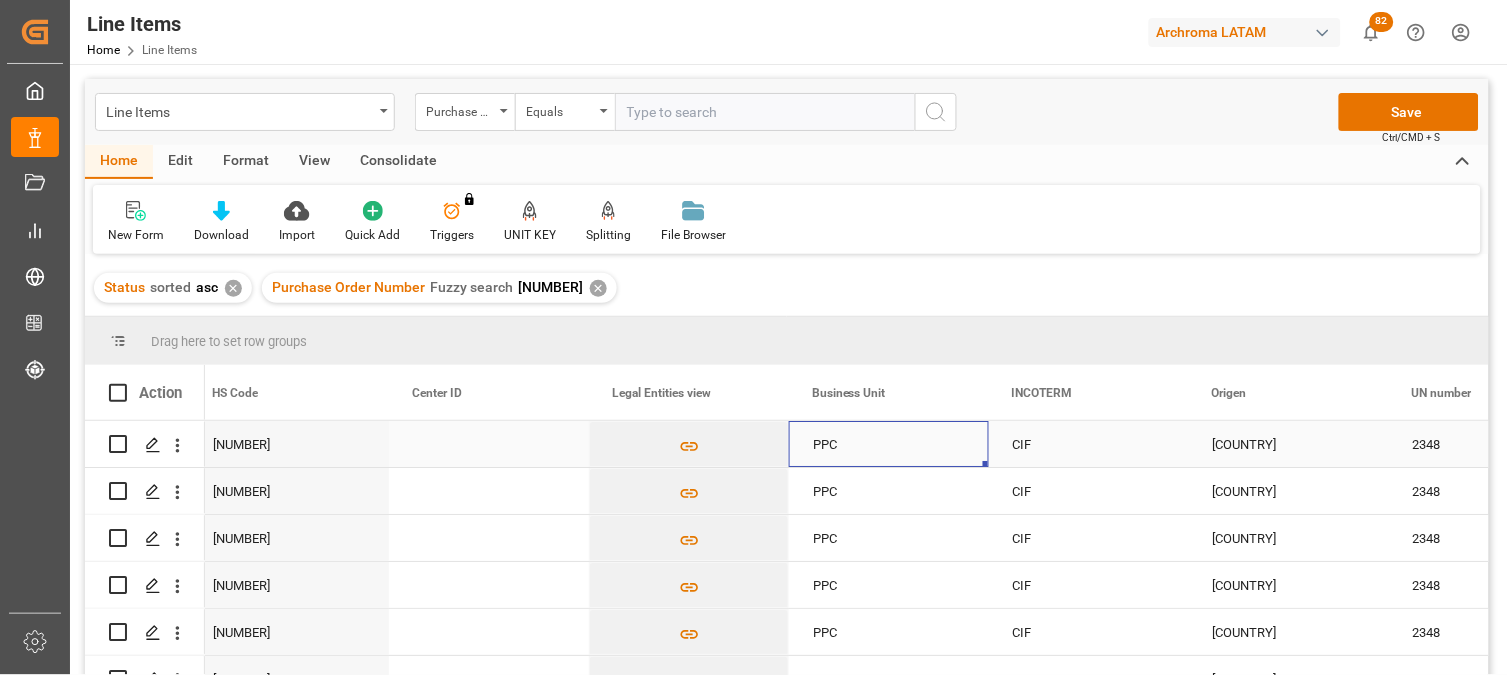 click on "PPC" at bounding box center (889, 444) 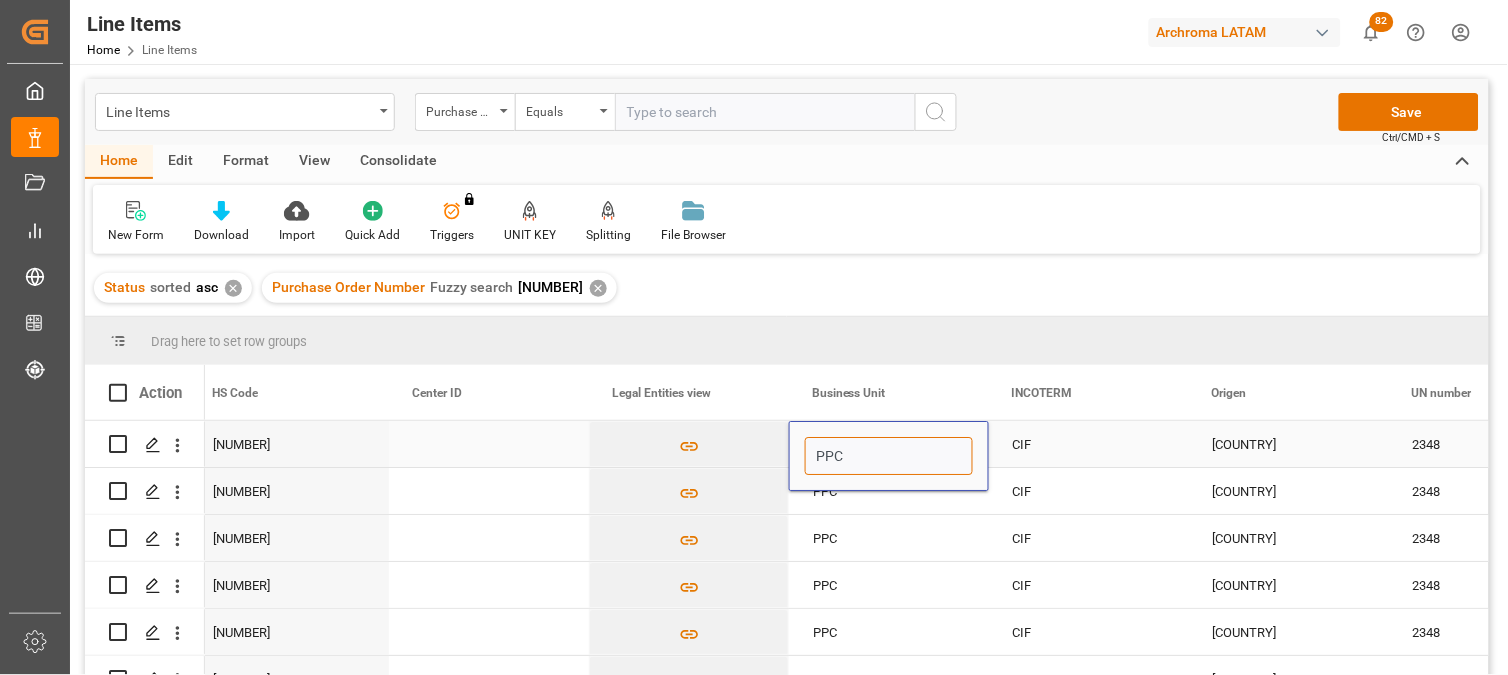 drag, startPoint x: 862, startPoint y: 451, endPoint x: 804, endPoint y: 447, distance: 58.137768 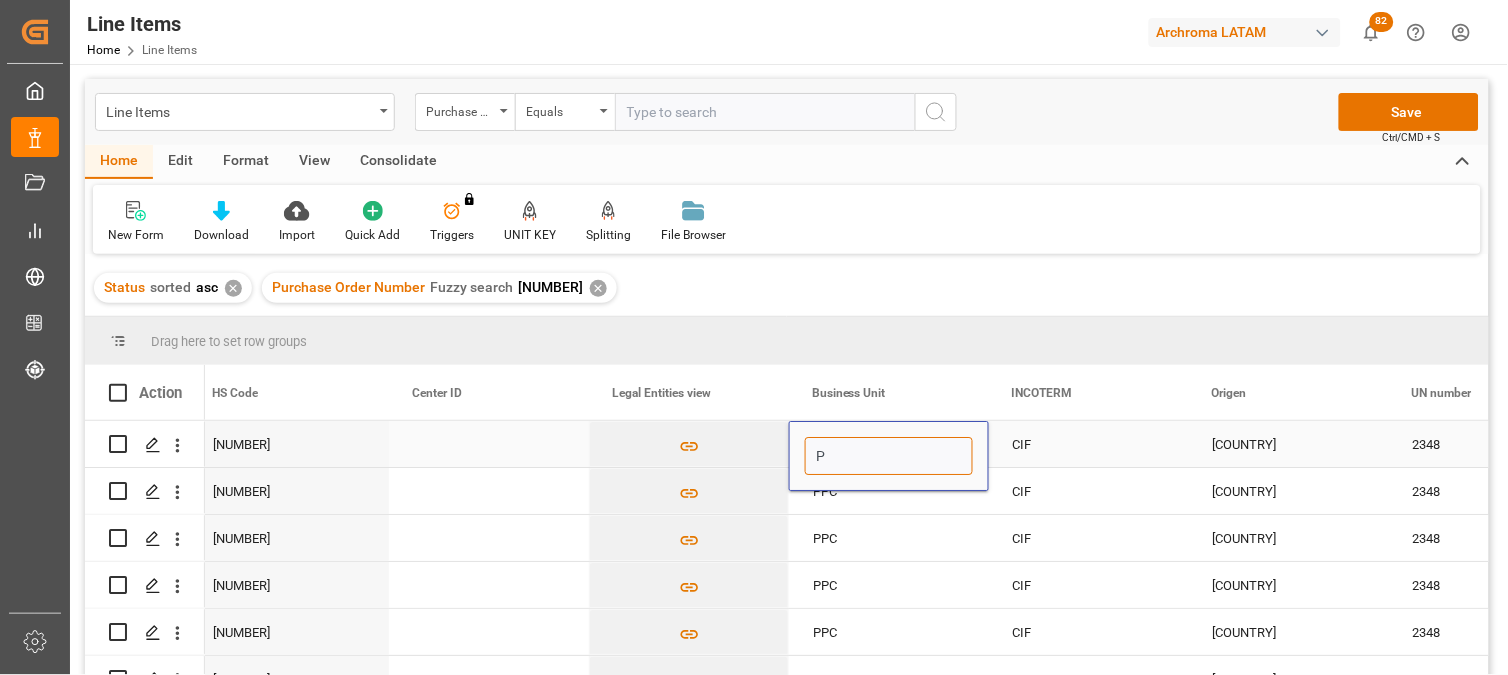 type on "PT" 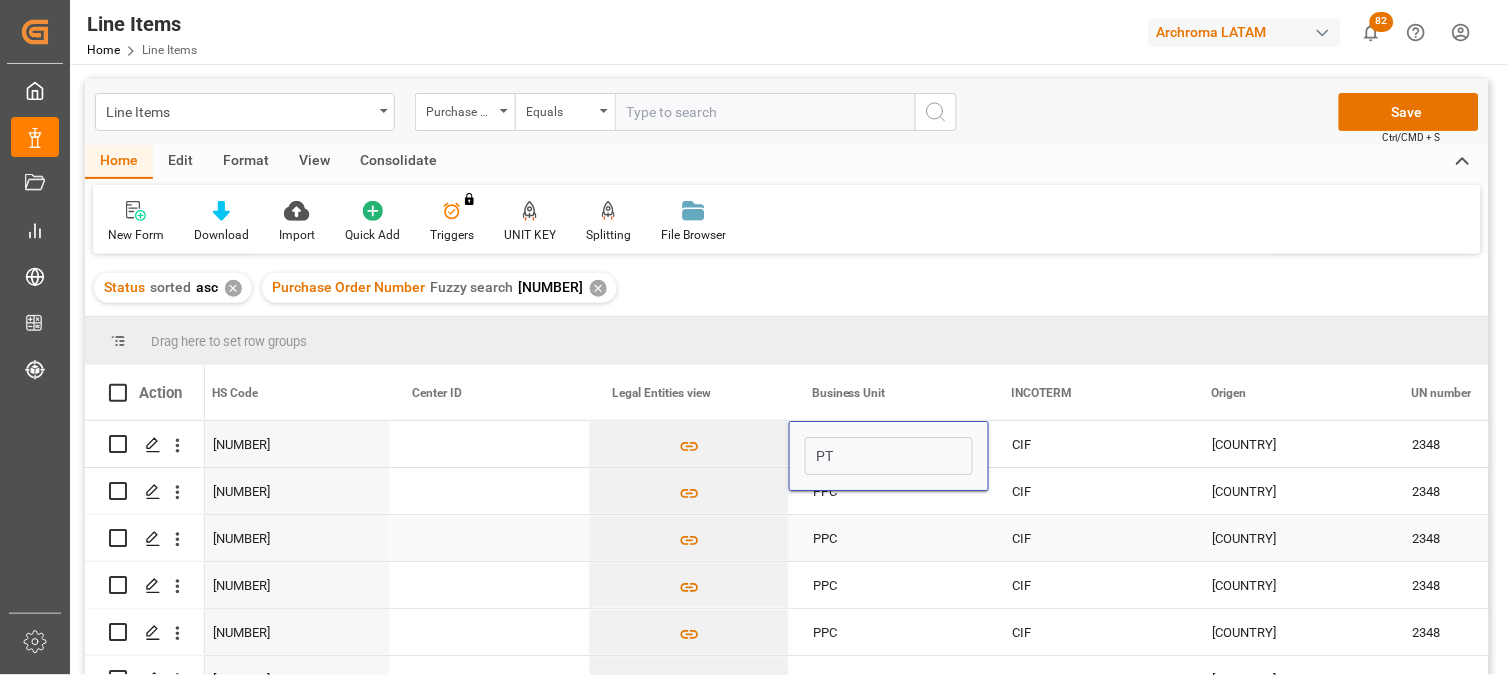 click on "PPC" at bounding box center [889, 538] 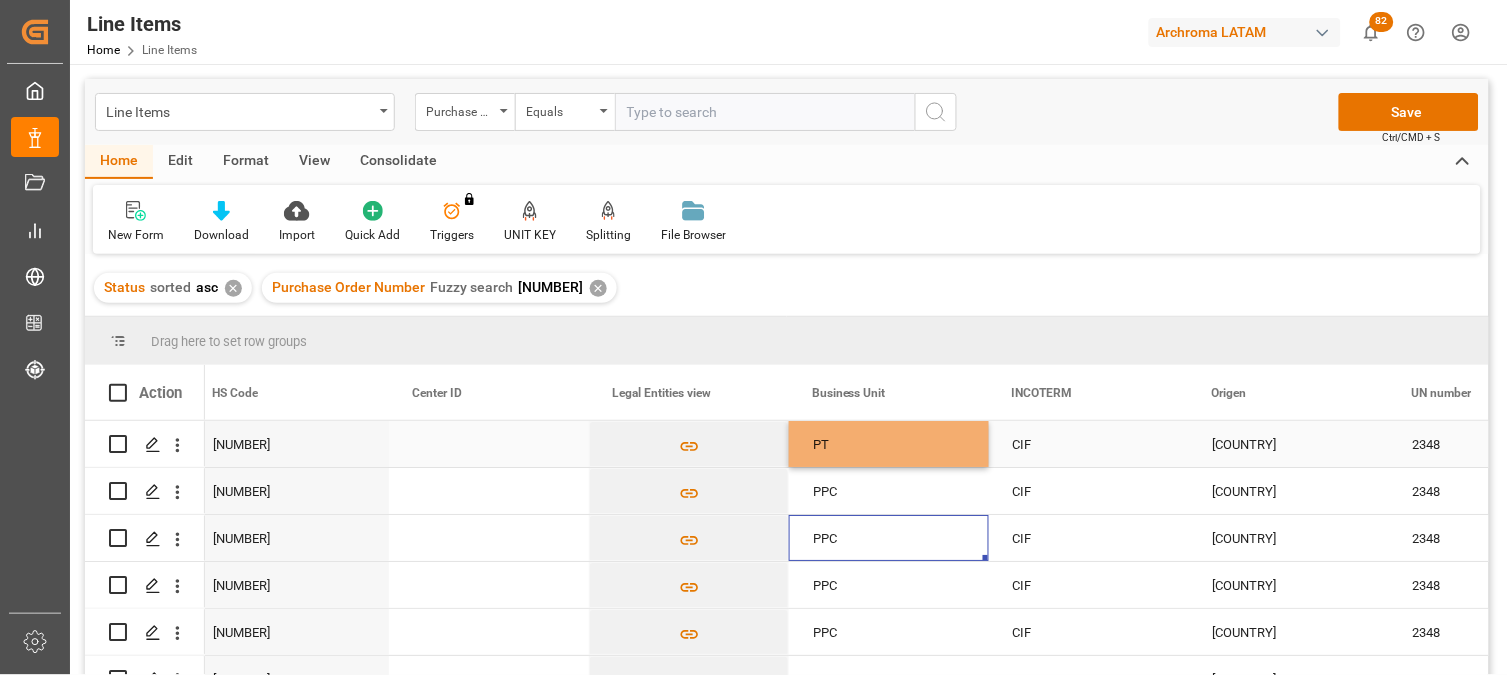 click on "PT" at bounding box center (889, 444) 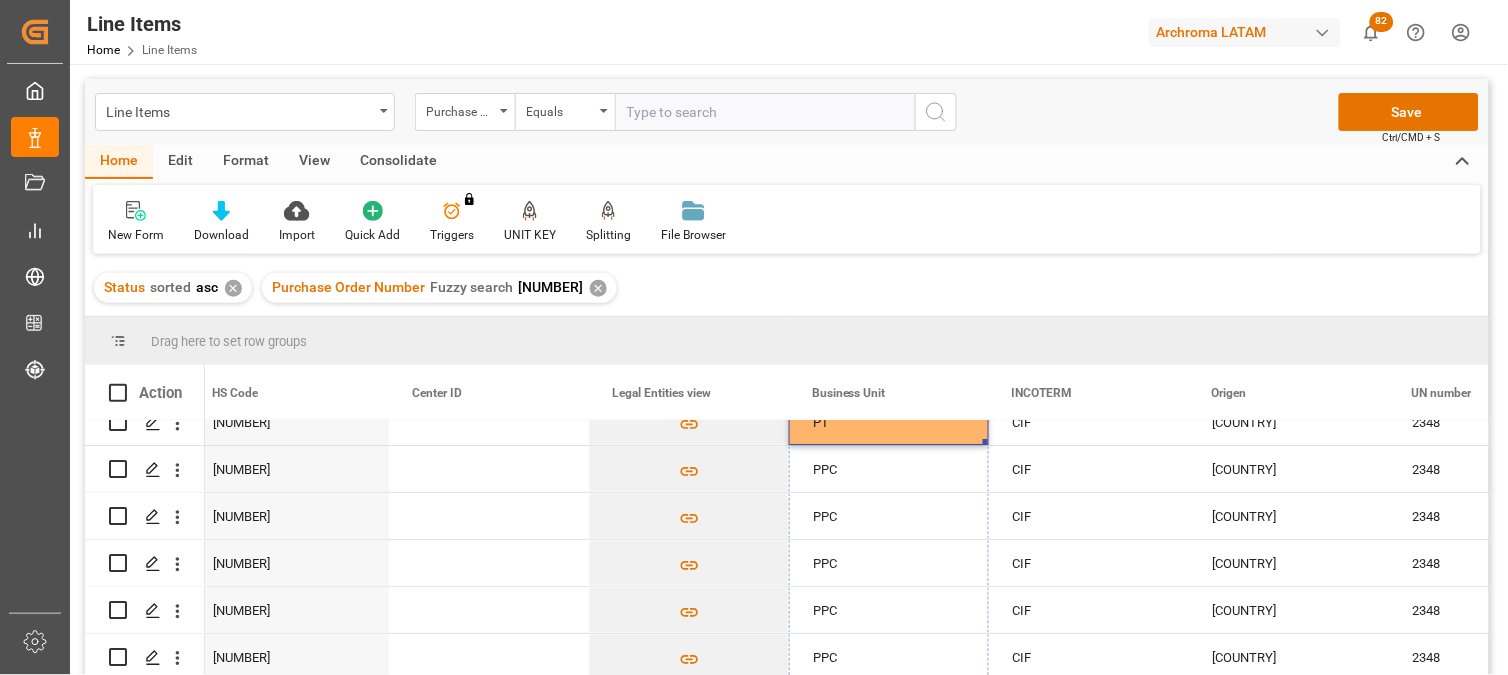 drag, startPoint x: 984, startPoint y: 464, endPoint x: 953, endPoint y: 723, distance: 260.8486 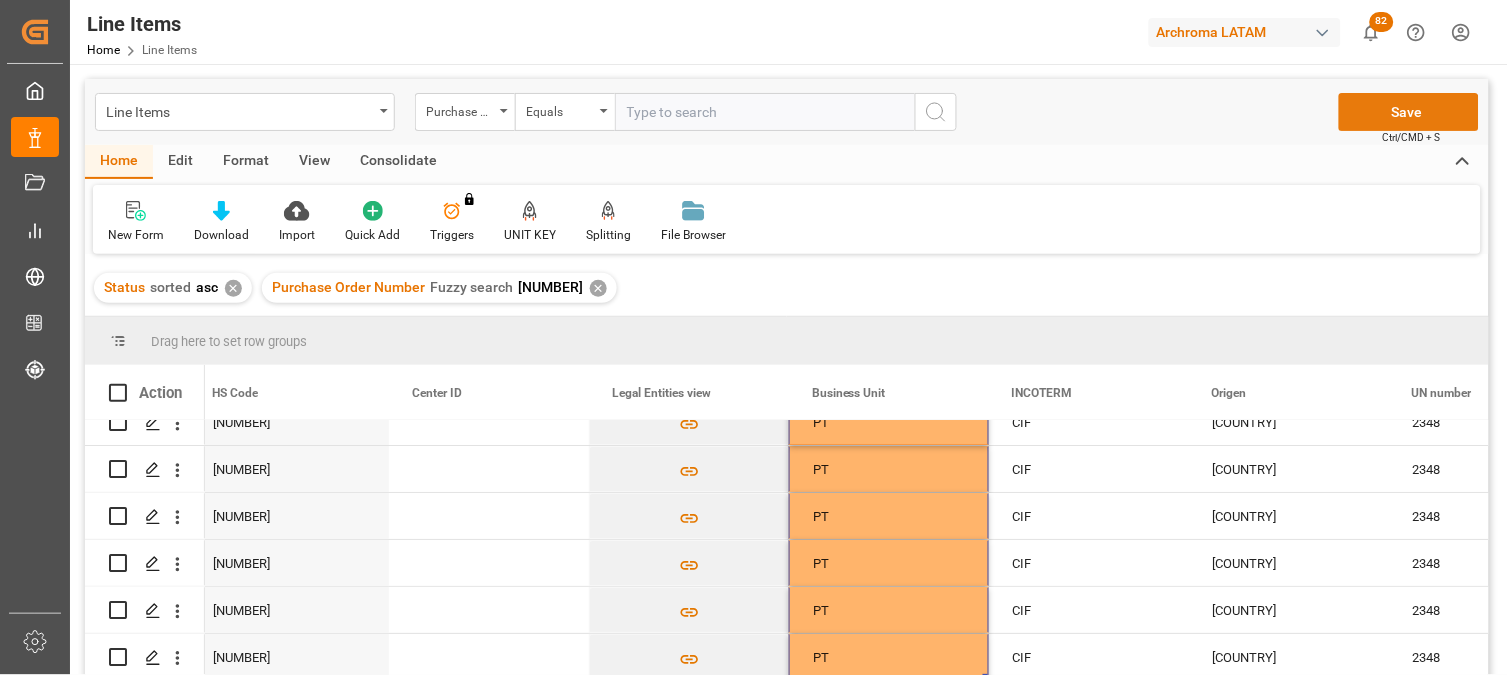 click on "Save" at bounding box center [1409, 112] 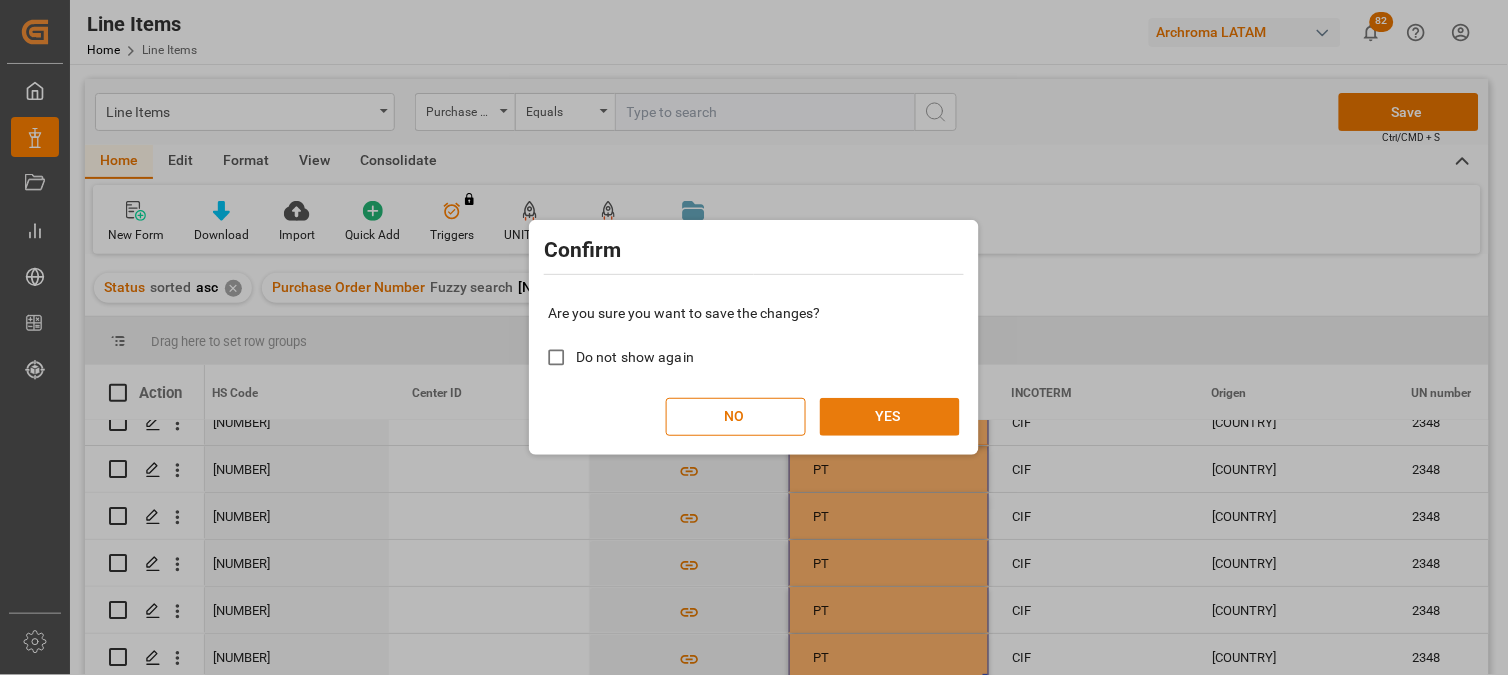 click on "YES" at bounding box center [890, 417] 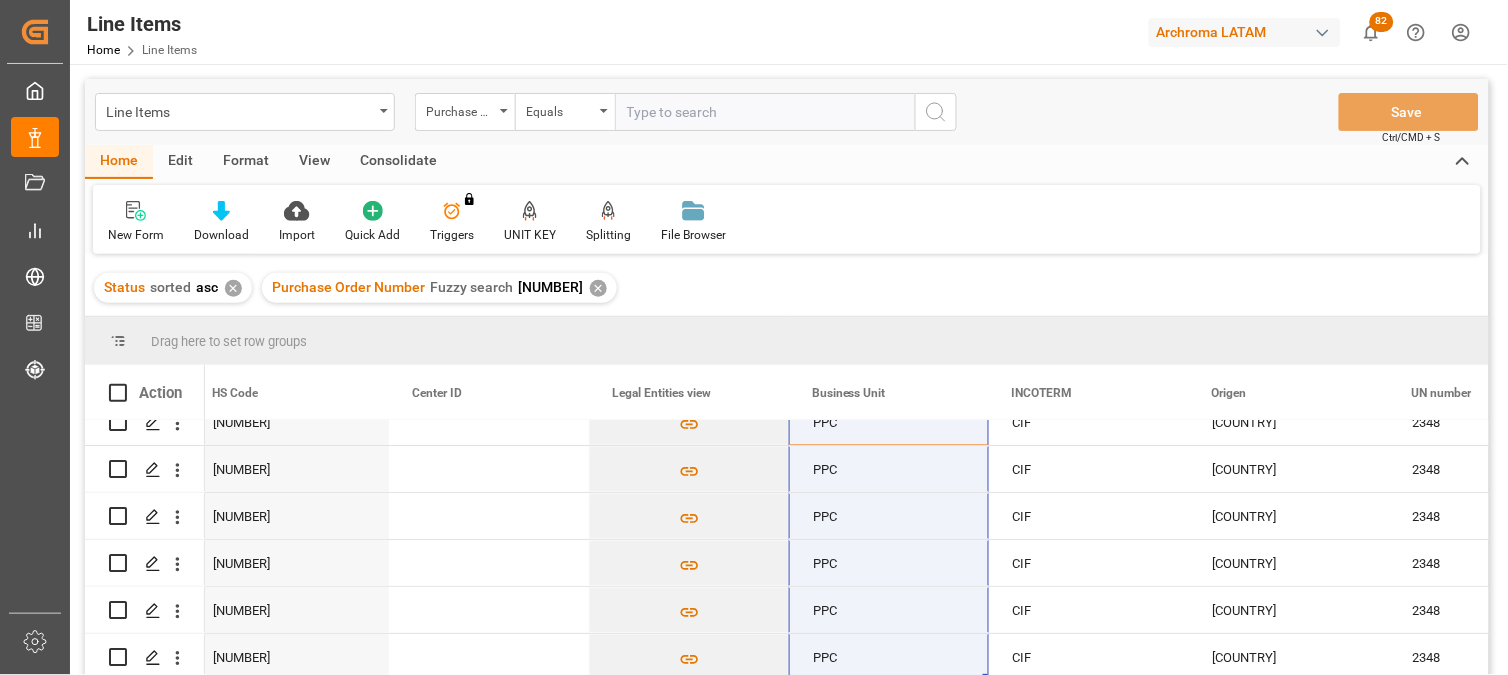 drag, startPoint x: 516, startPoint y: 287, endPoint x: 595, endPoint y: 297, distance: 79.630394 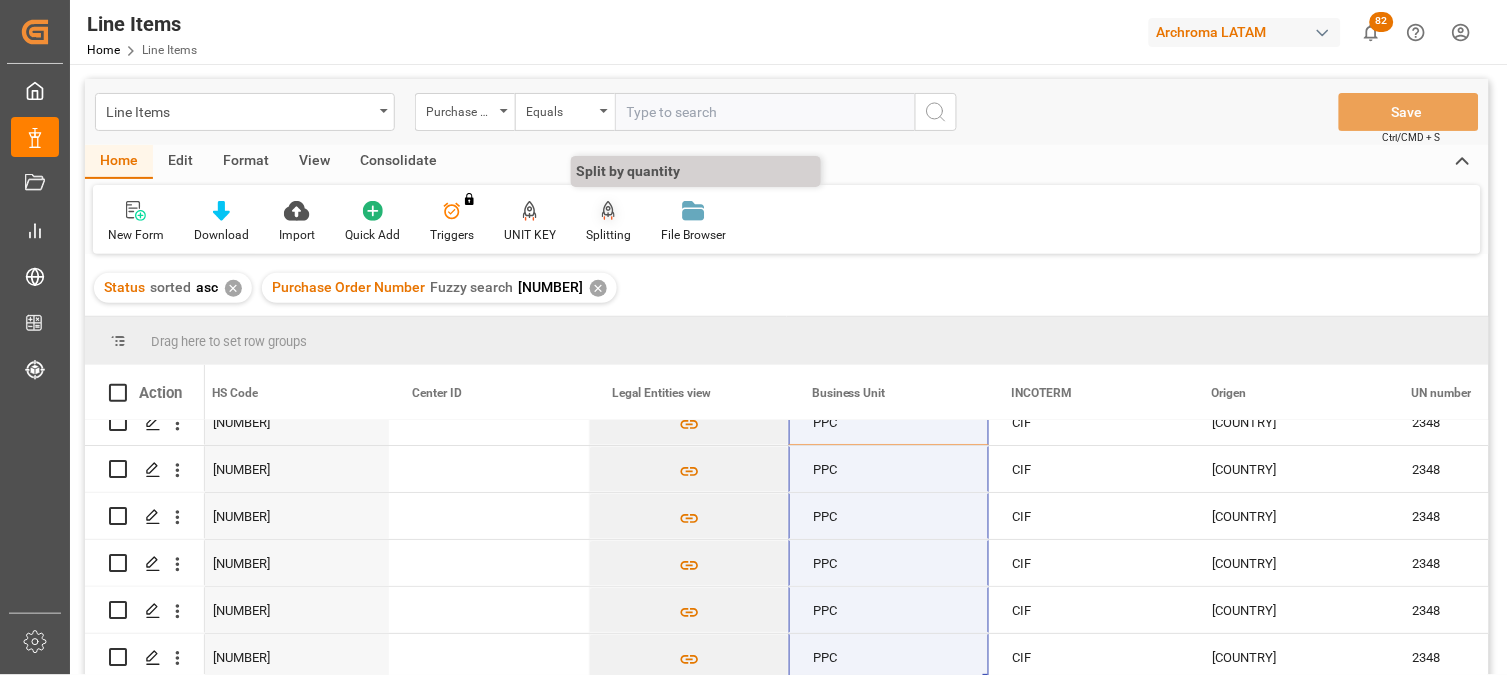 copy on "[NUMBER]" 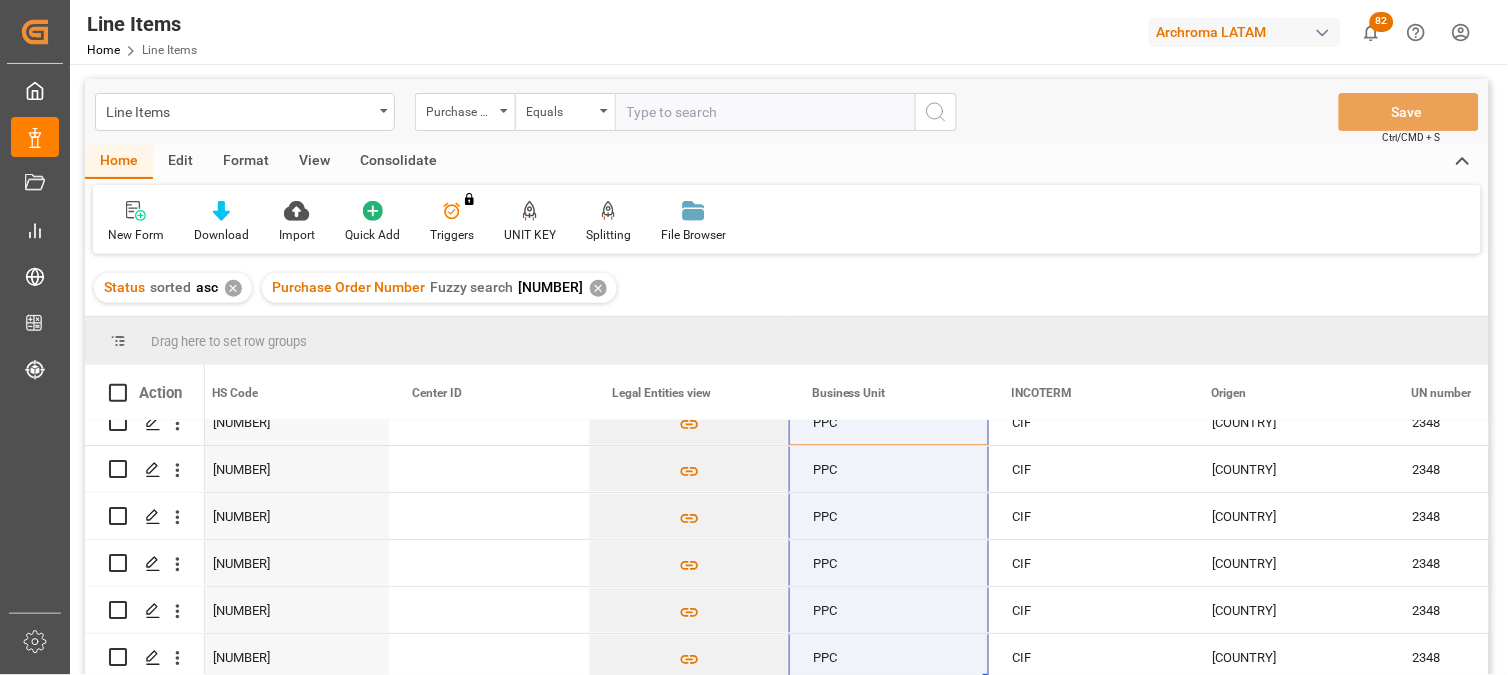 click on "✕" at bounding box center (598, 288) 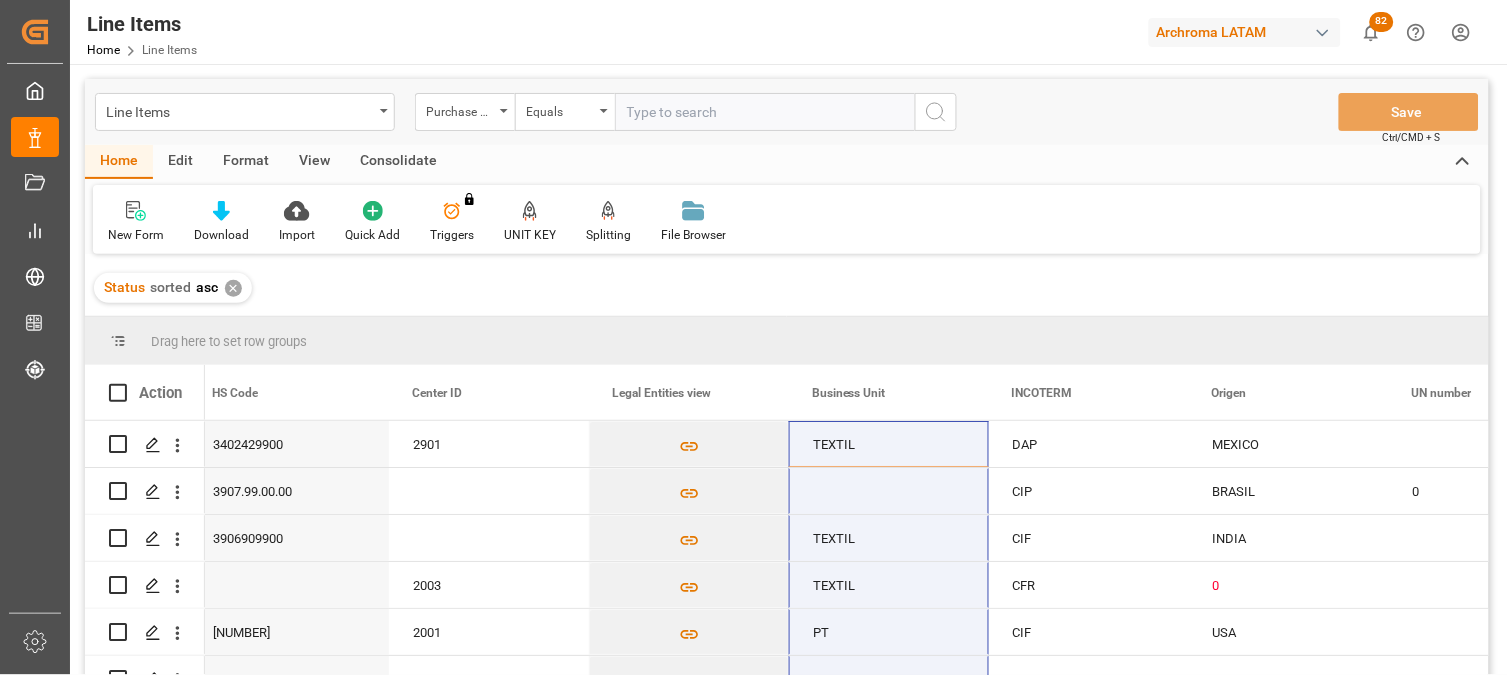 click on "✕" at bounding box center (233, 288) 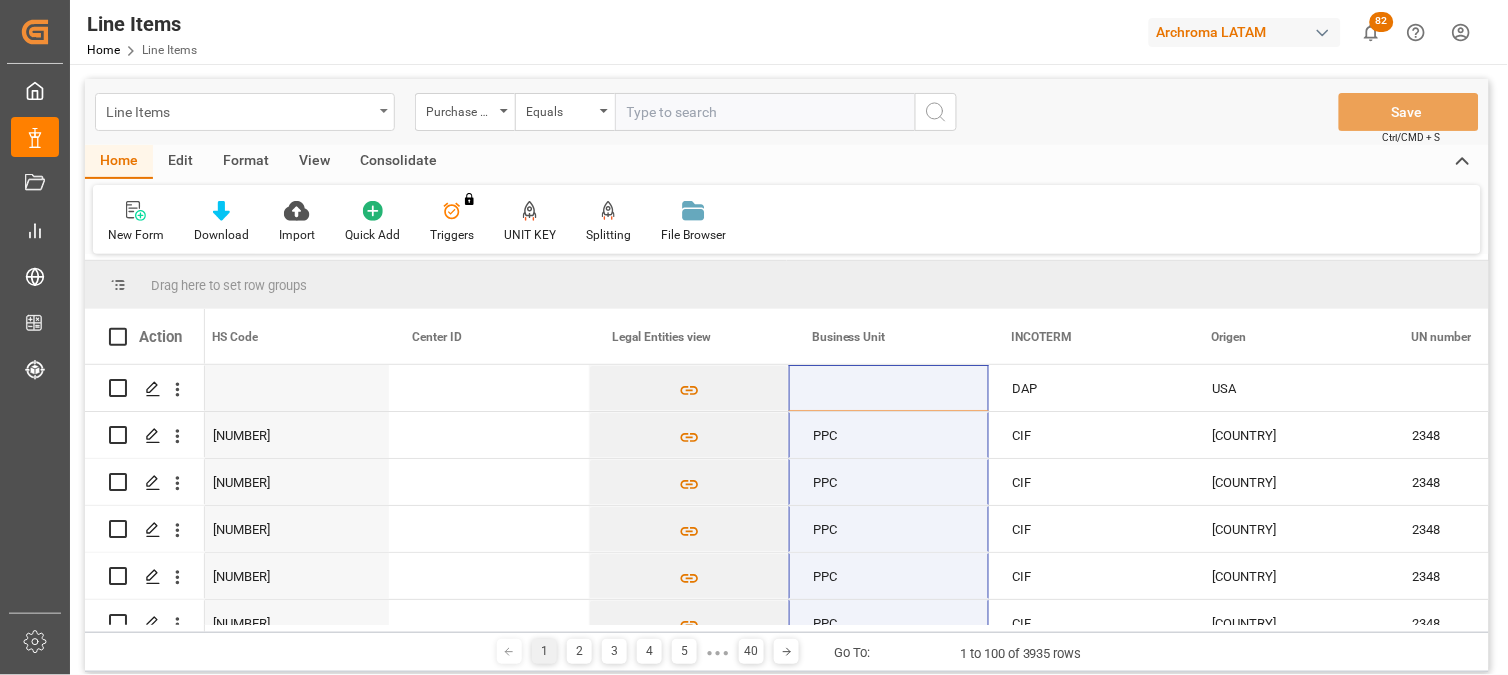 click on "Line Items" at bounding box center [245, 112] 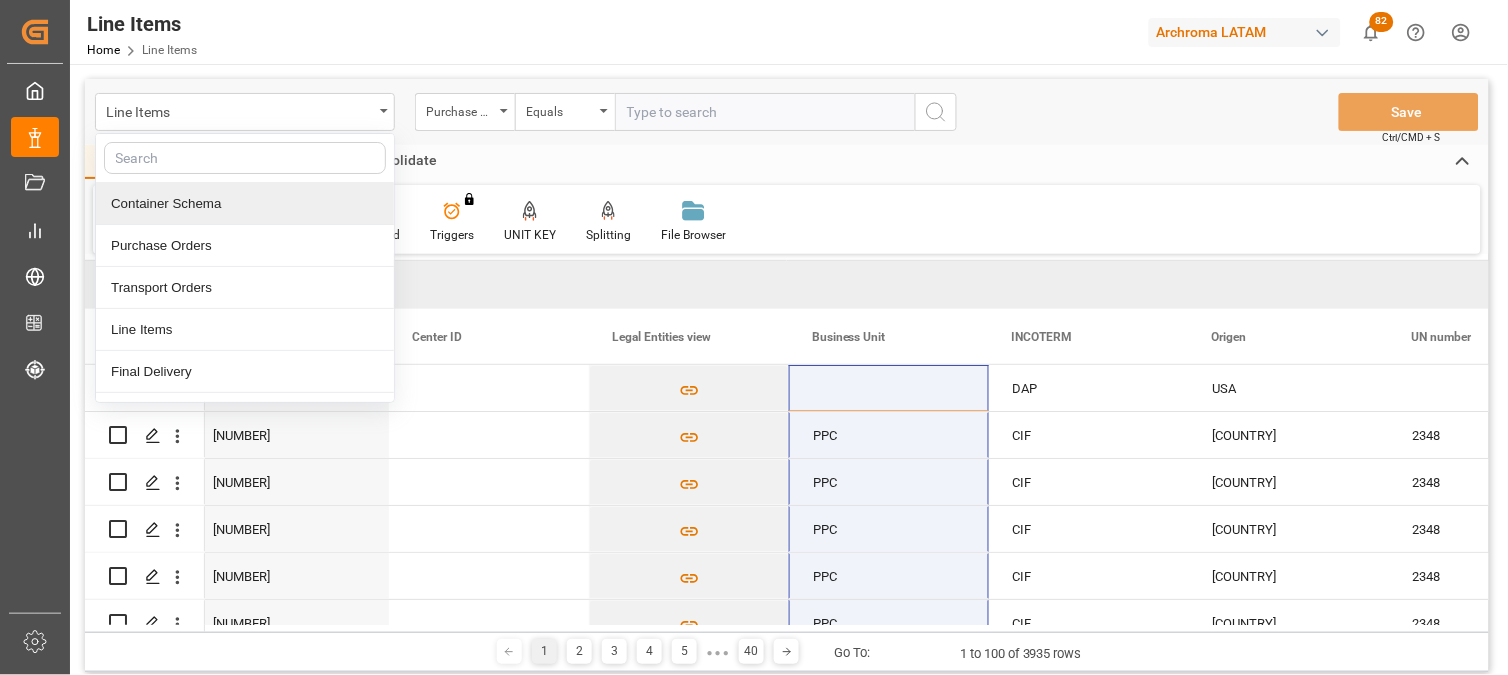 click on "Container Schema" at bounding box center (245, 204) 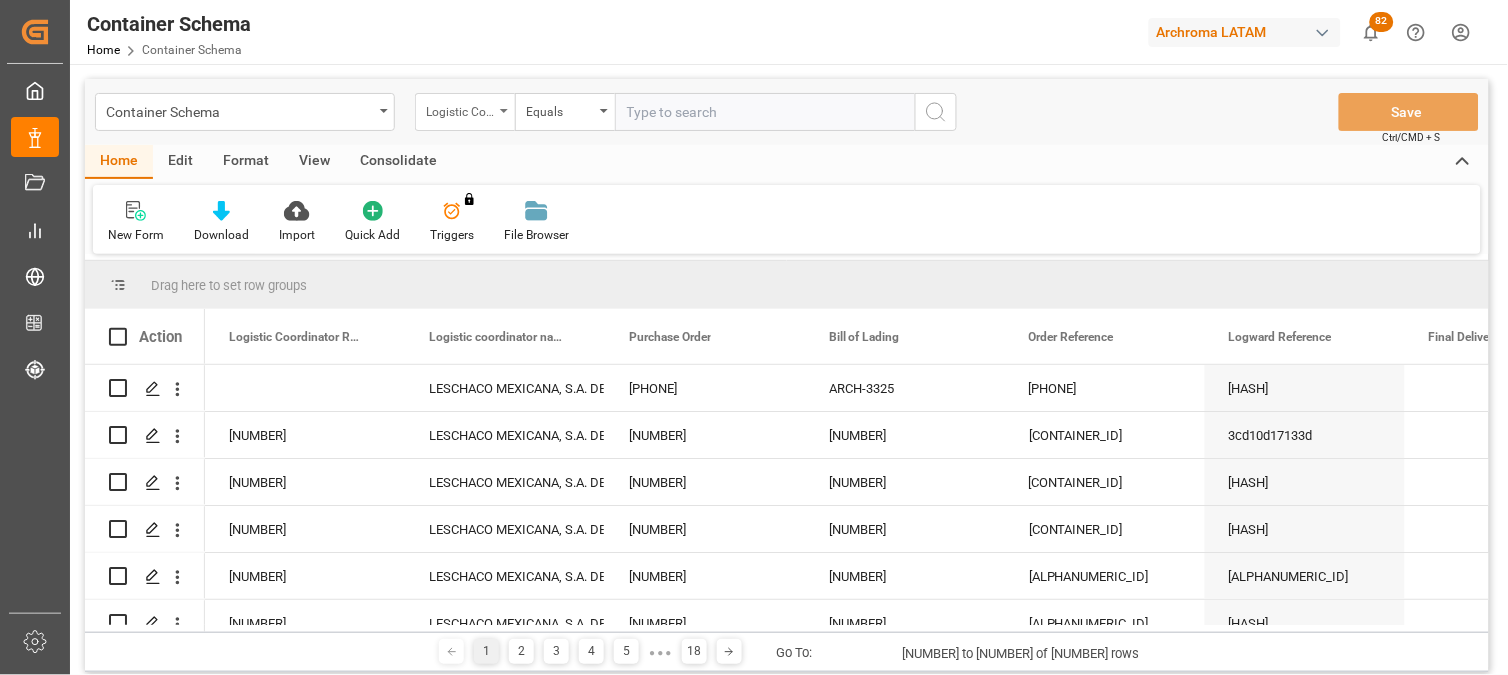 click on "Logistic Coordinator Reference Number" at bounding box center [460, 109] 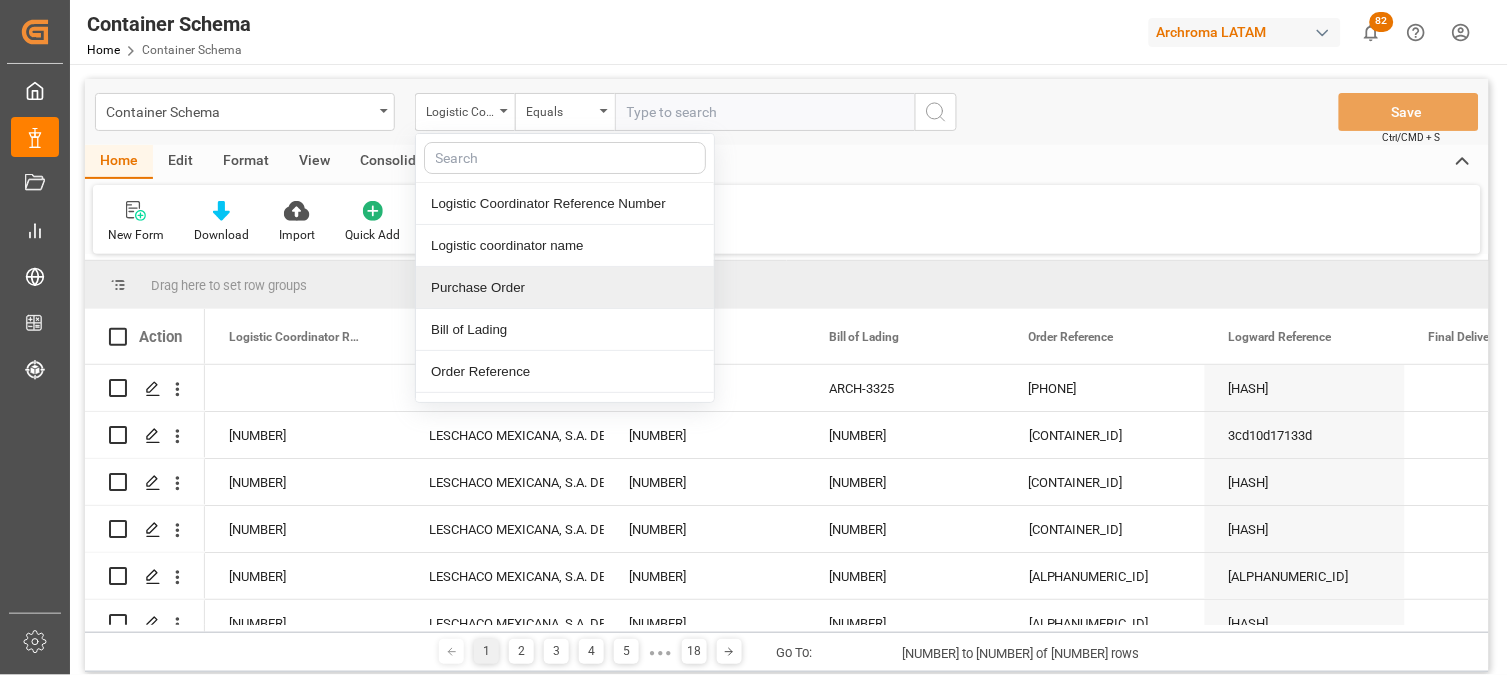 click on "Purchase Order" at bounding box center (565, 288) 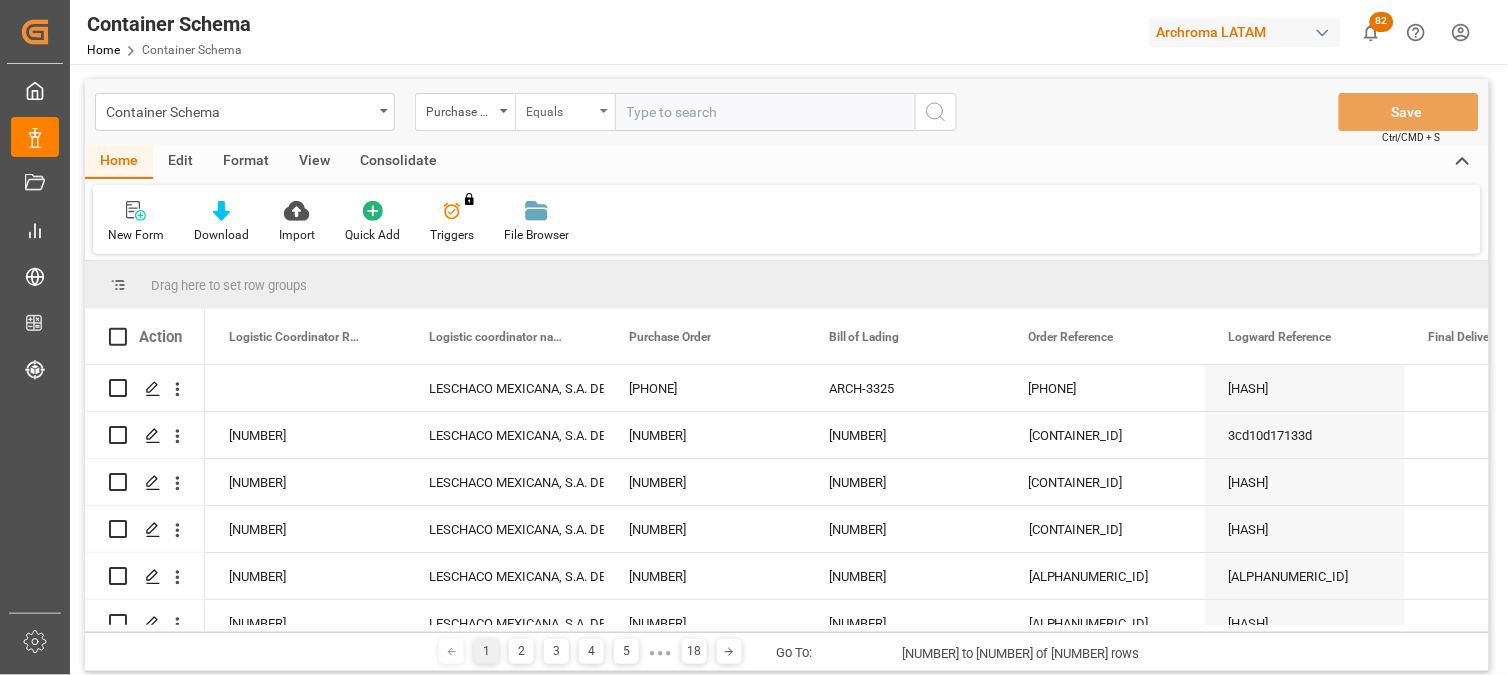 click on "Equals" at bounding box center (560, 109) 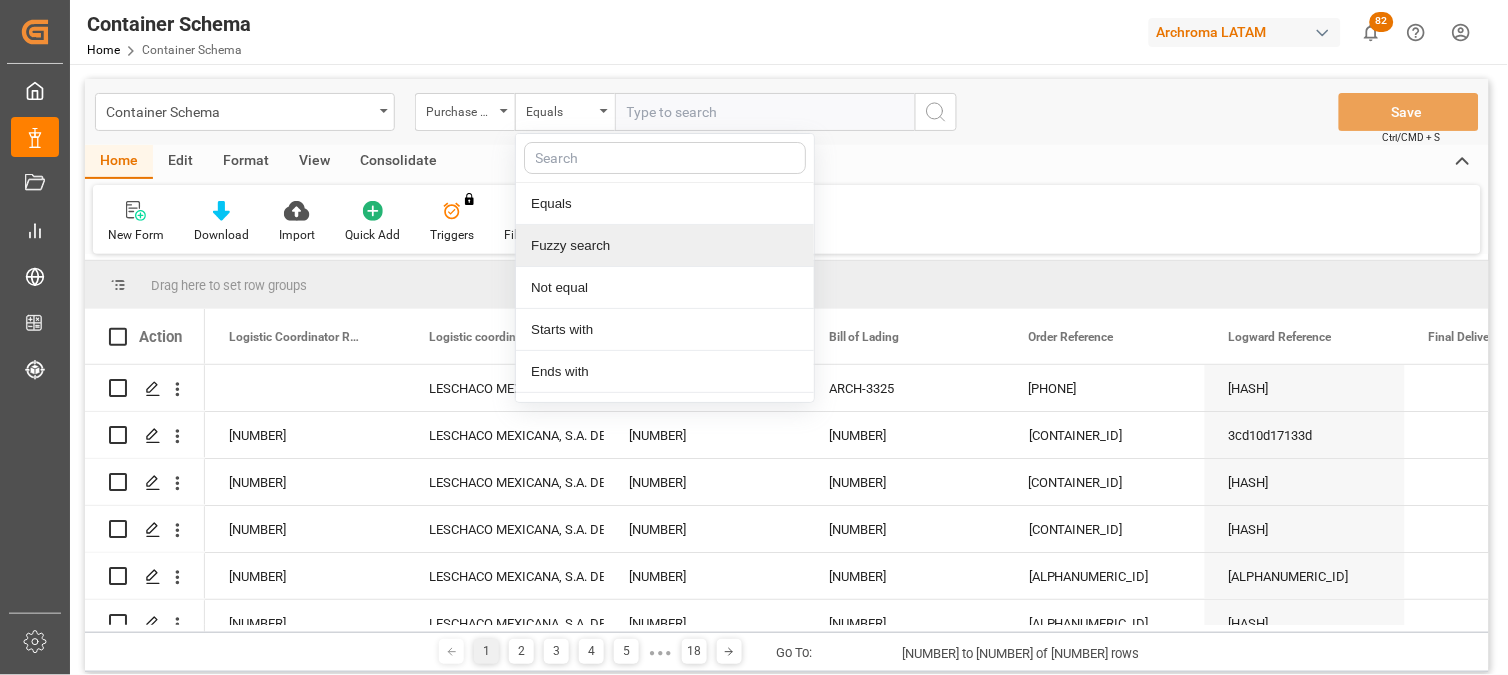 click on "Fuzzy search" at bounding box center (665, 246) 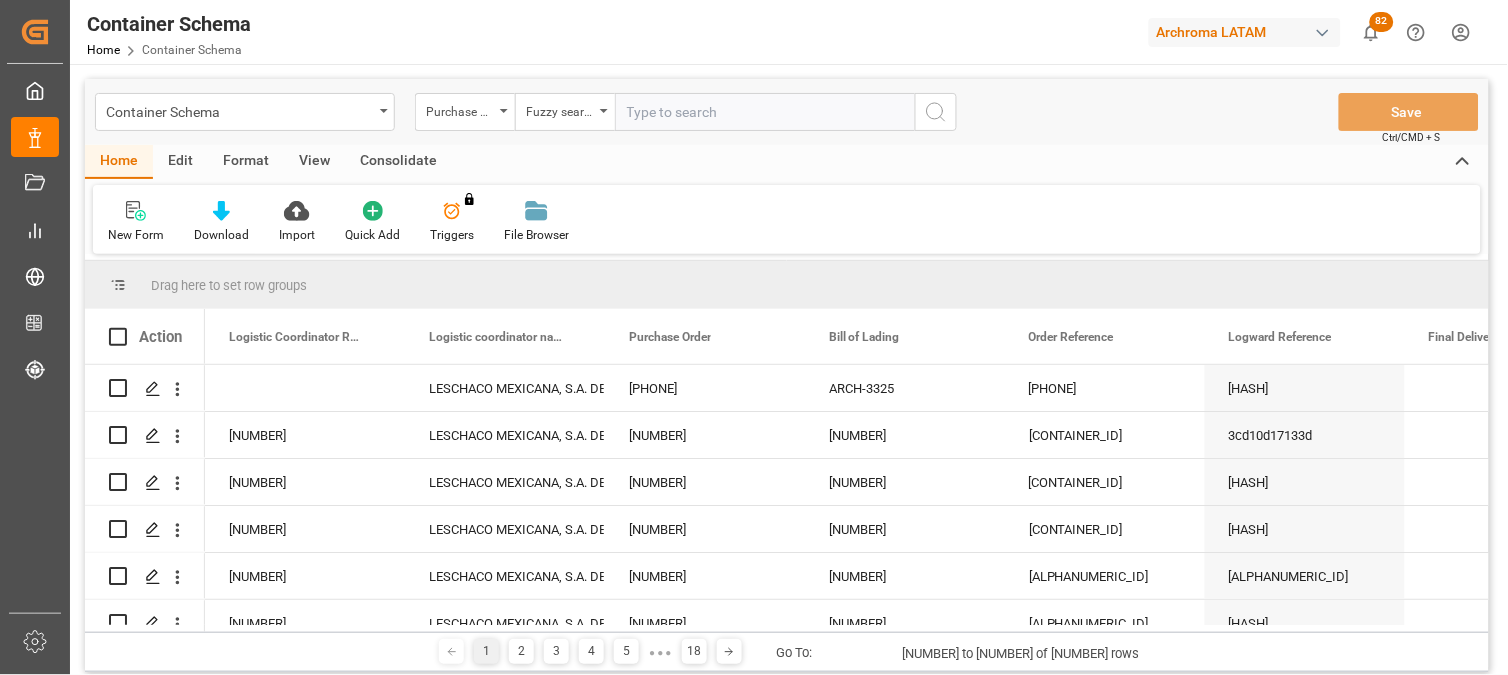paste on "[NUMBER]" 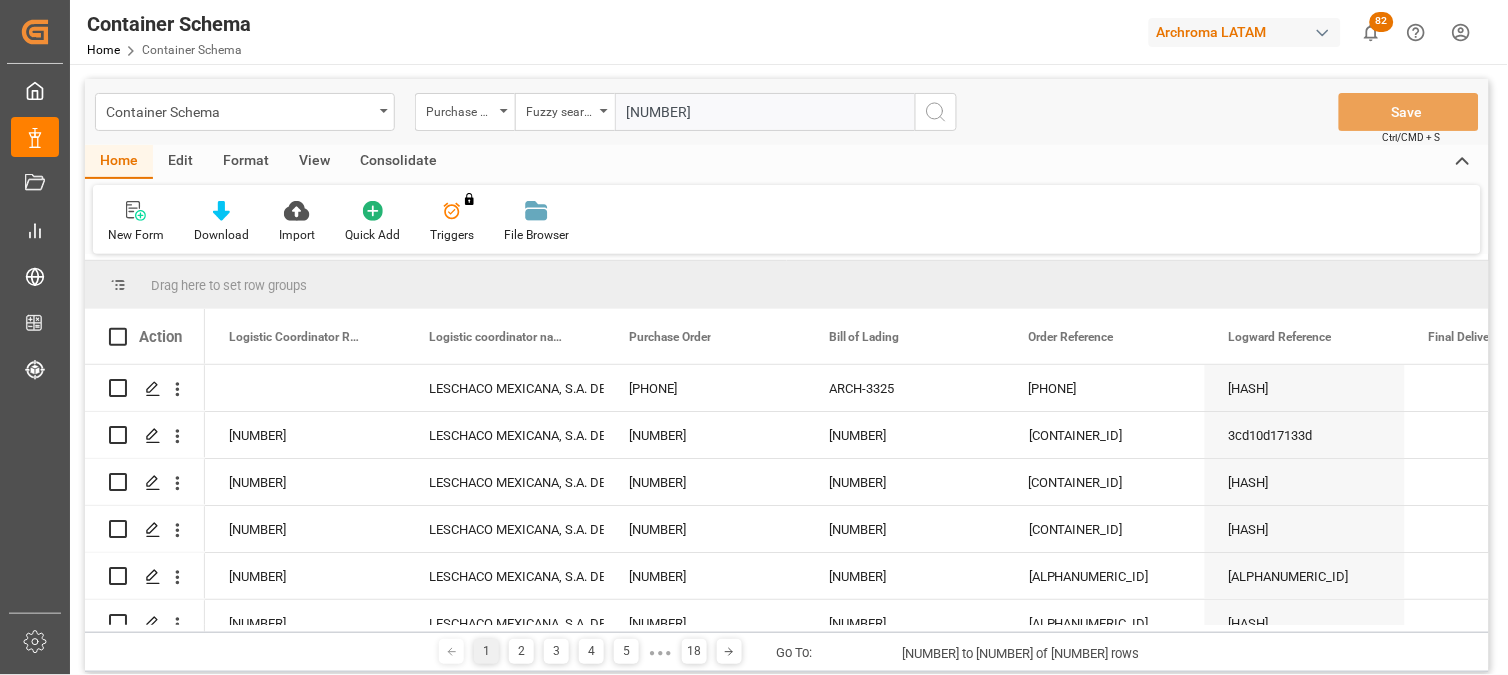 type on "[NUMBER]" 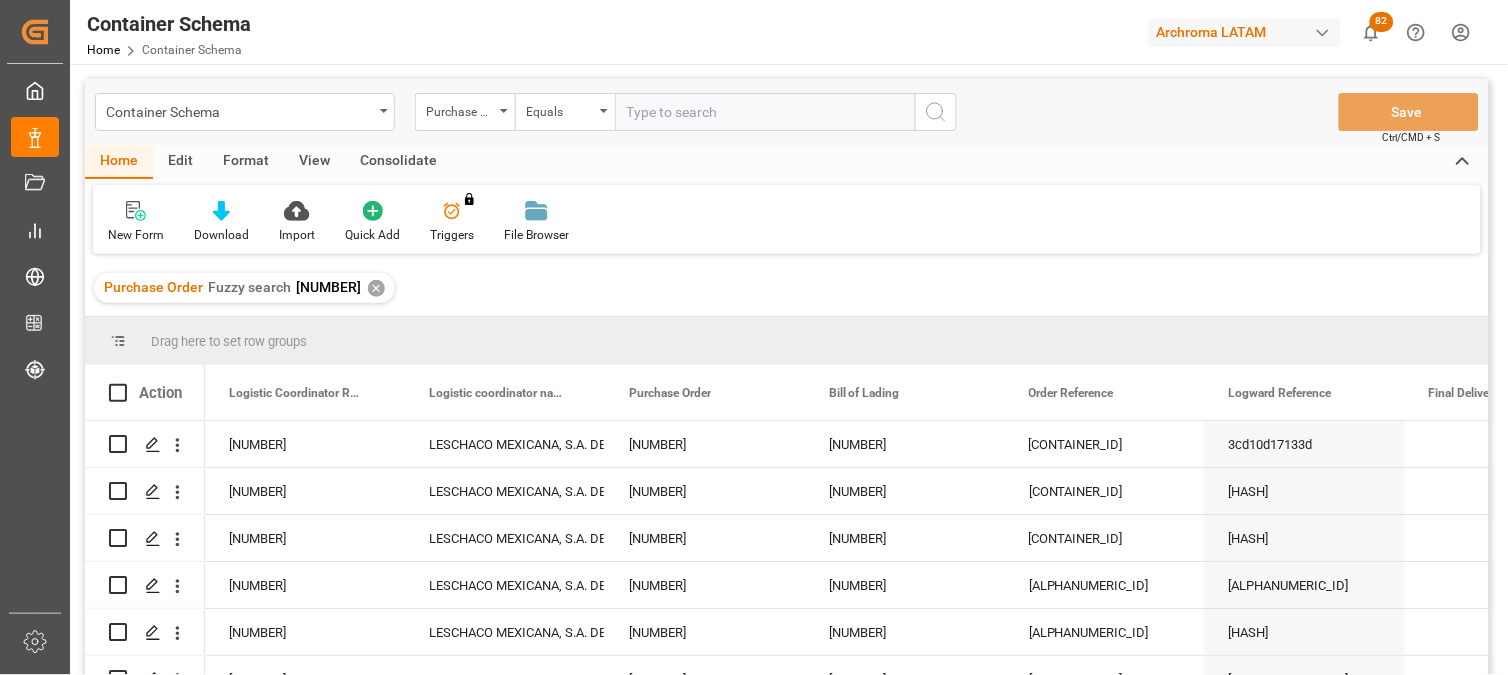 click on "Action" at bounding box center [160, 393] 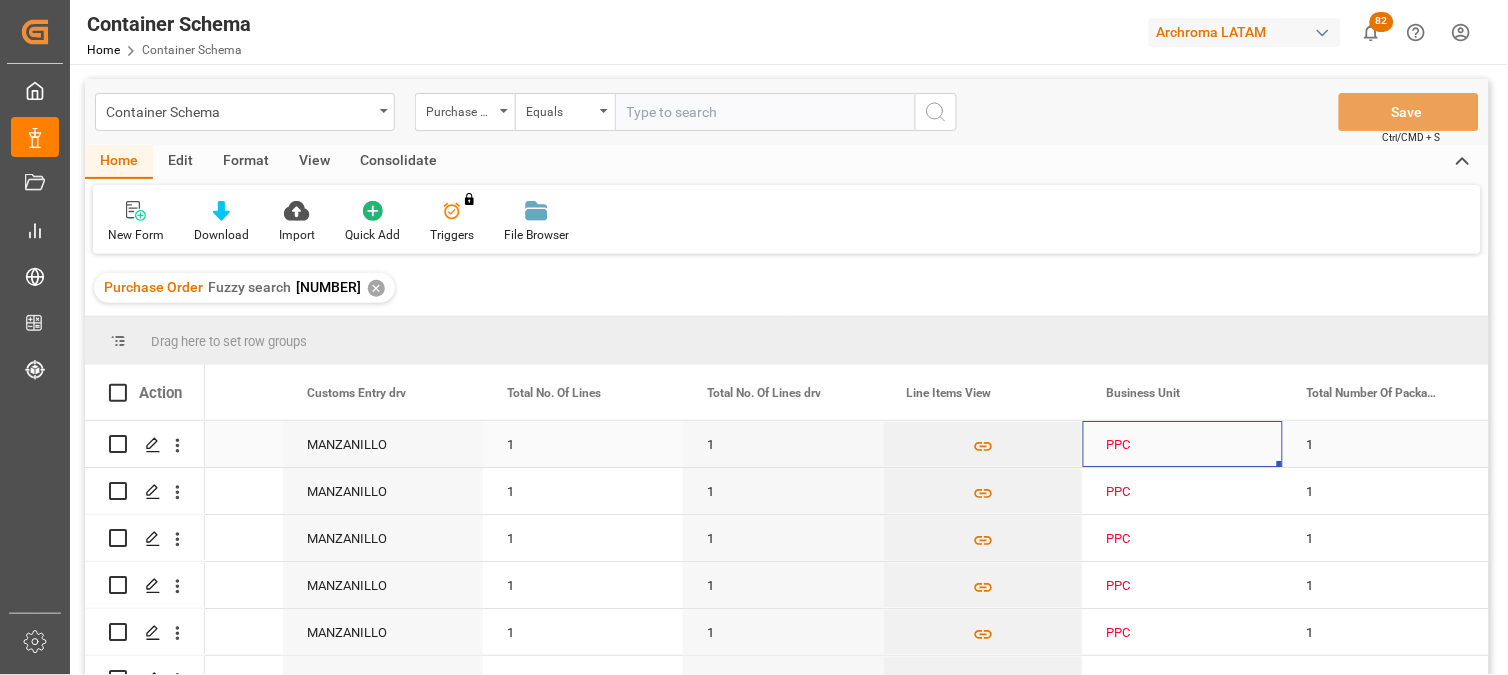 click on "PPC" at bounding box center (1183, 445) 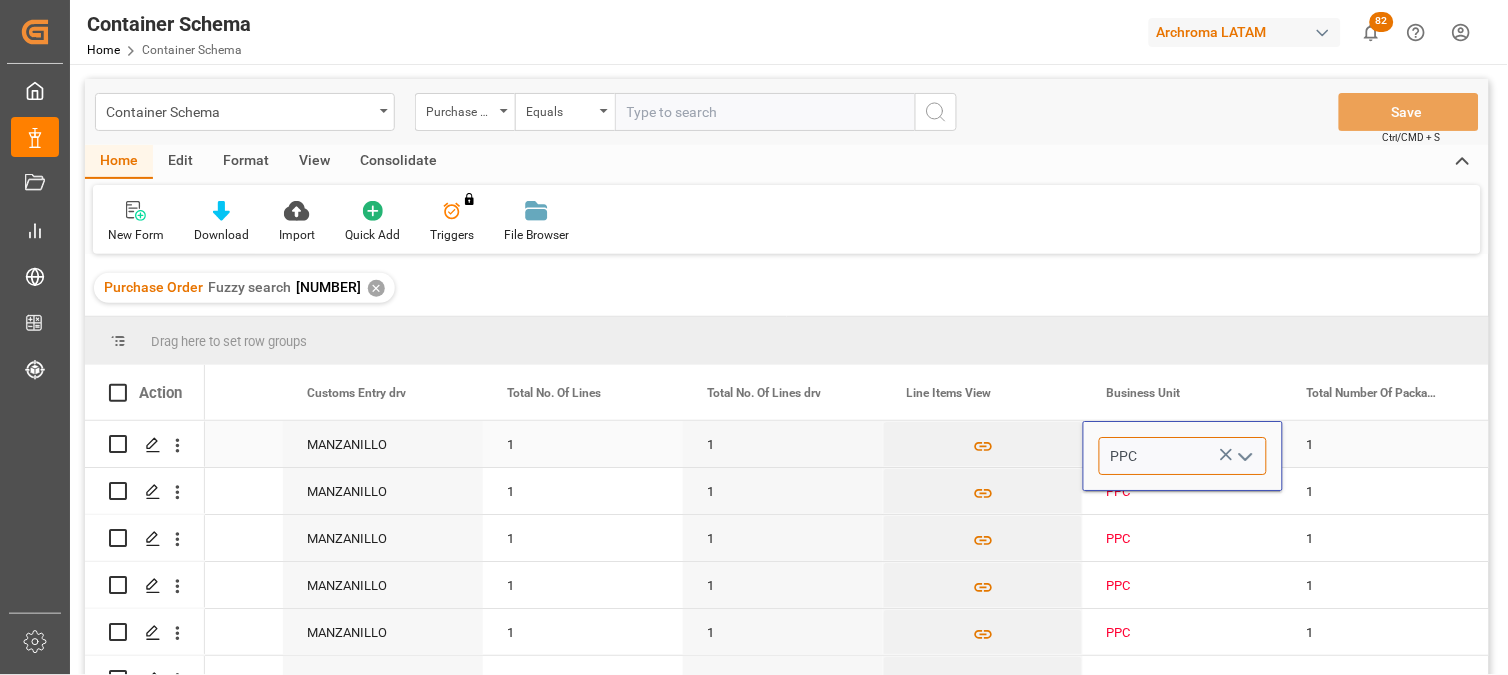 drag, startPoint x: 1155, startPoint y: 447, endPoint x: 1137, endPoint y: 448, distance: 18.027756 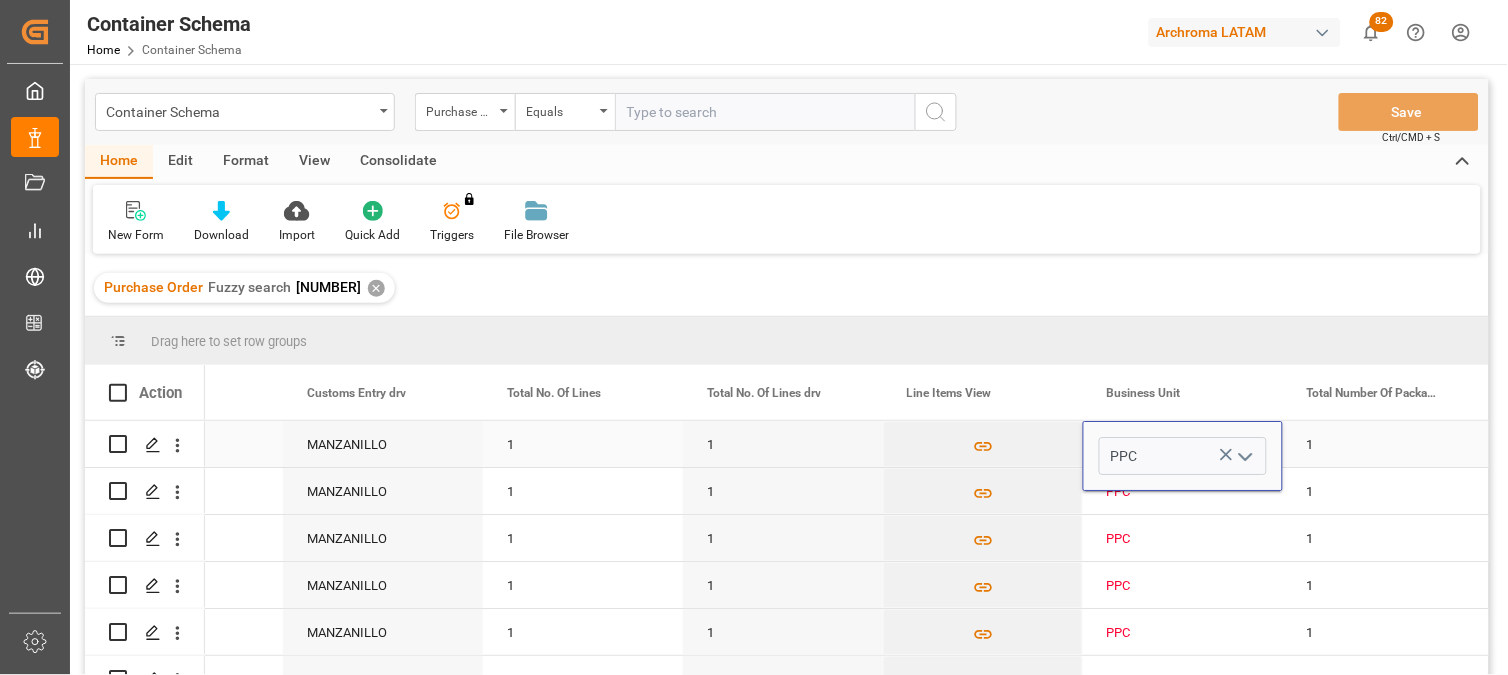 click 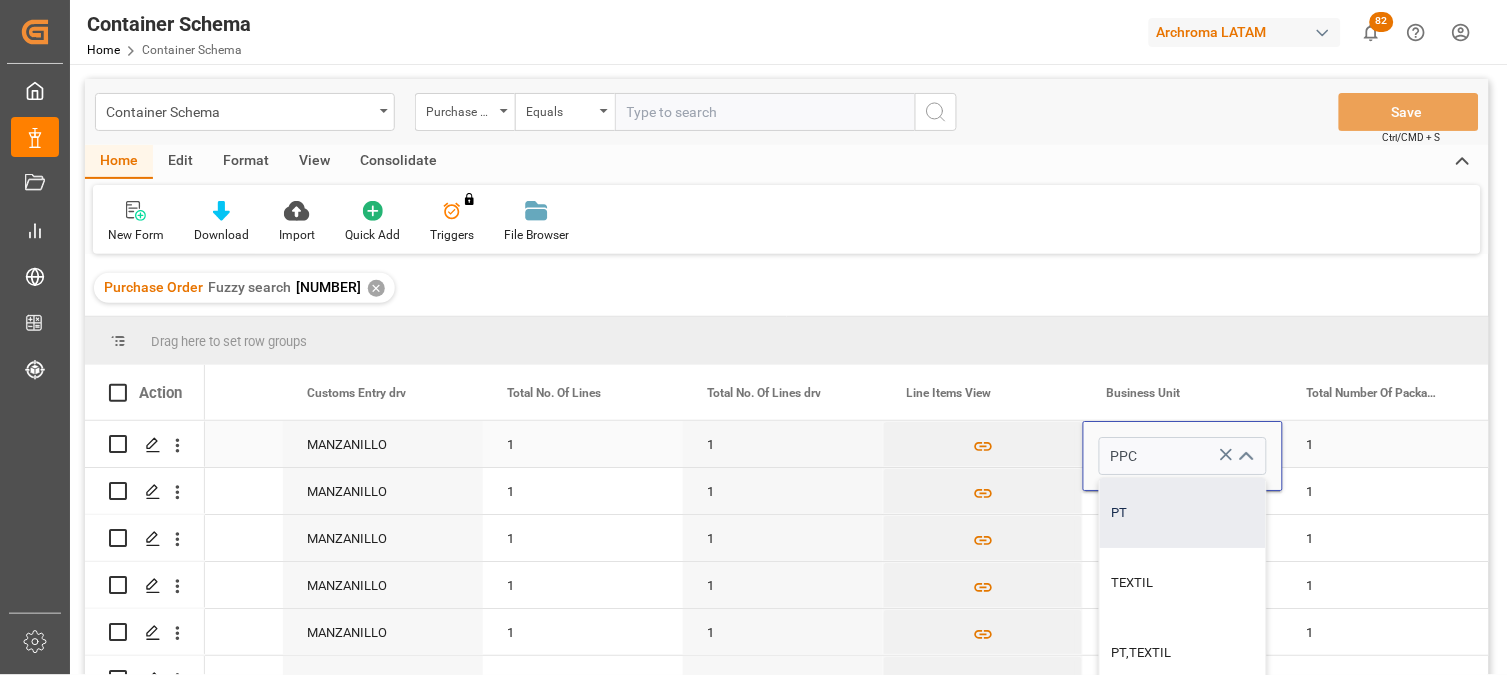 click on "PT" at bounding box center [1183, 513] 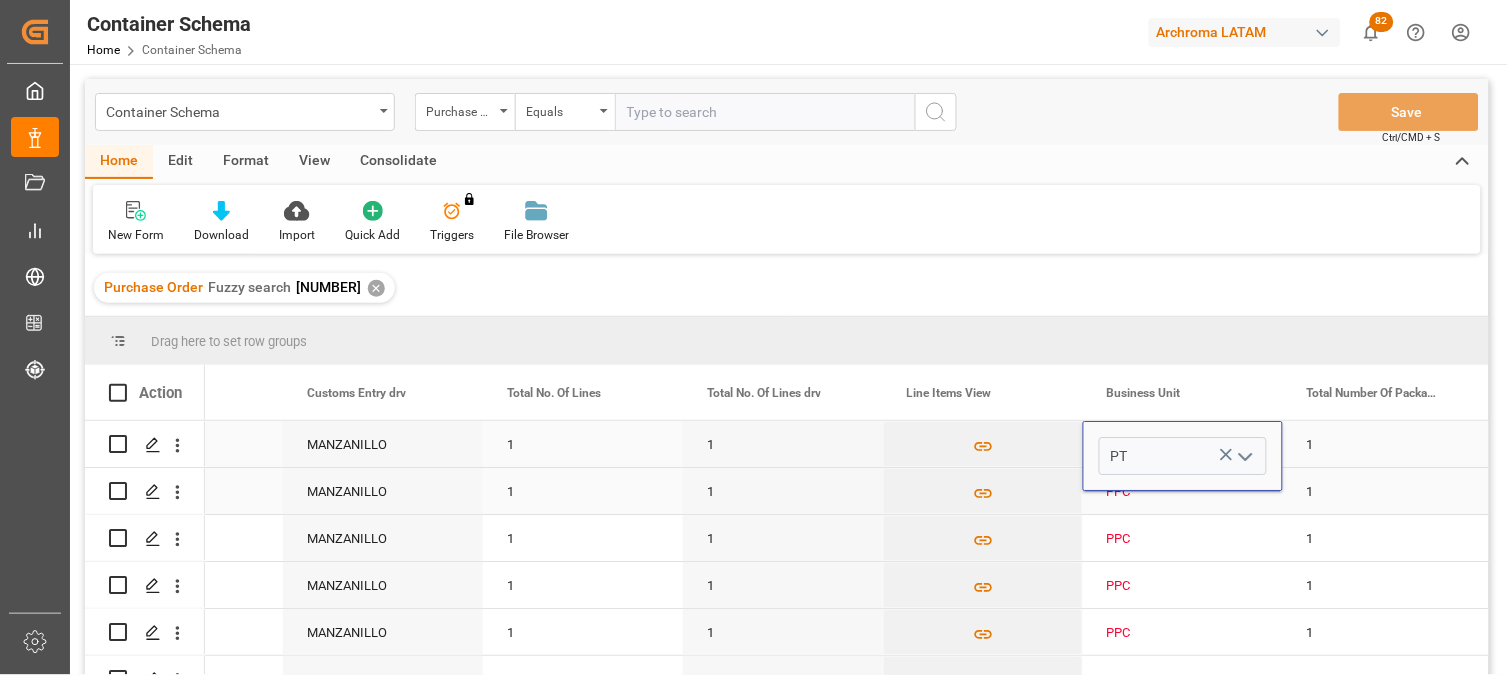 click on "PPC" at bounding box center [1183, 492] 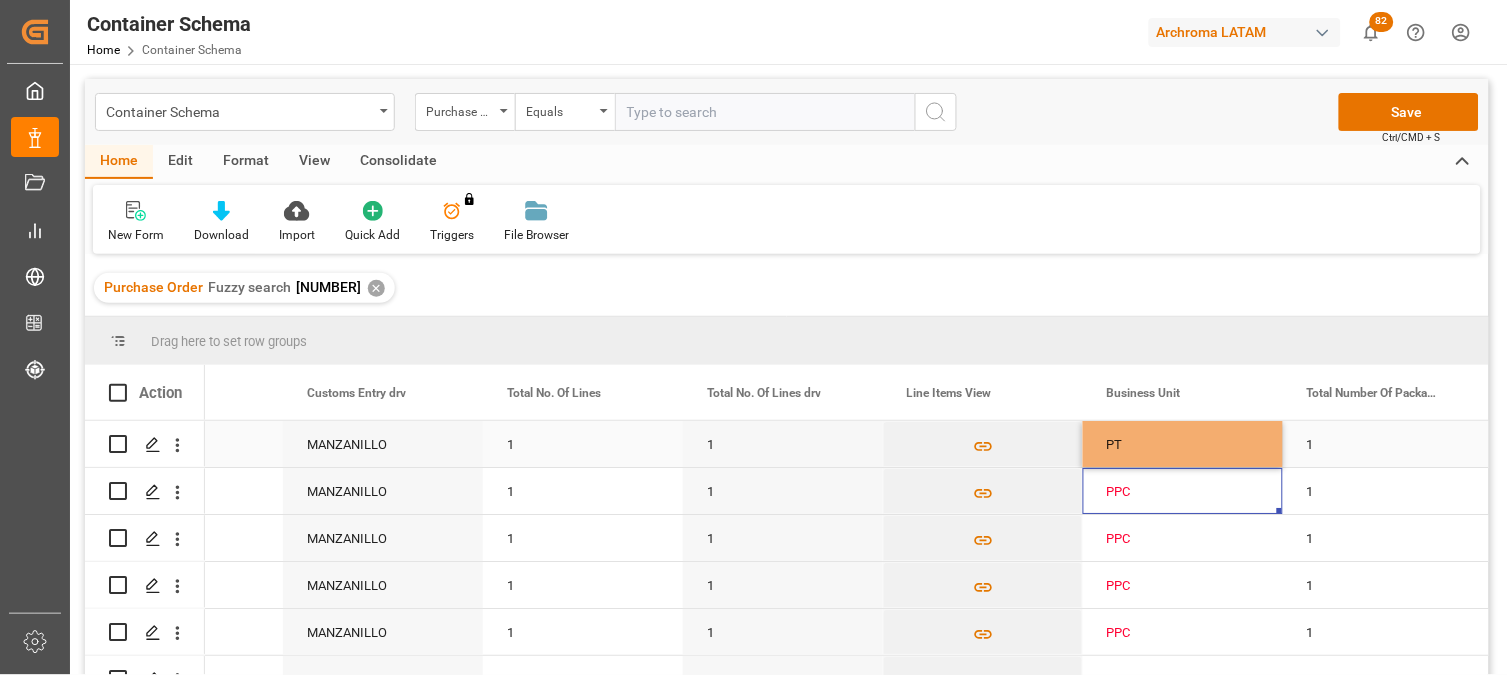 drag, startPoint x: 1172, startPoint y: 454, endPoint x: 1183, endPoint y: 452, distance: 11.18034 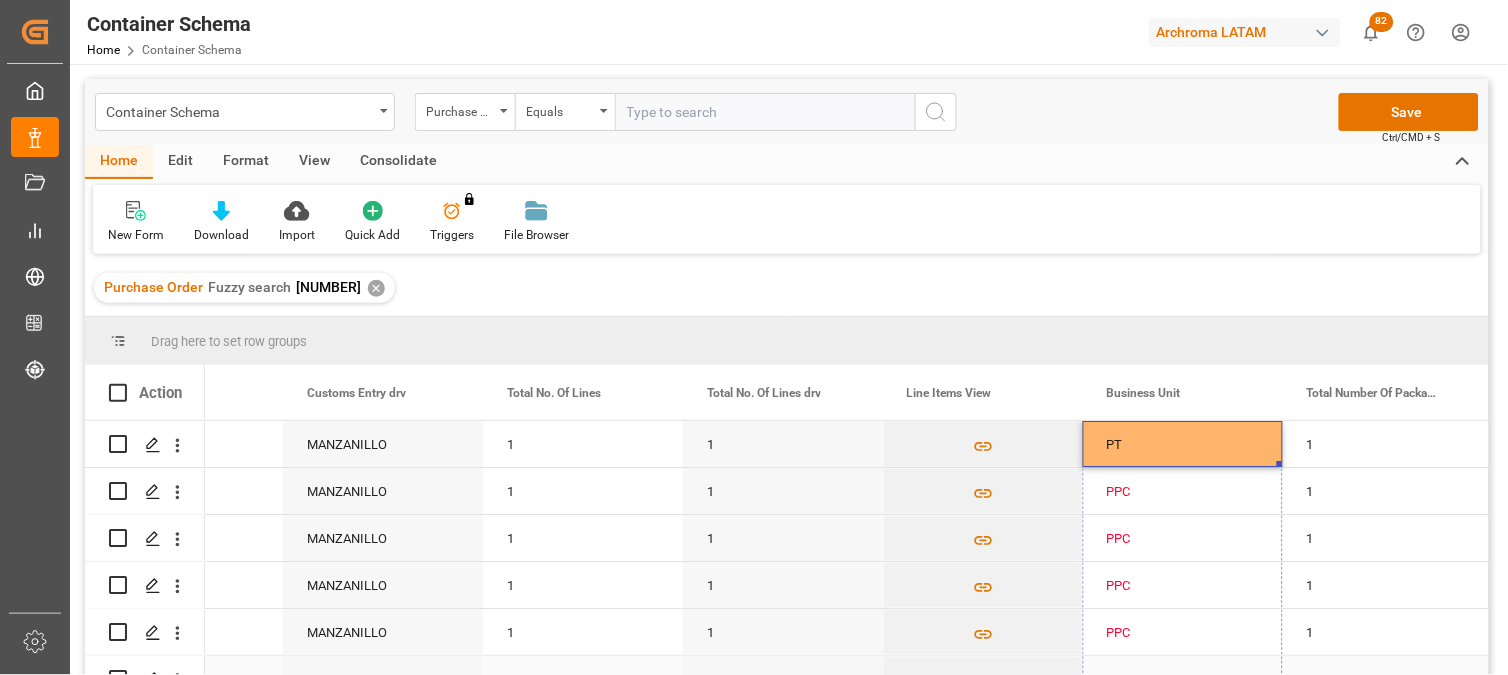 drag, startPoint x: 1277, startPoint y: 463, endPoint x: 1284, endPoint y: 663, distance: 200.12247 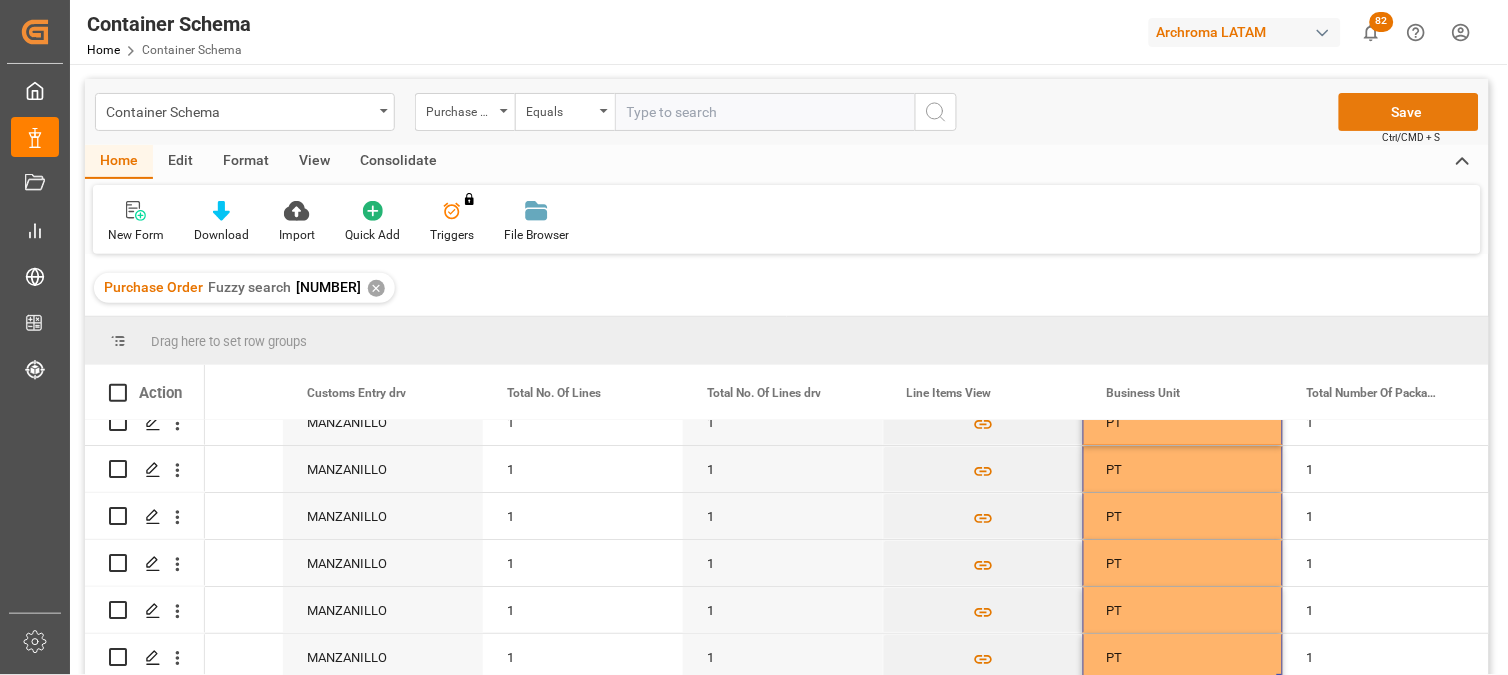 click on "Save" at bounding box center (1409, 112) 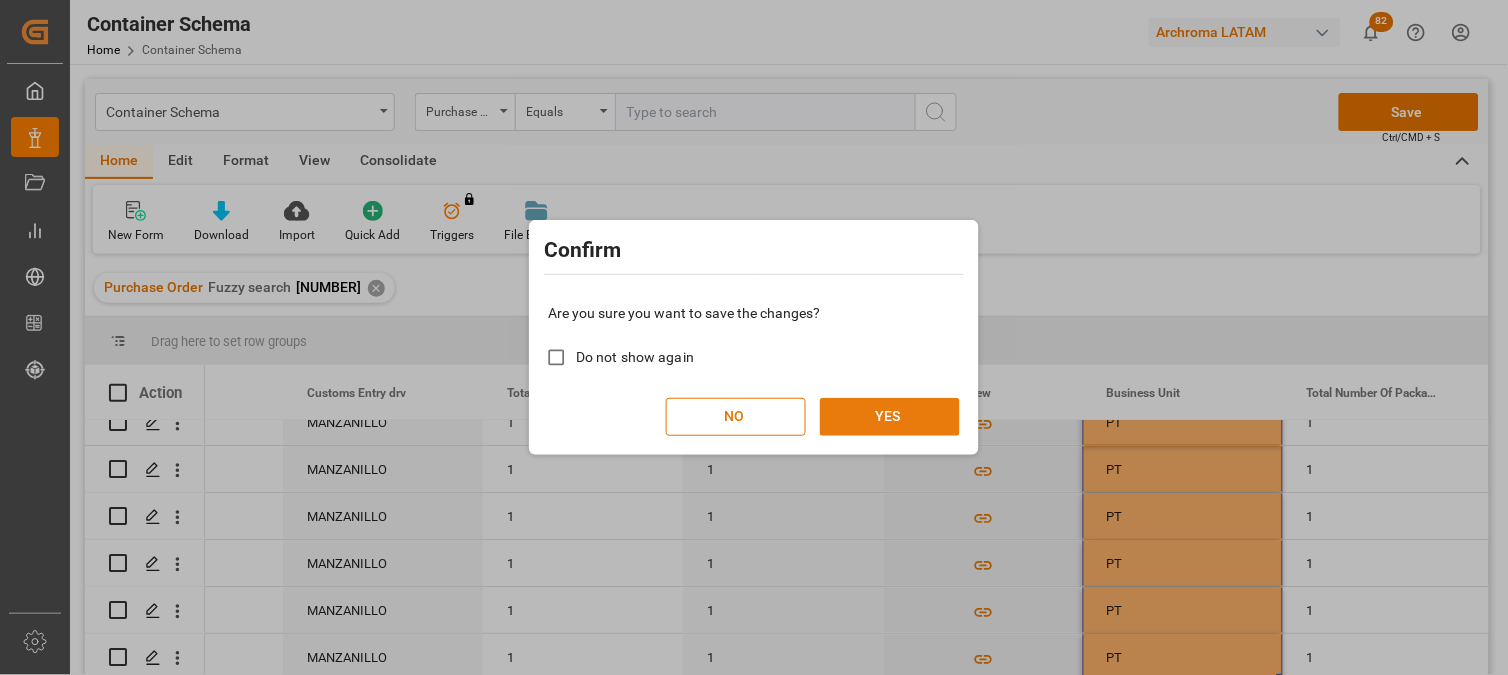 click on "YES" at bounding box center (890, 417) 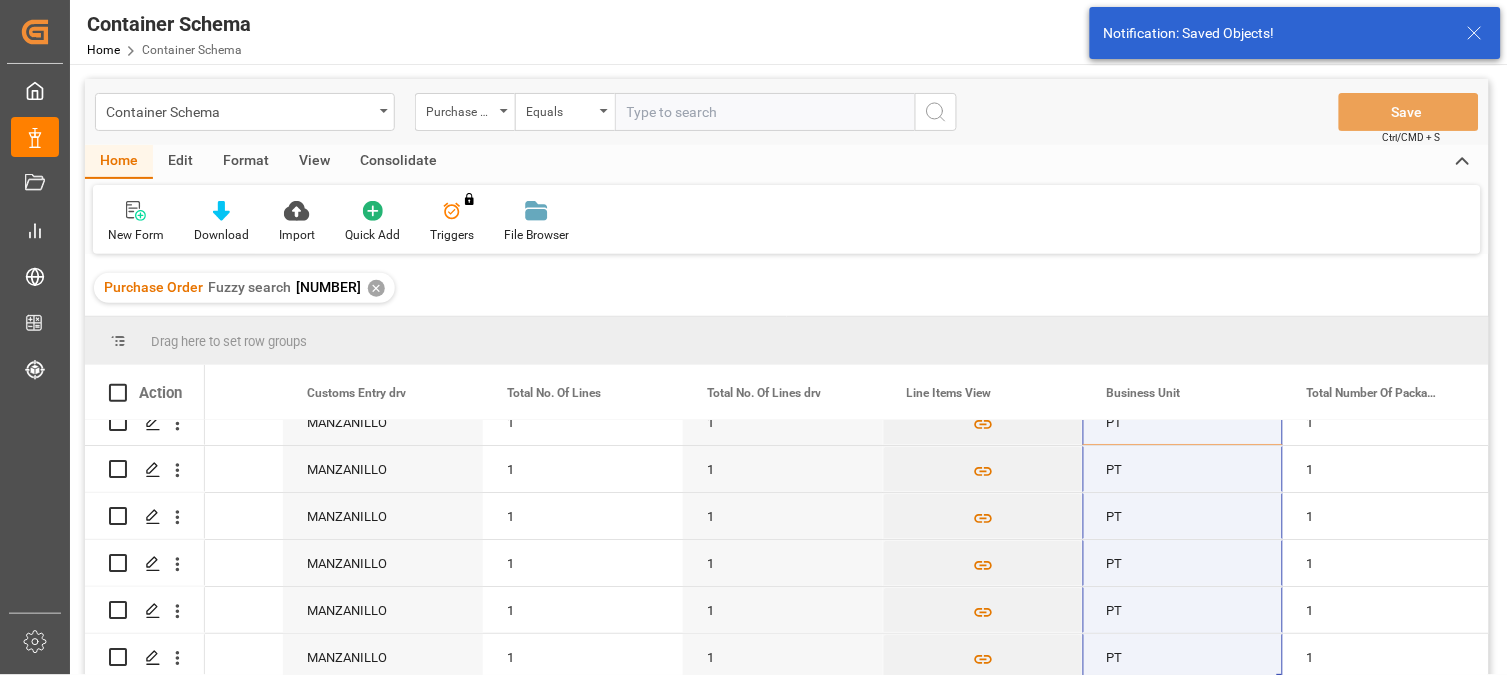 drag, startPoint x: 295, startPoint y: 285, endPoint x: 371, endPoint y: 292, distance: 76.321686 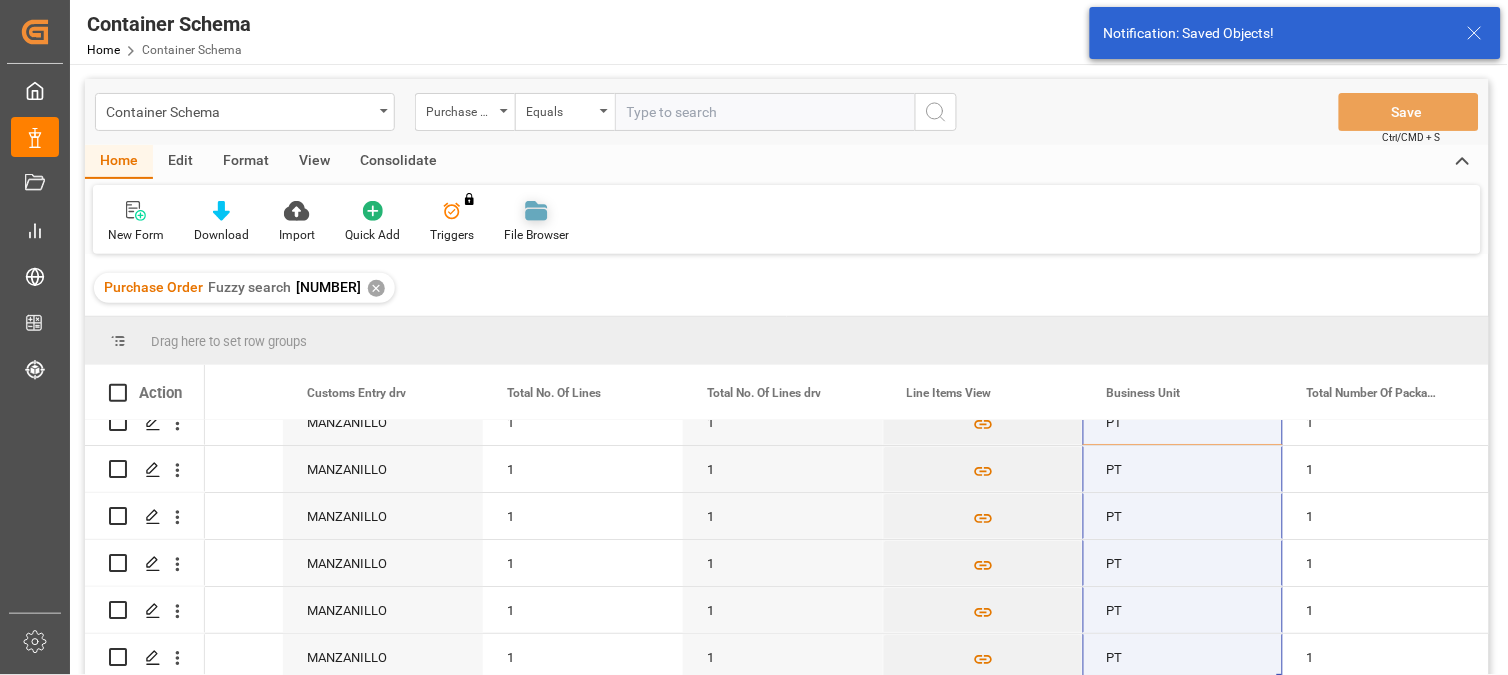 copy on "[NUMBER]" 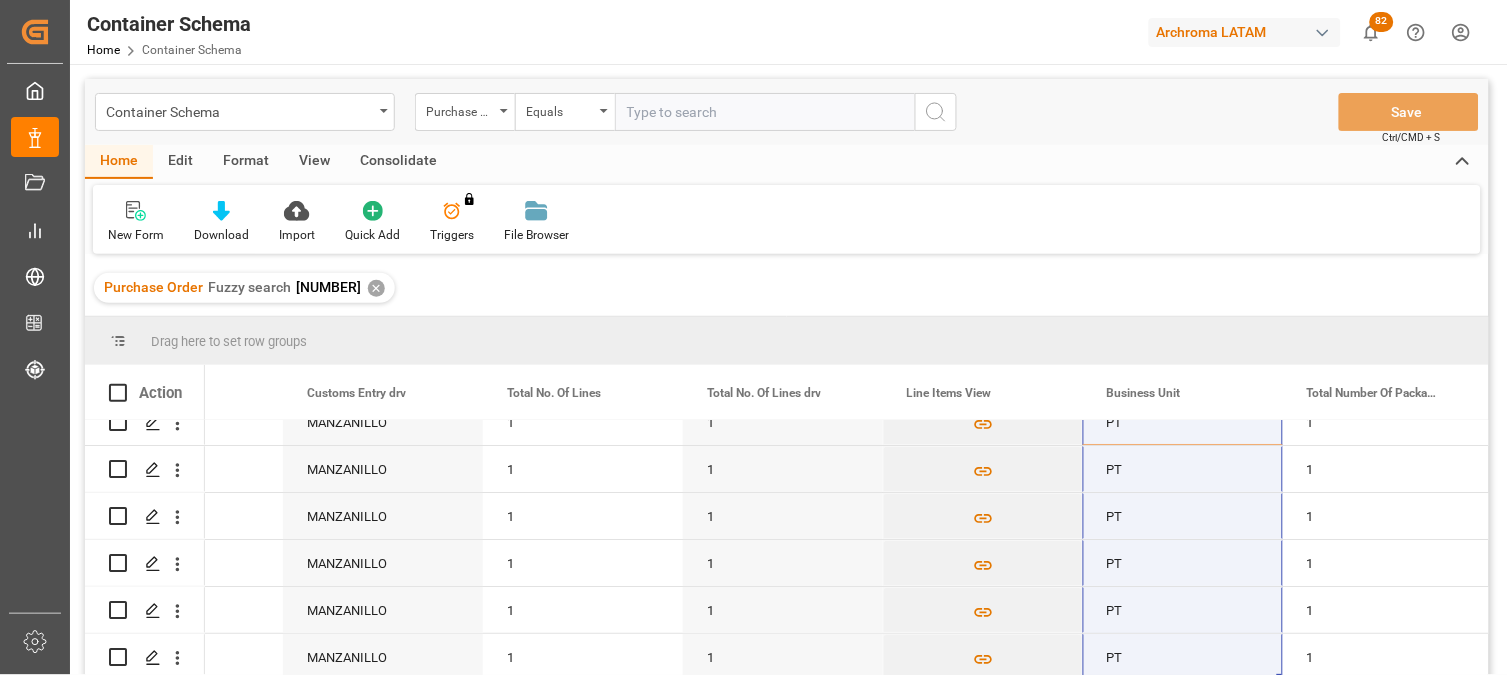 click on "✕" at bounding box center (376, 288) 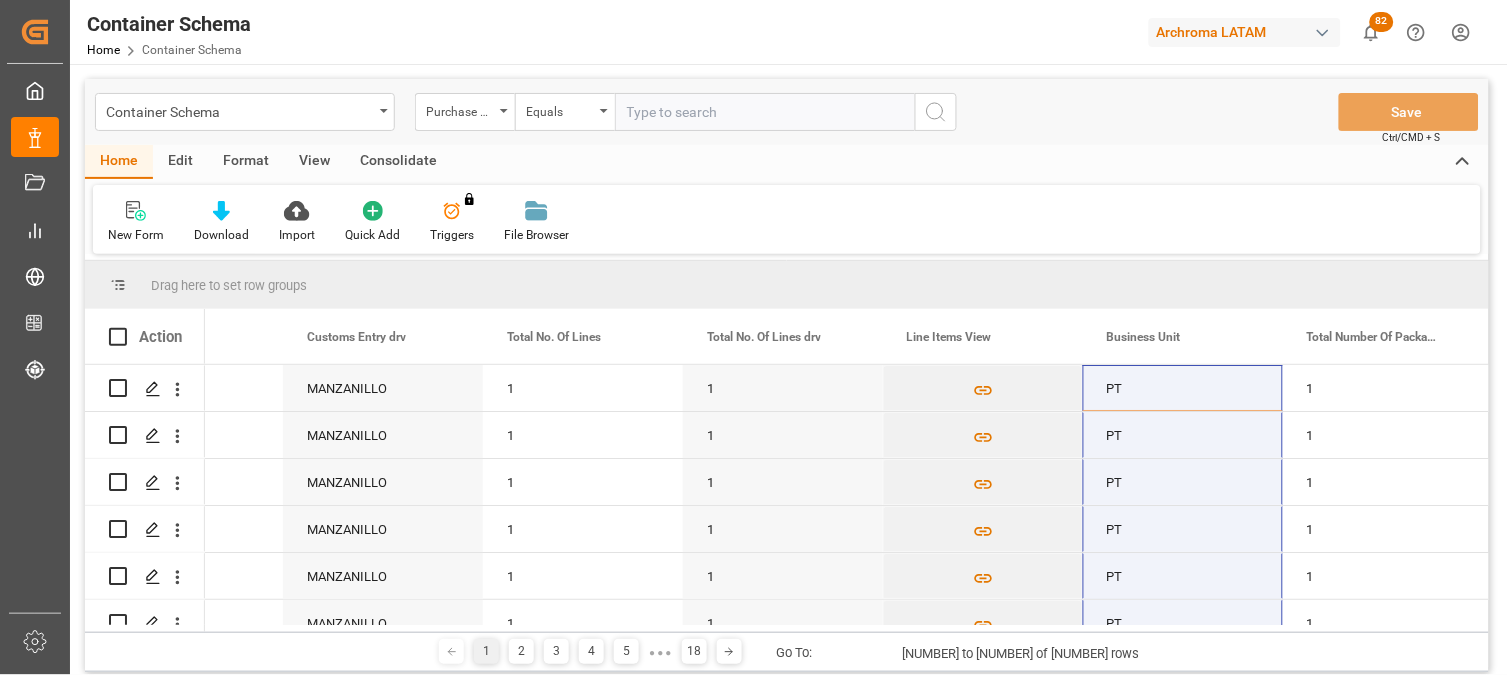 click on "Container Schema" at bounding box center [245, 112] 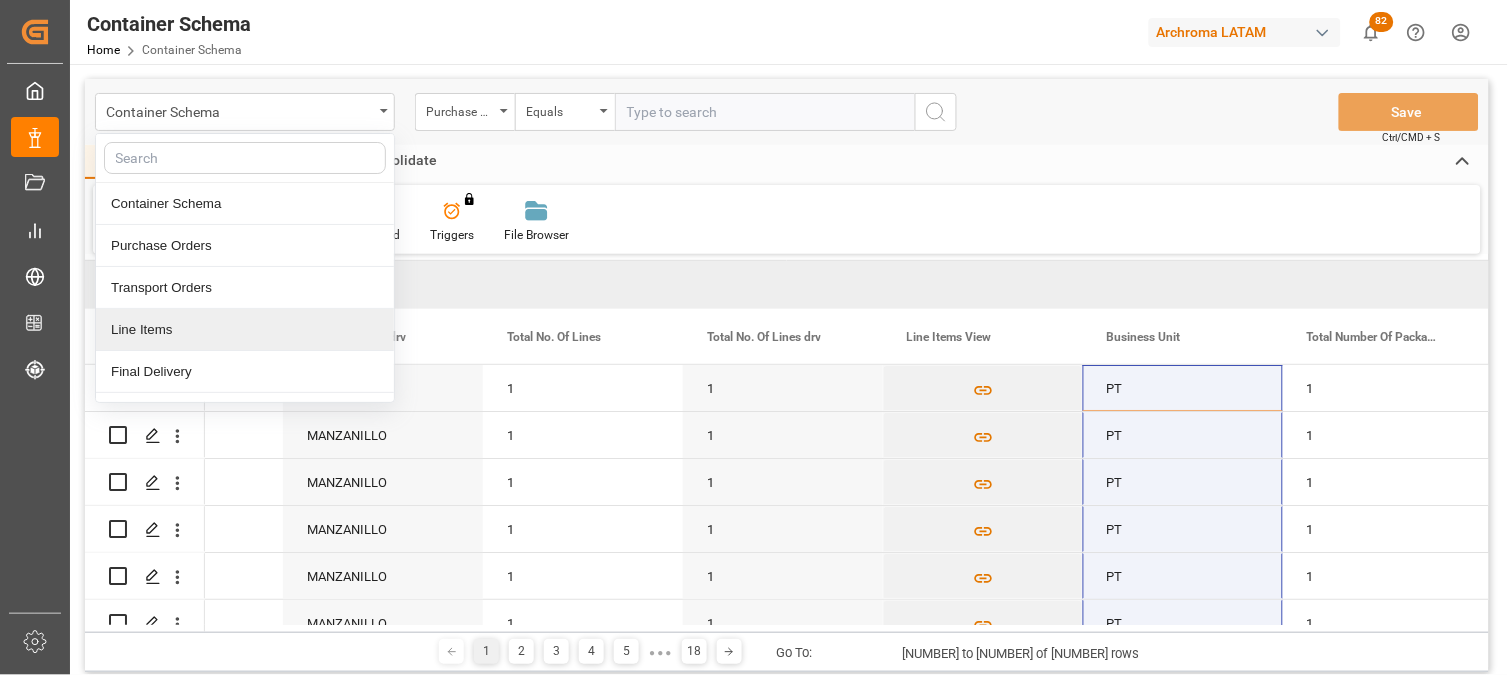 click on "Line Items" at bounding box center (245, 330) 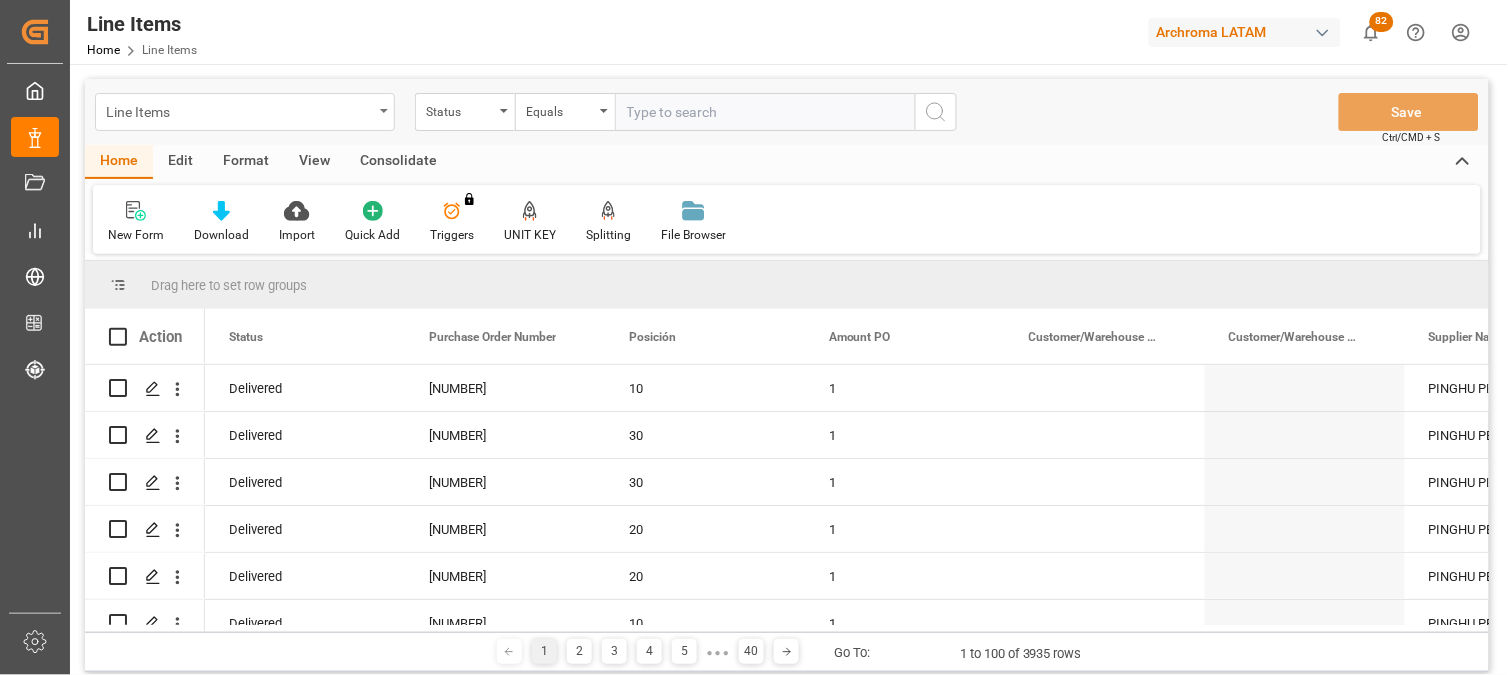 click on "Line Items" at bounding box center [245, 112] 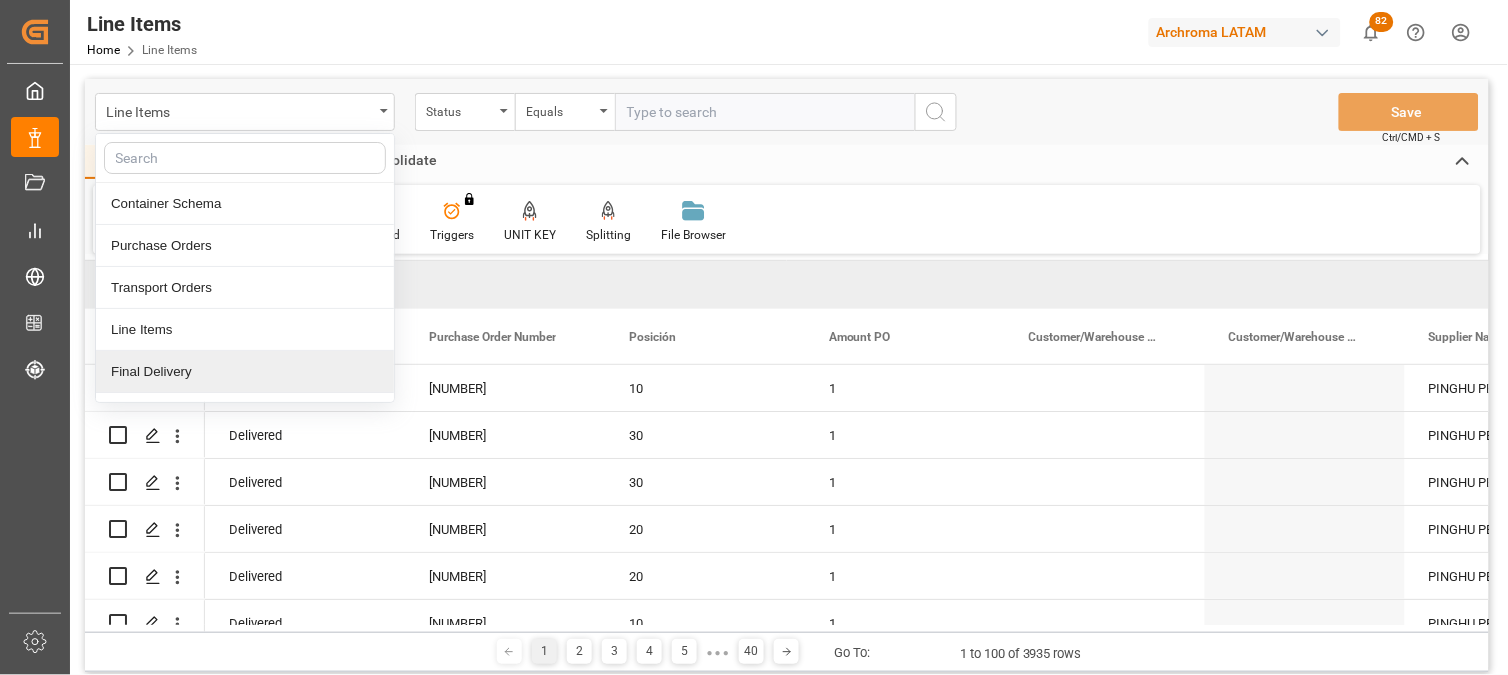 click on "Final Delivery" at bounding box center (245, 372) 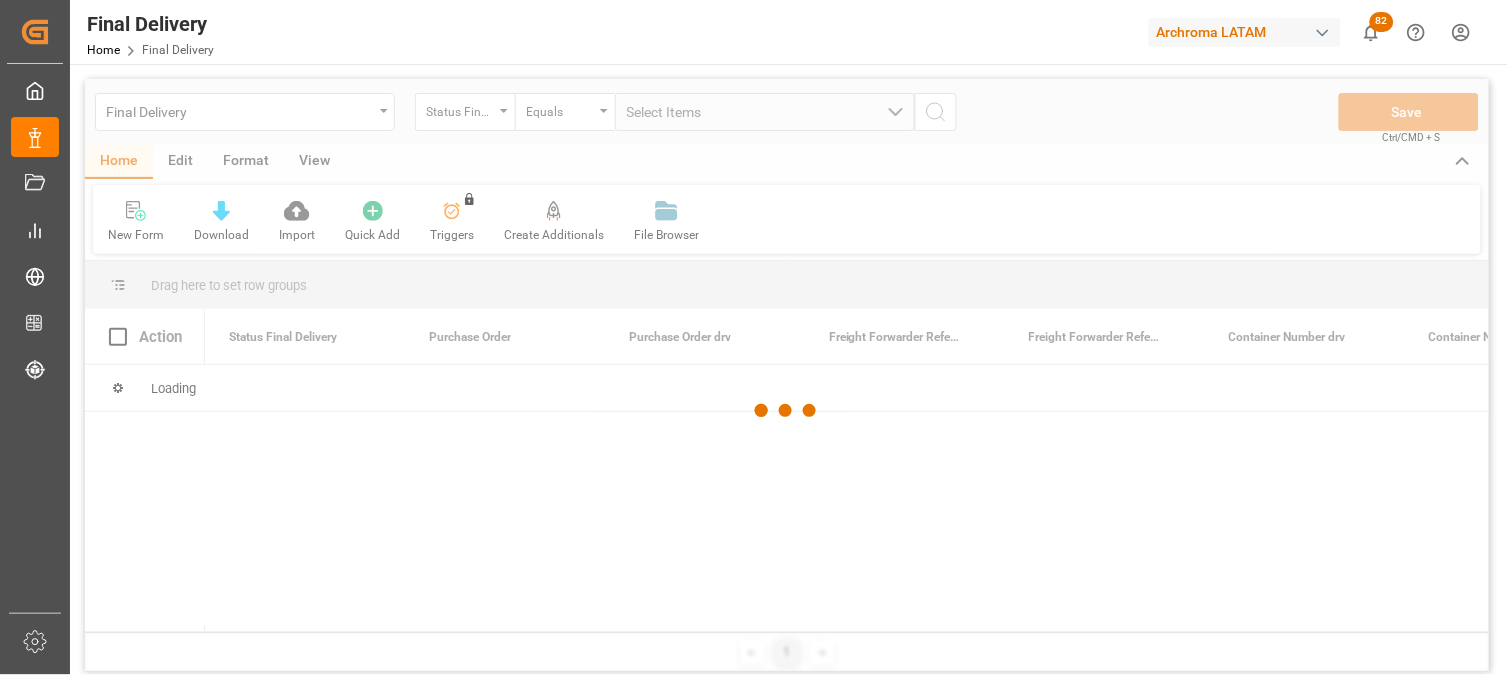 click at bounding box center [787, 410] 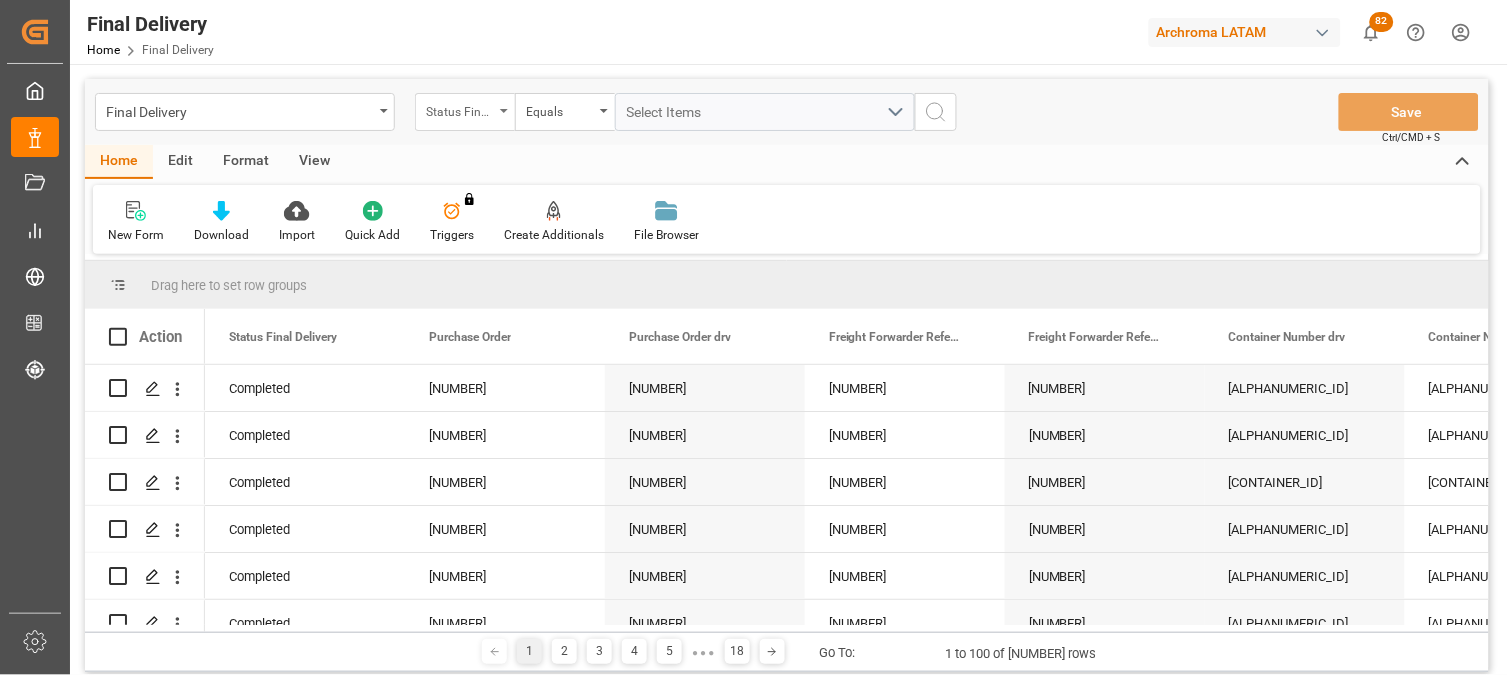 click on "Status Final Delivery" at bounding box center (465, 112) 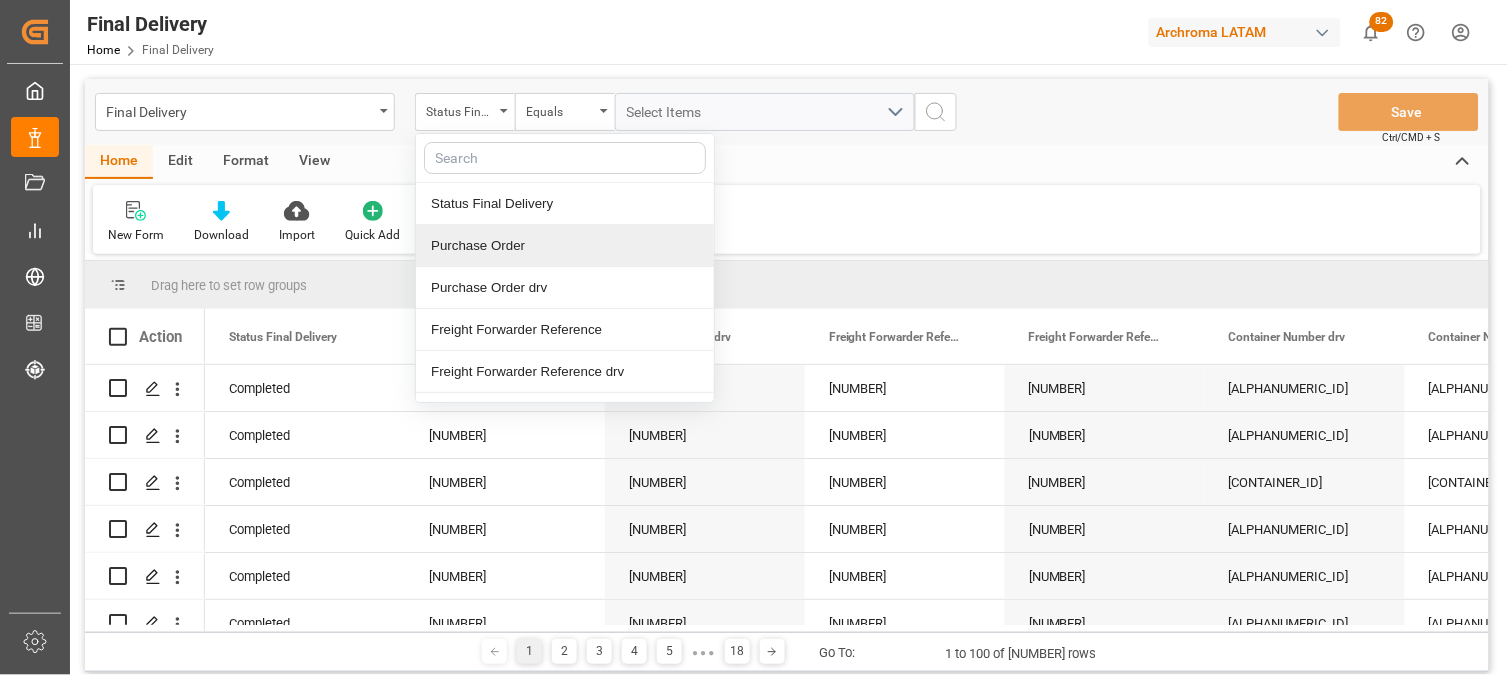 click on "Purchase Order" at bounding box center (565, 246) 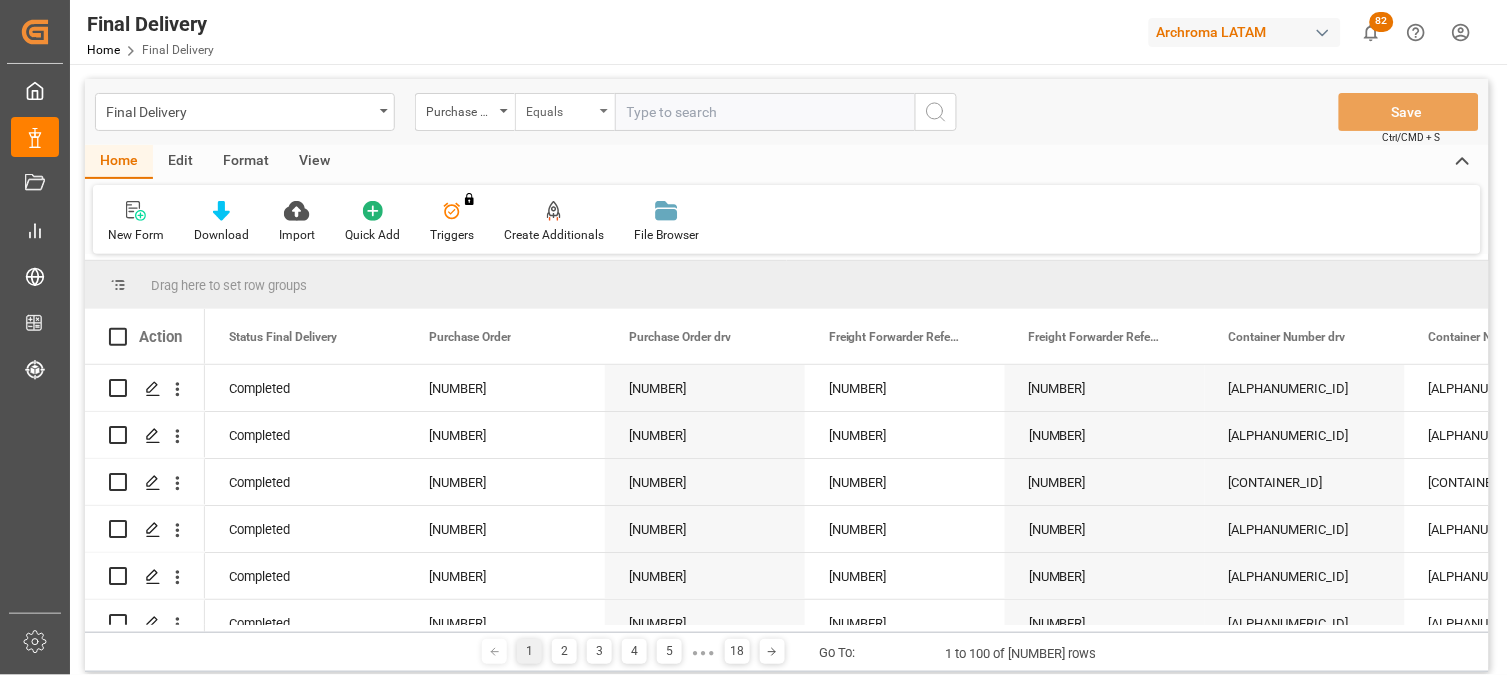 click on "Equals" at bounding box center (560, 109) 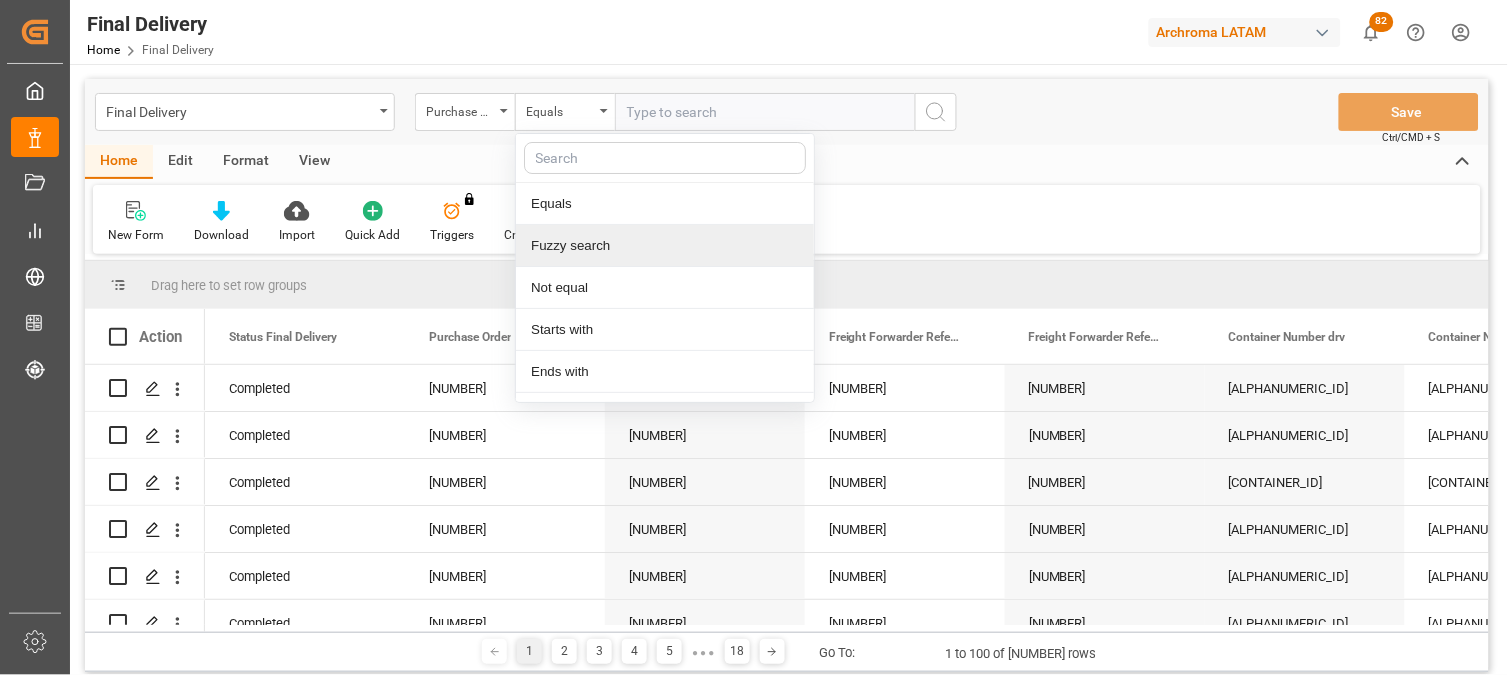 click on "Fuzzy search" at bounding box center [665, 246] 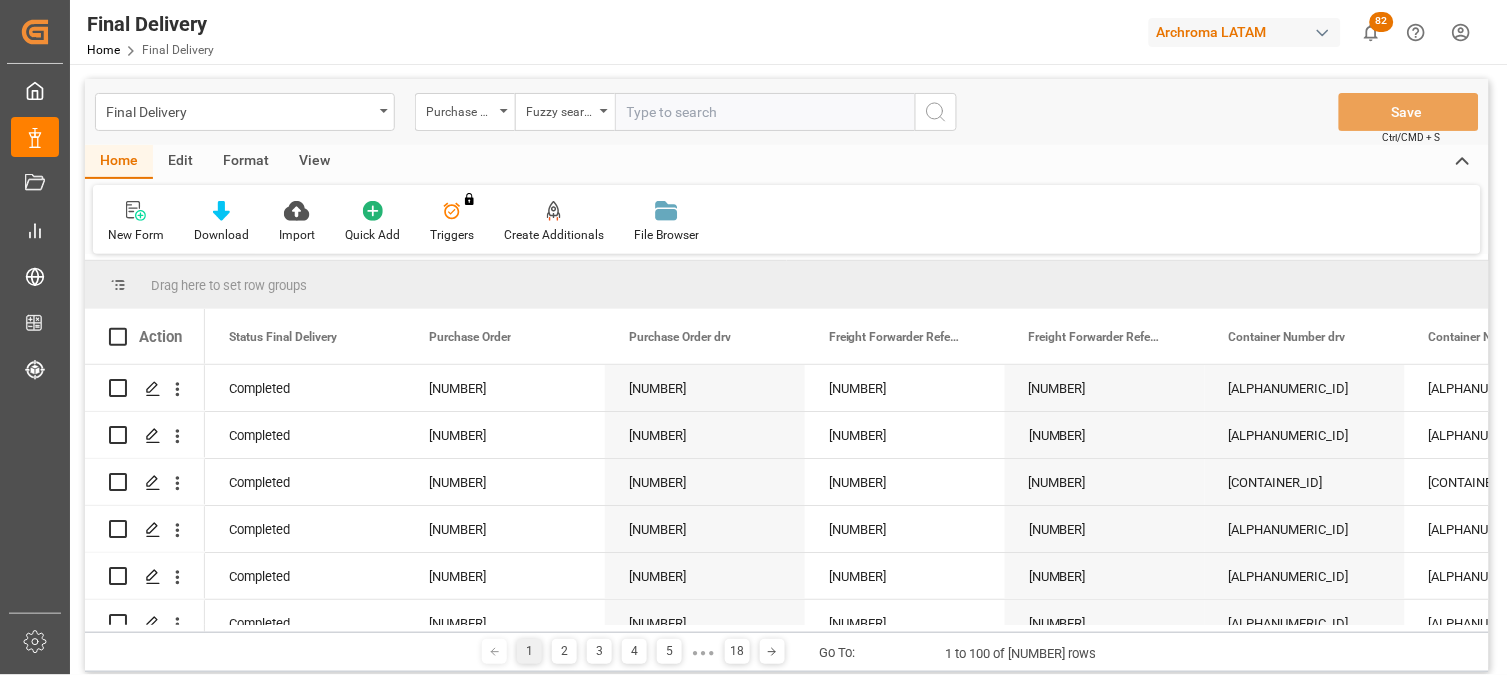 paste on "[NUMBER]" 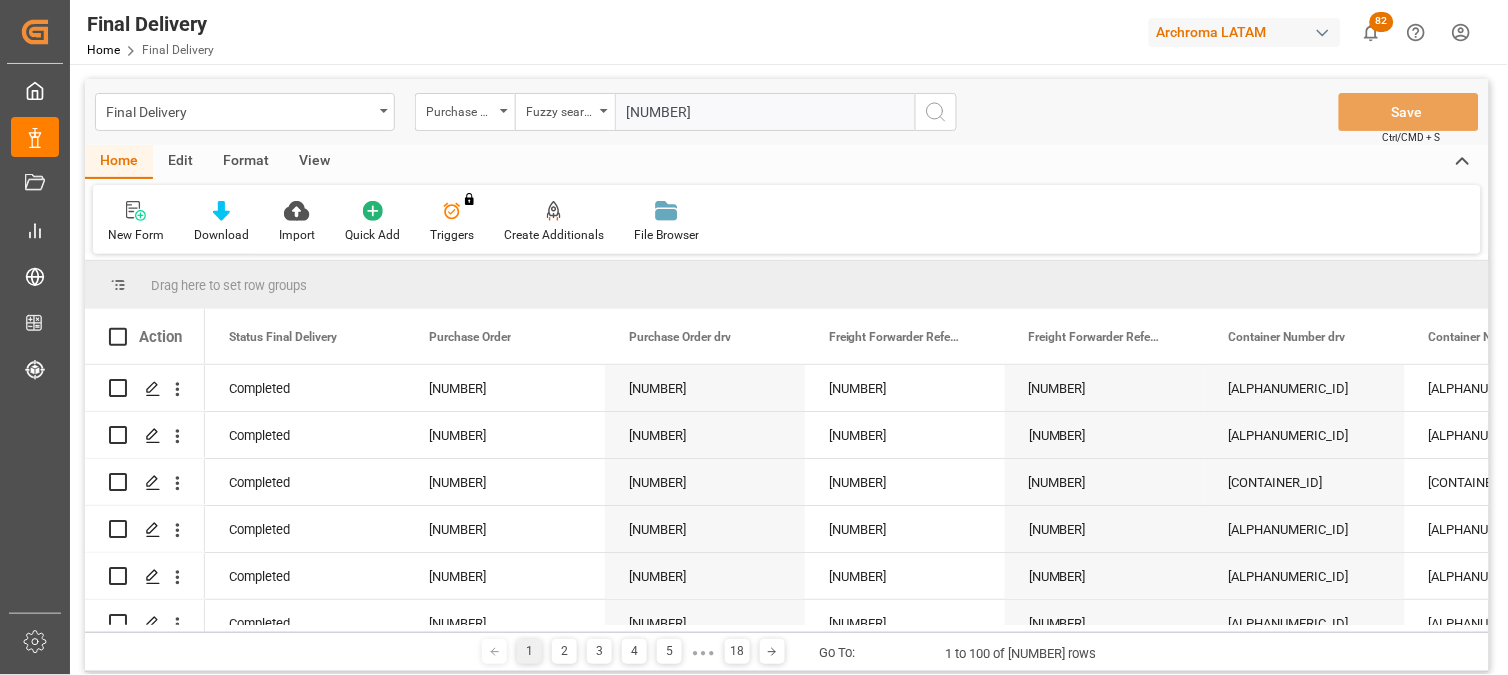type on "[NUMBER]" 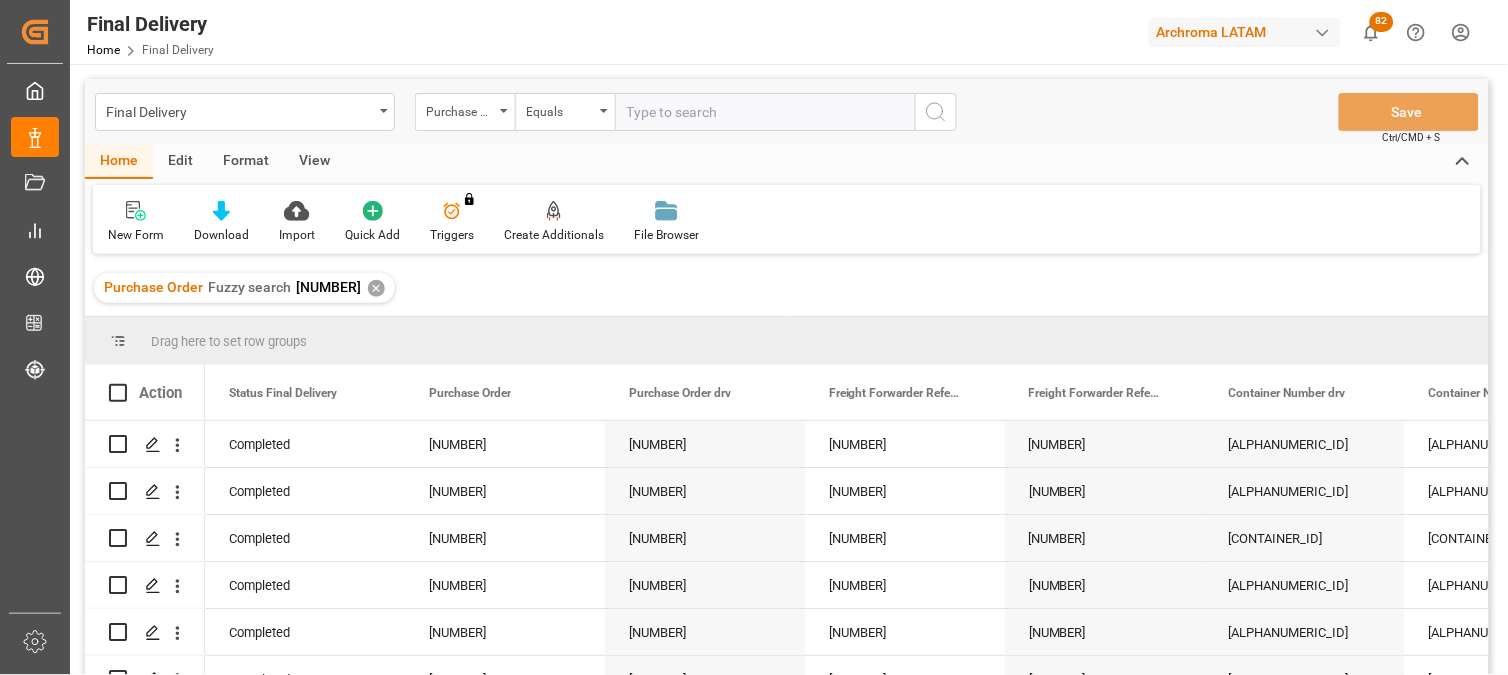 click on "Action" at bounding box center (145, 392) 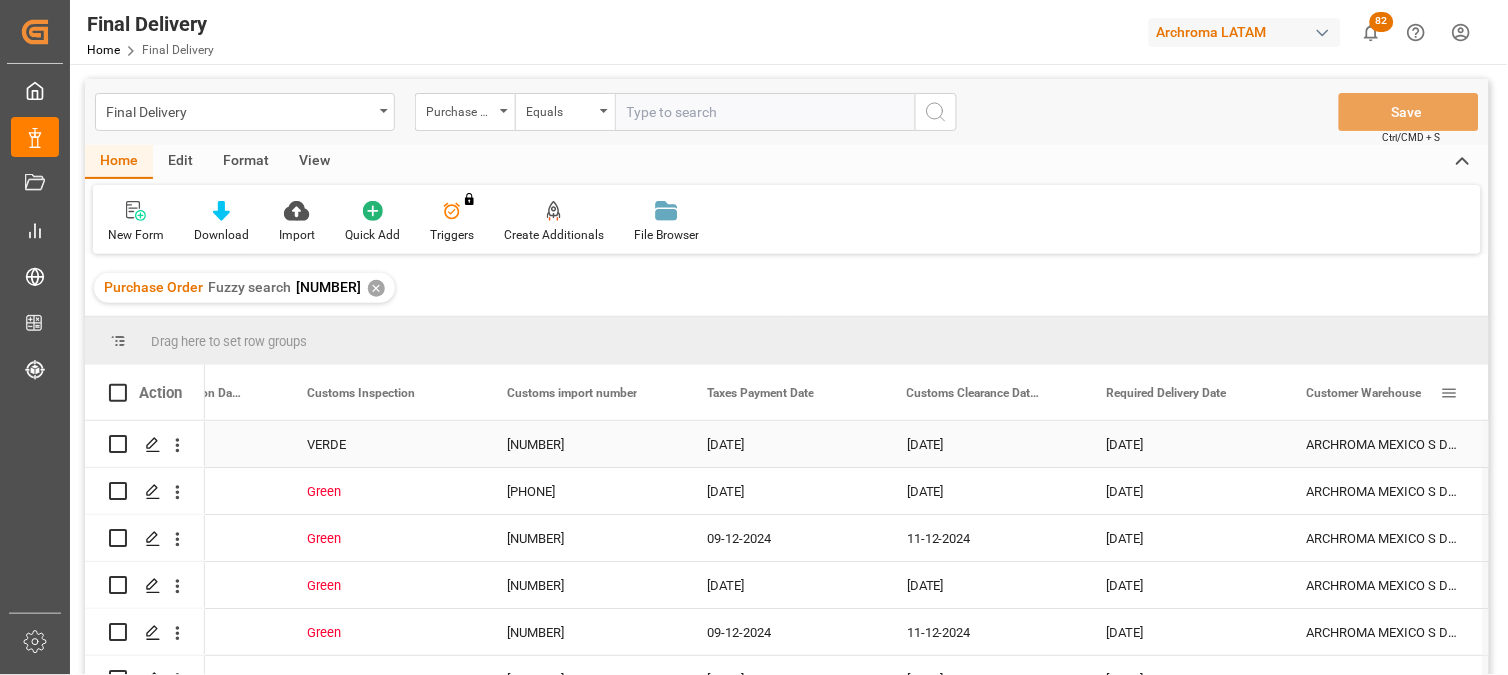 click on "VERDE" at bounding box center [383, 445] 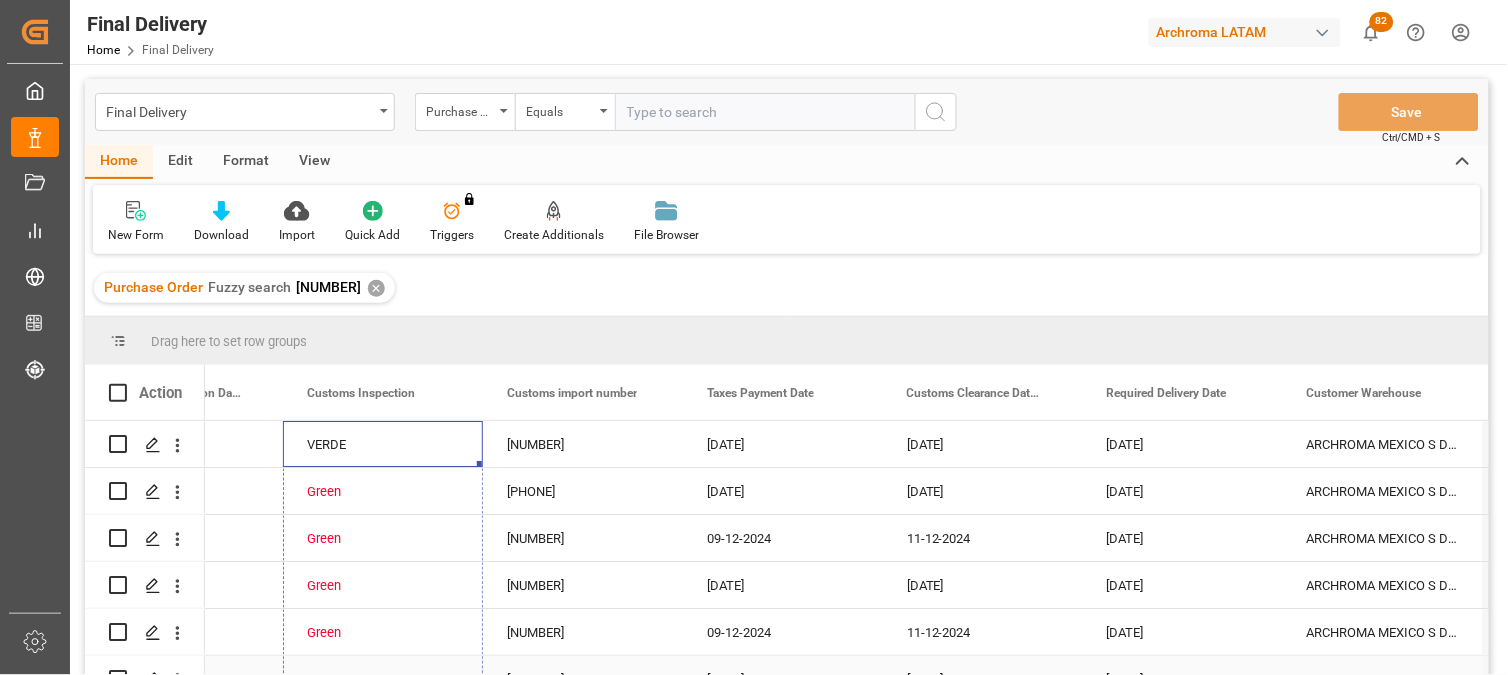 drag, startPoint x: 477, startPoint y: 463, endPoint x: 474, endPoint y: 657, distance: 194.0232 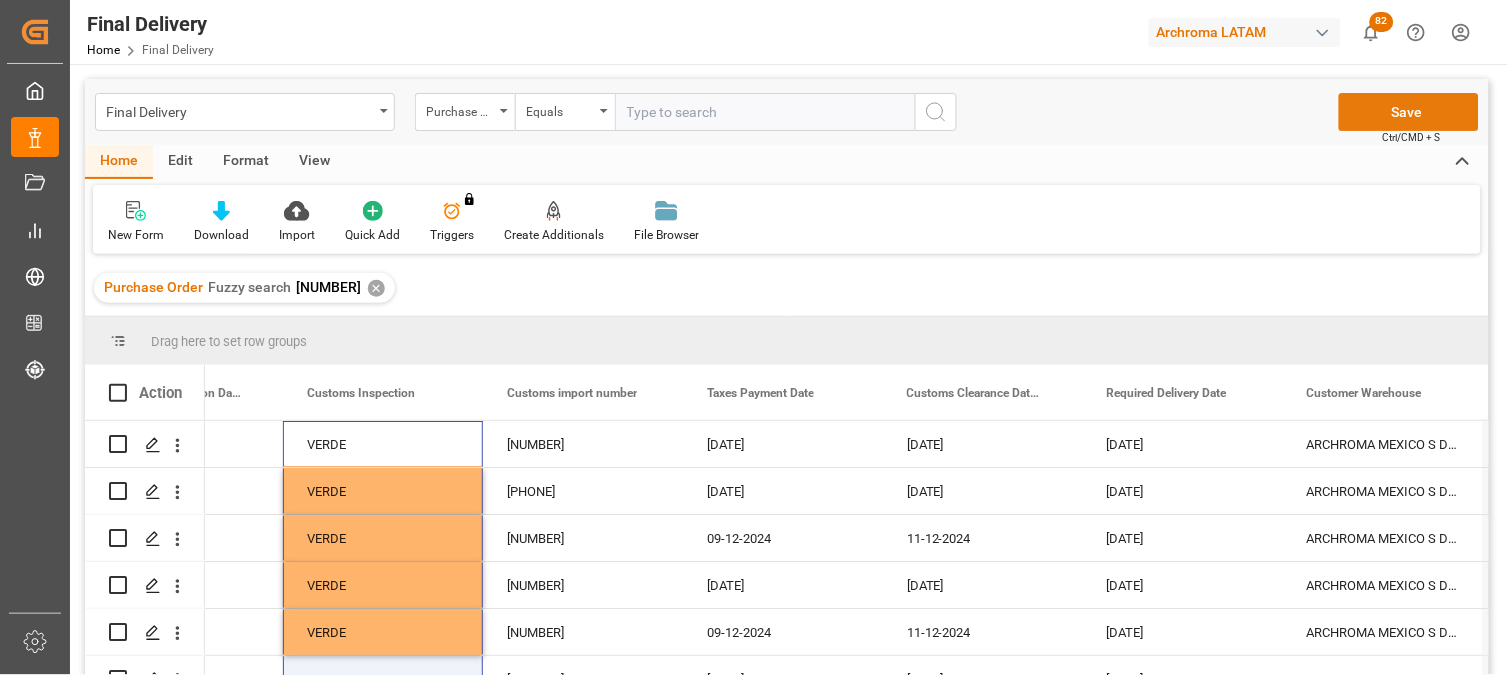click on "Save" at bounding box center [1409, 112] 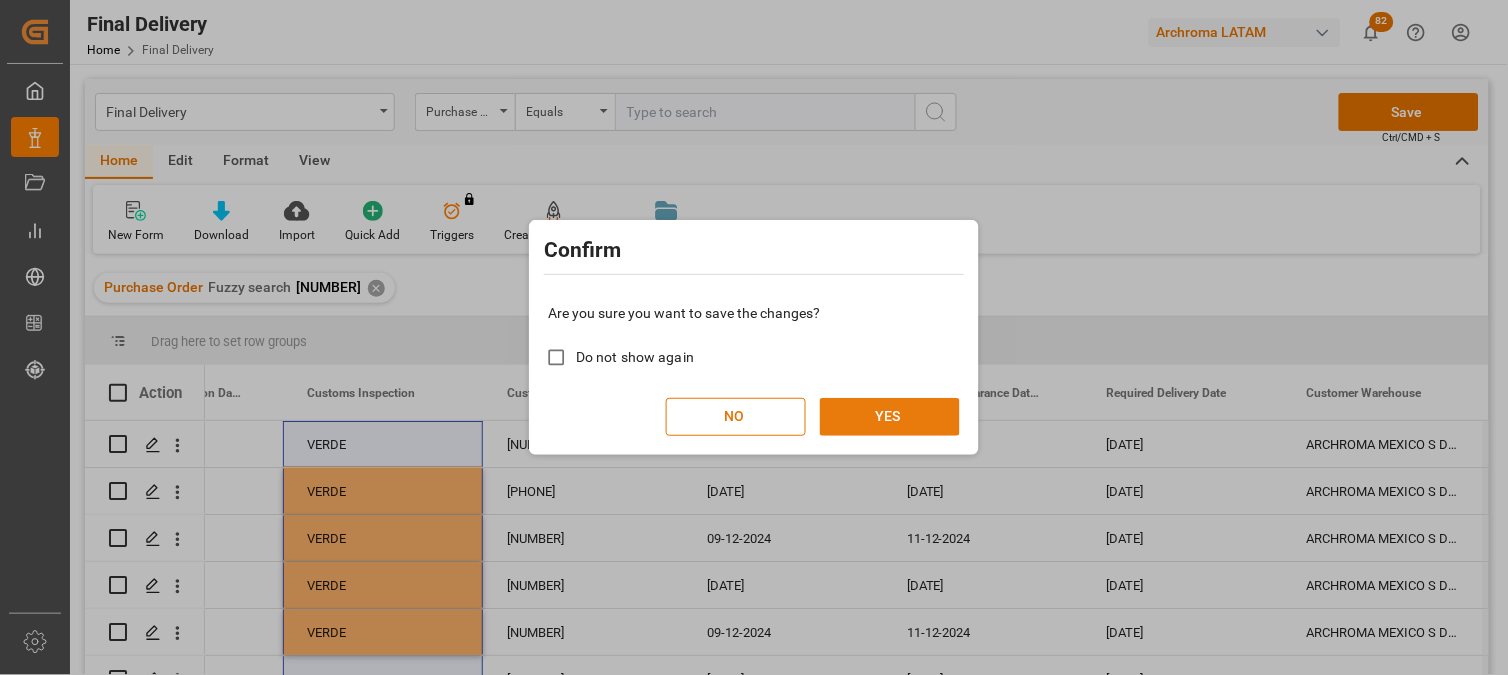 click on "YES" at bounding box center (890, 417) 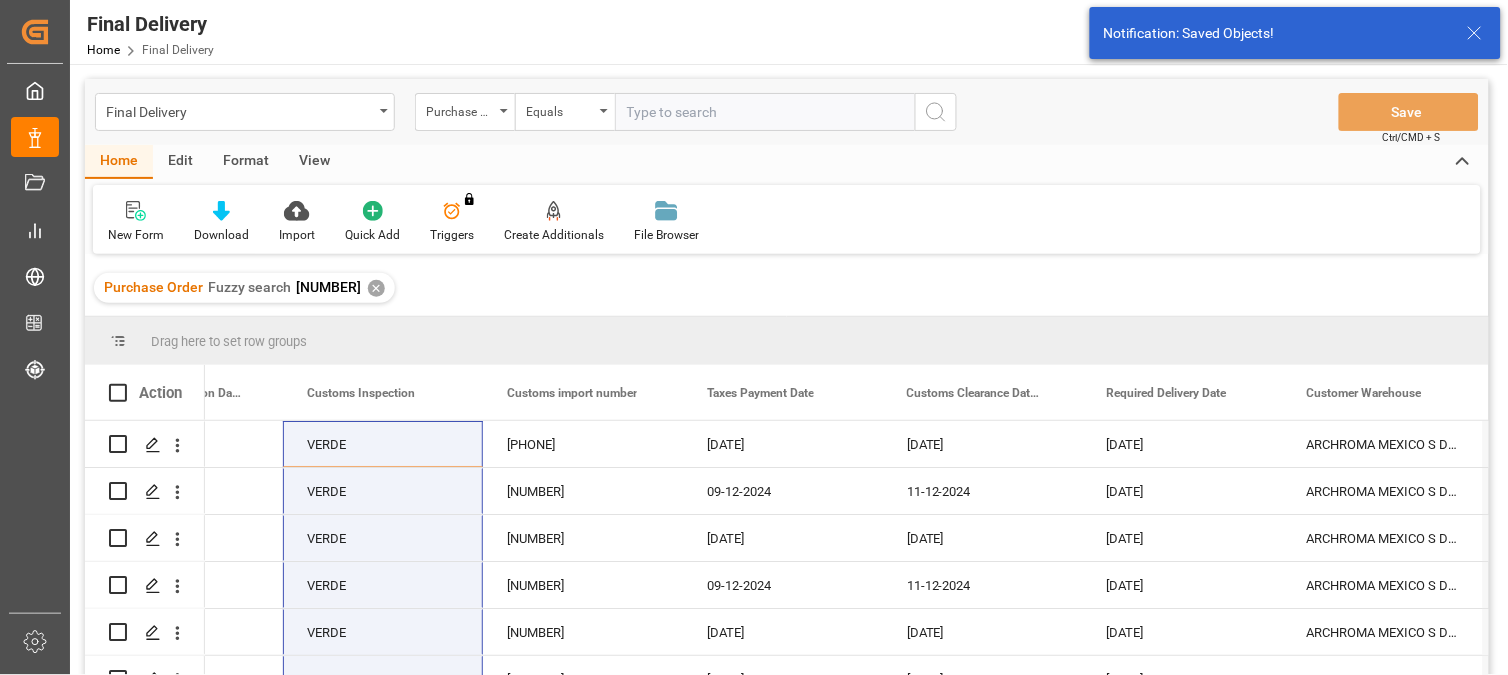 click on "Action" at bounding box center [160, 393] 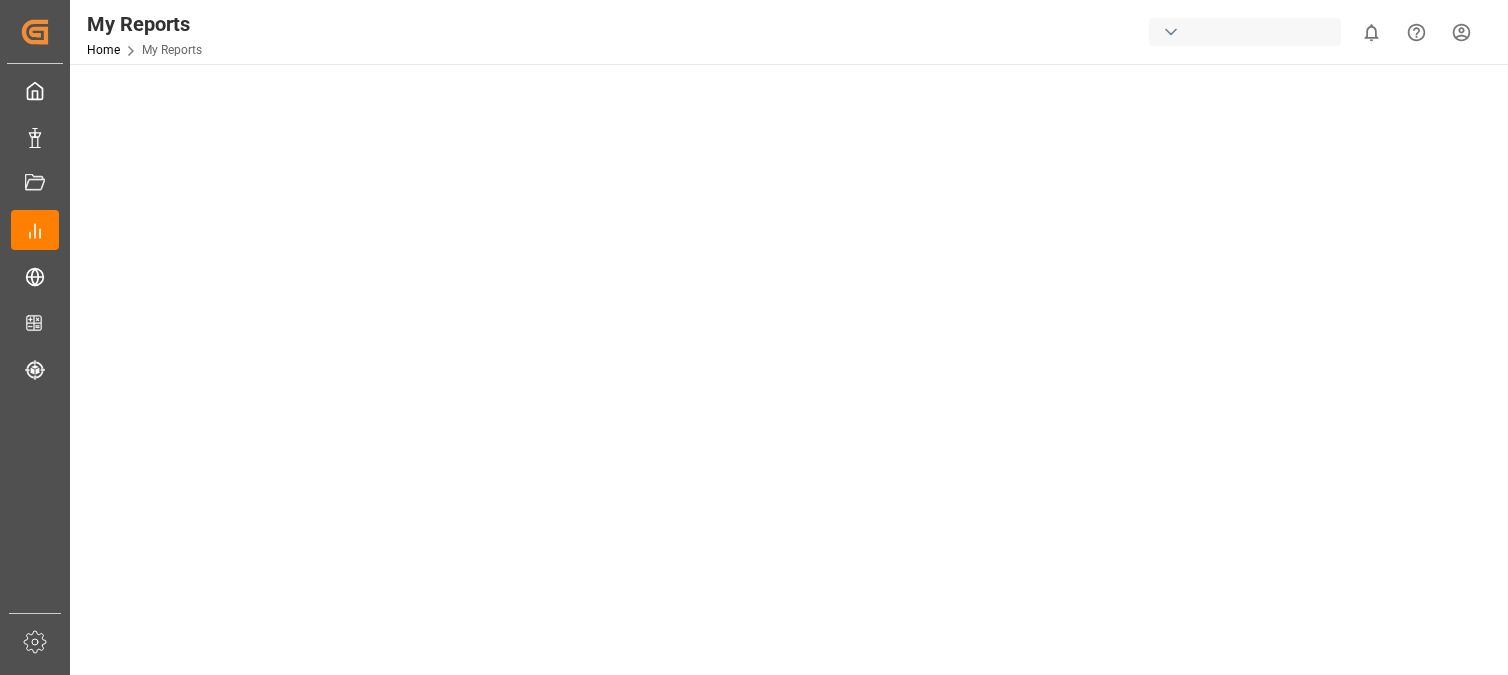 scroll, scrollTop: 0, scrollLeft: 0, axis: both 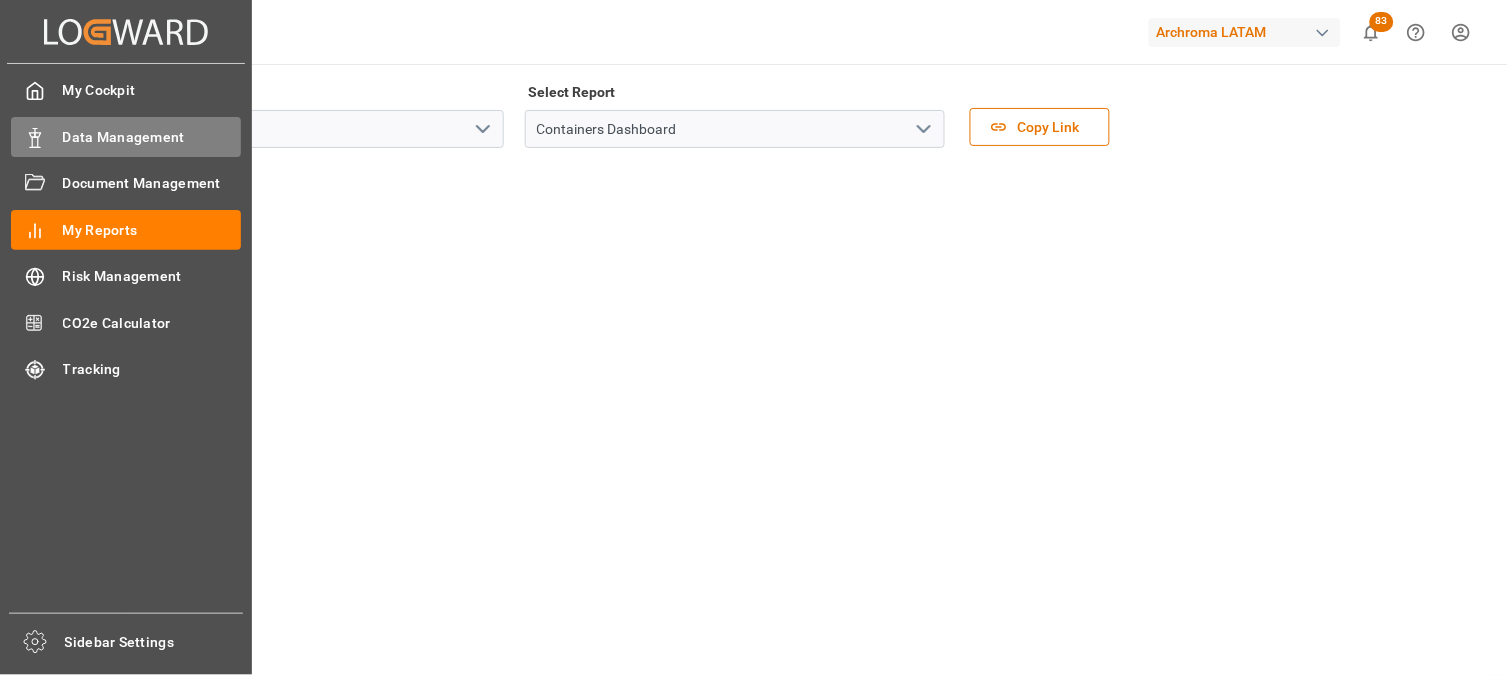click on "Data Management Data Management" at bounding box center (126, 136) 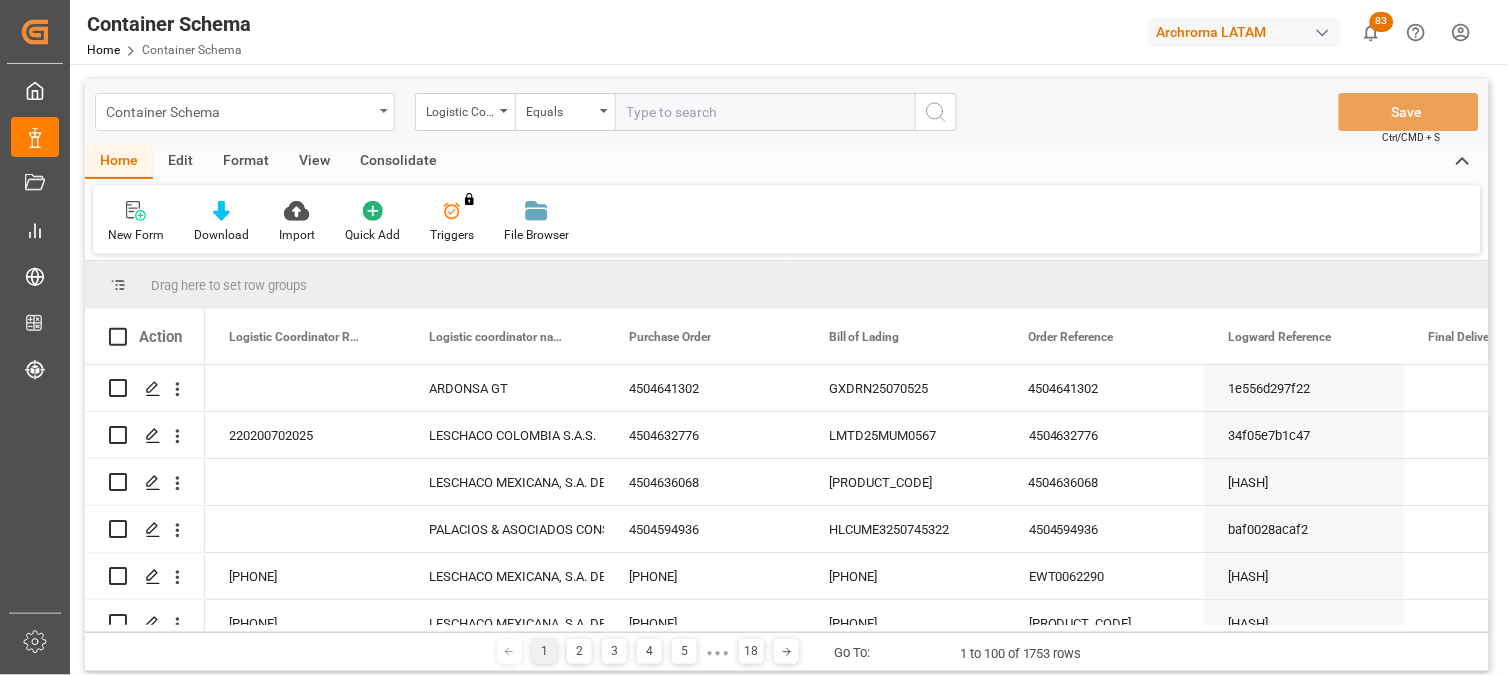 click on "Container Schema" at bounding box center [245, 112] 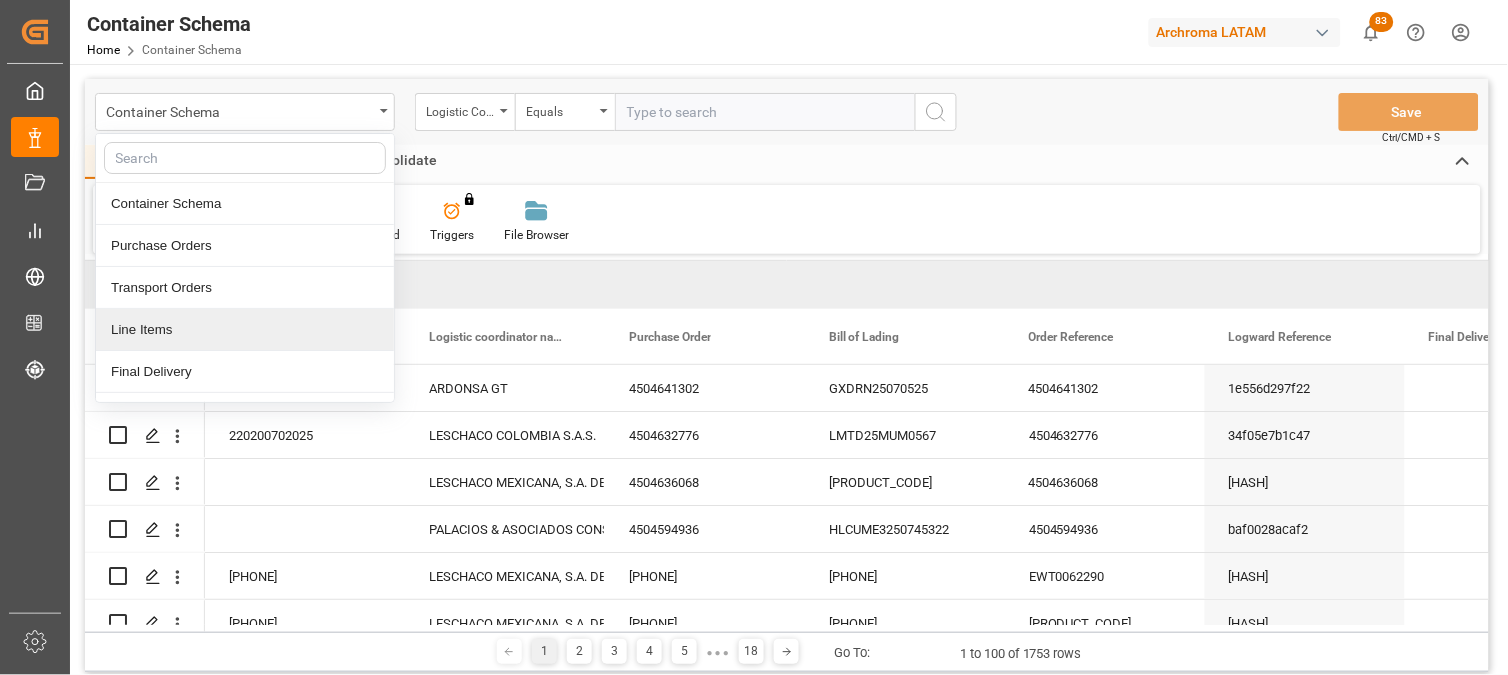 click on "Line Items" at bounding box center (245, 330) 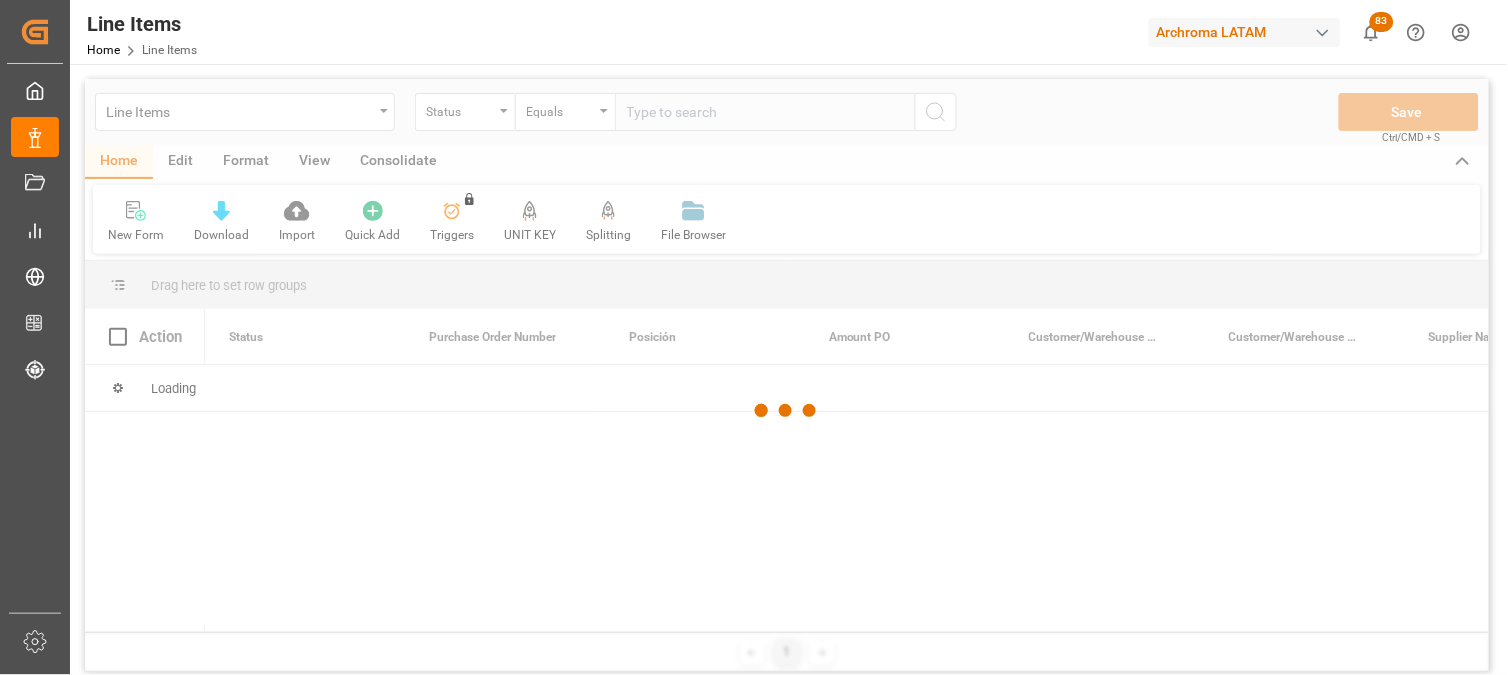 click at bounding box center (787, 410) 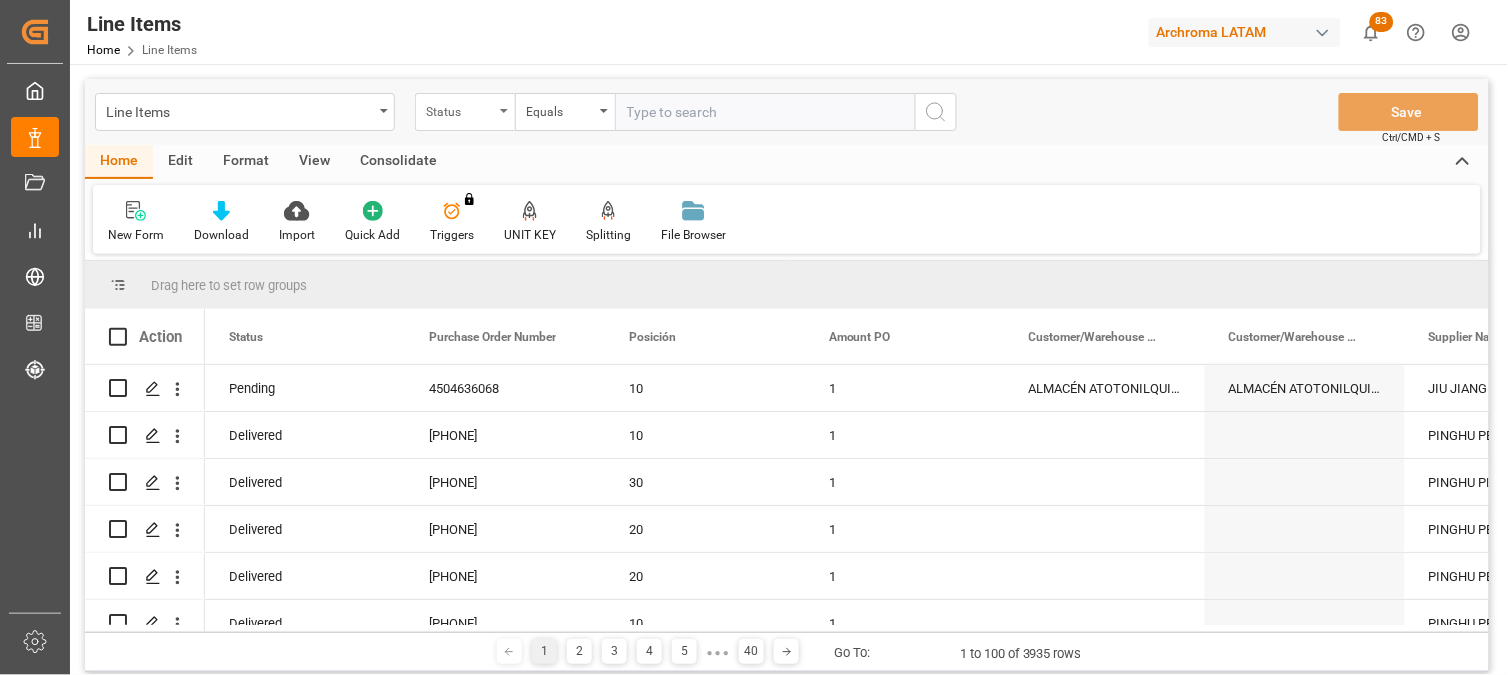 click on "Status" at bounding box center (460, 109) 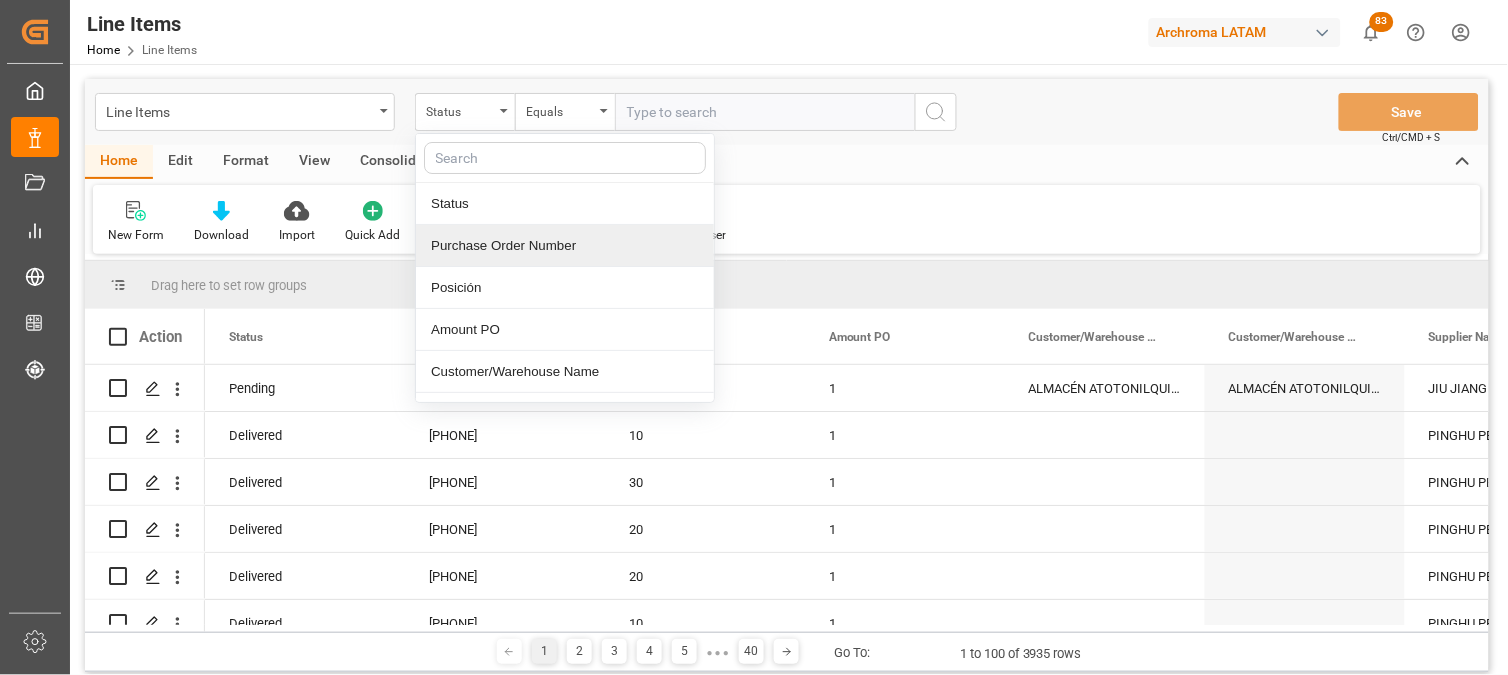click on "Purchase Order Number" at bounding box center (565, 246) 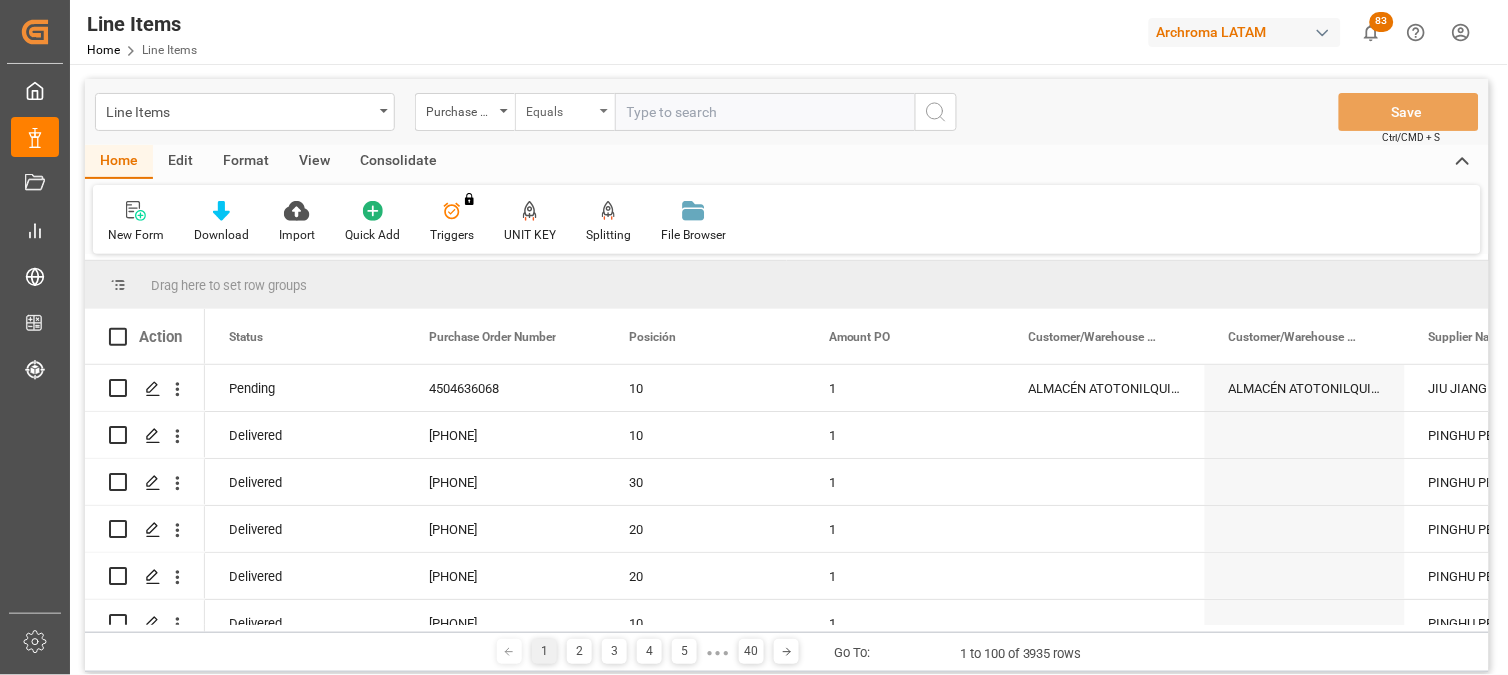 click on "Equals" at bounding box center [560, 109] 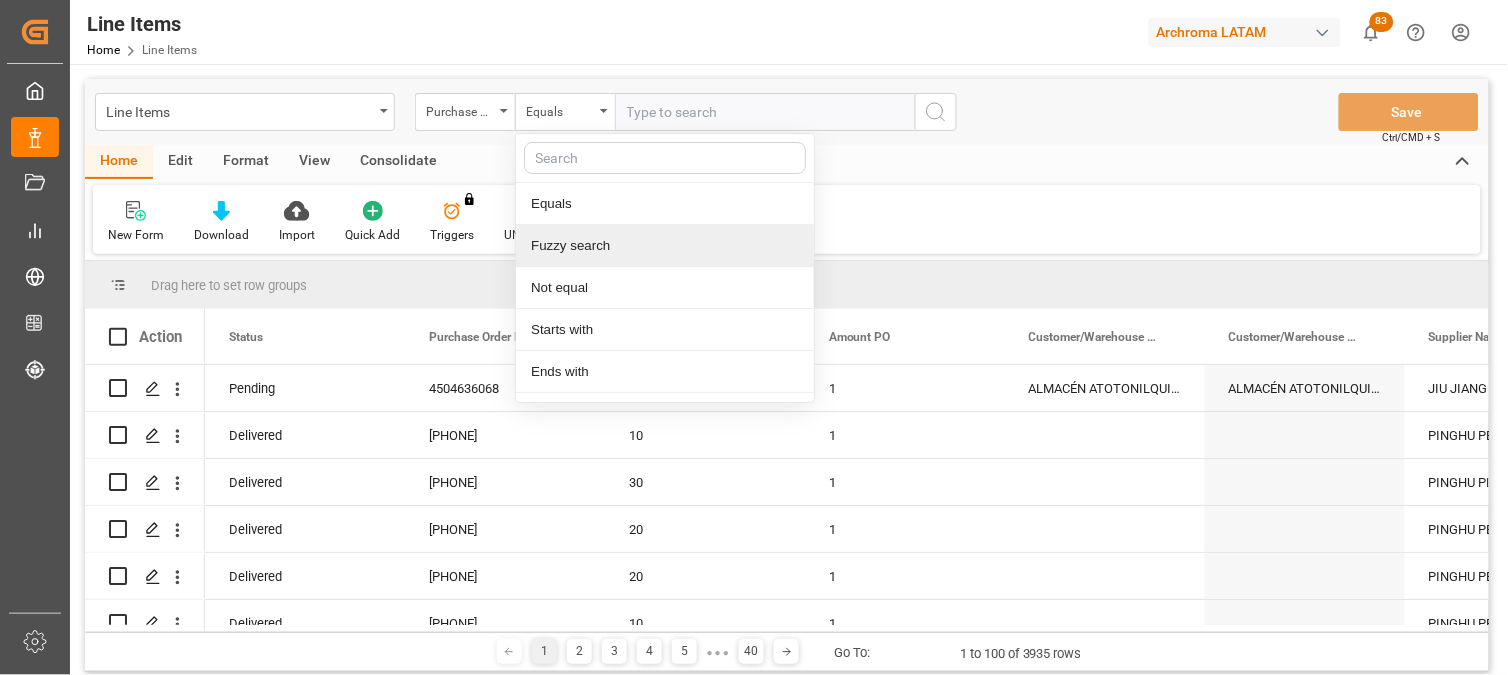 click on "Fuzzy search" at bounding box center [665, 246] 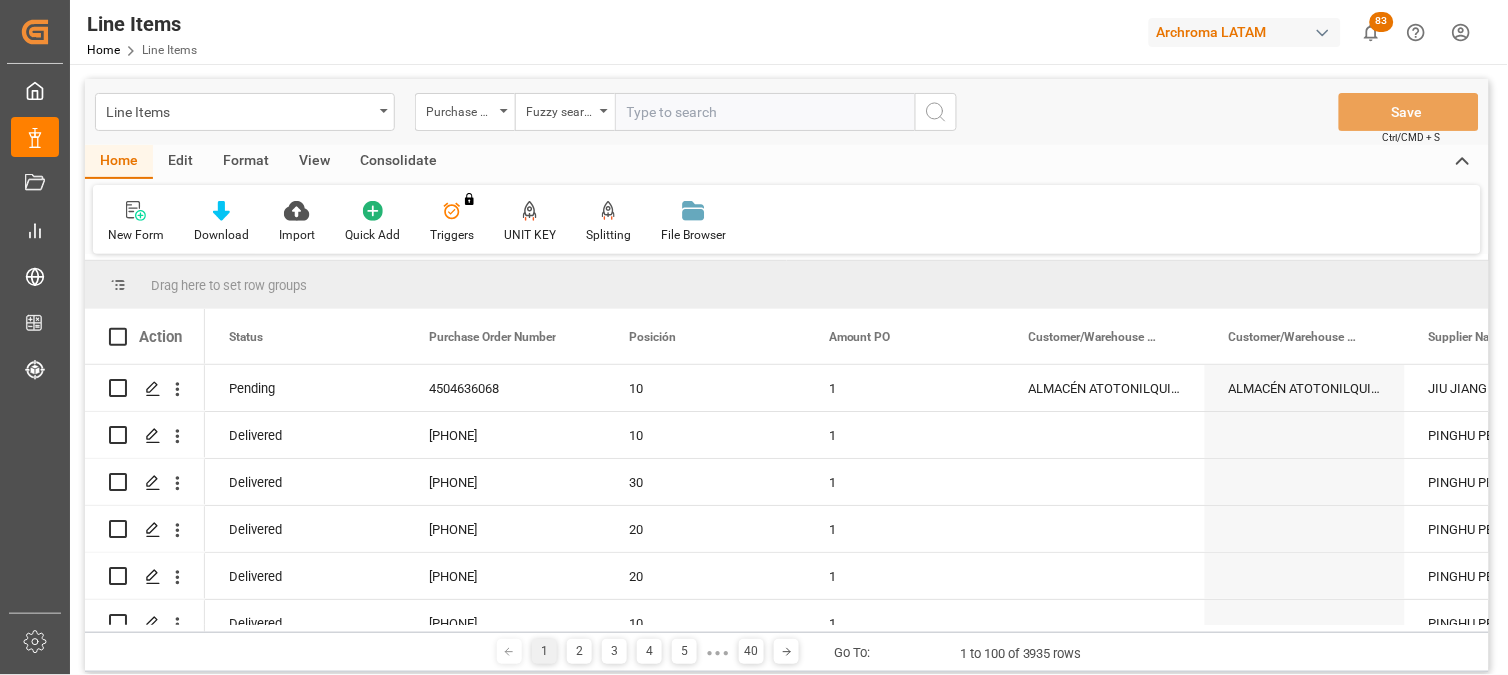 paste on "Order Reference 4504646889" 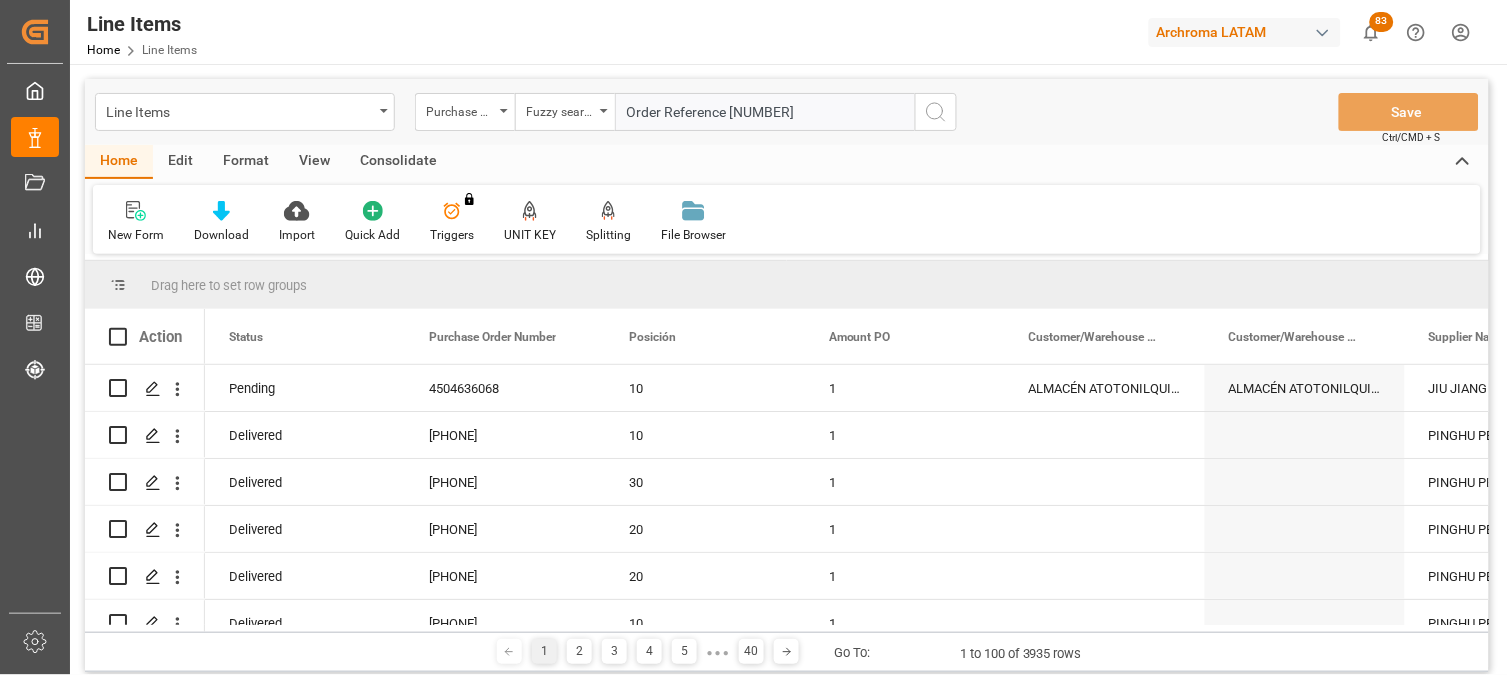 drag, startPoint x: 730, startPoint y: 106, endPoint x: 531, endPoint y: 78, distance: 200.96019 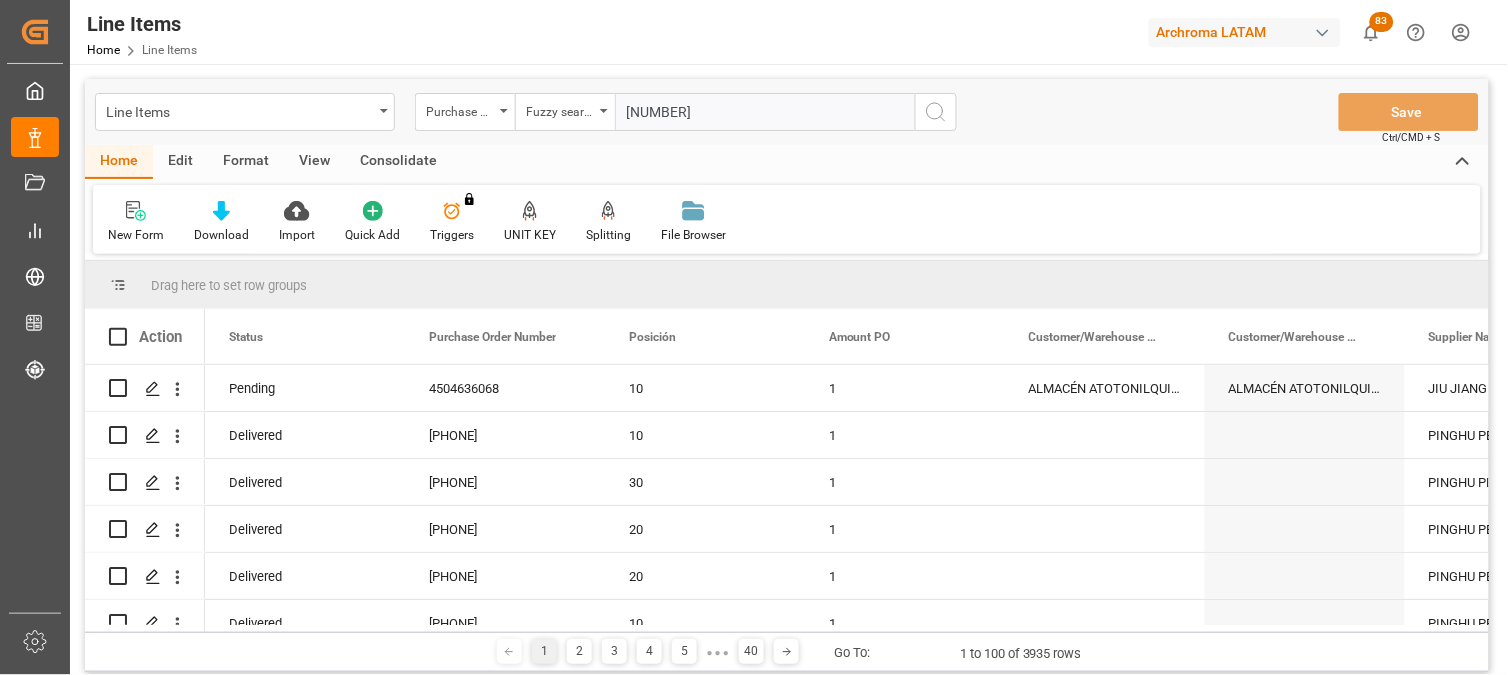 type on "[NUMBER]" 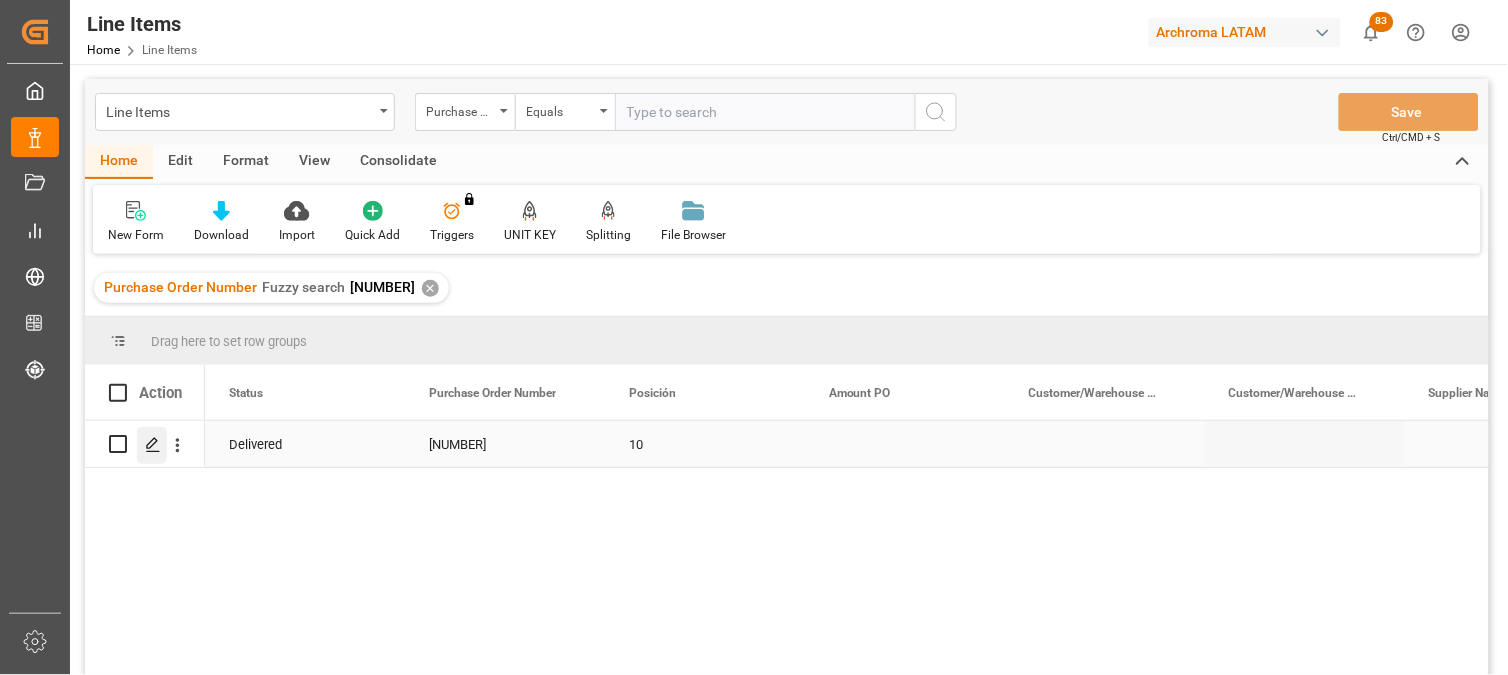click 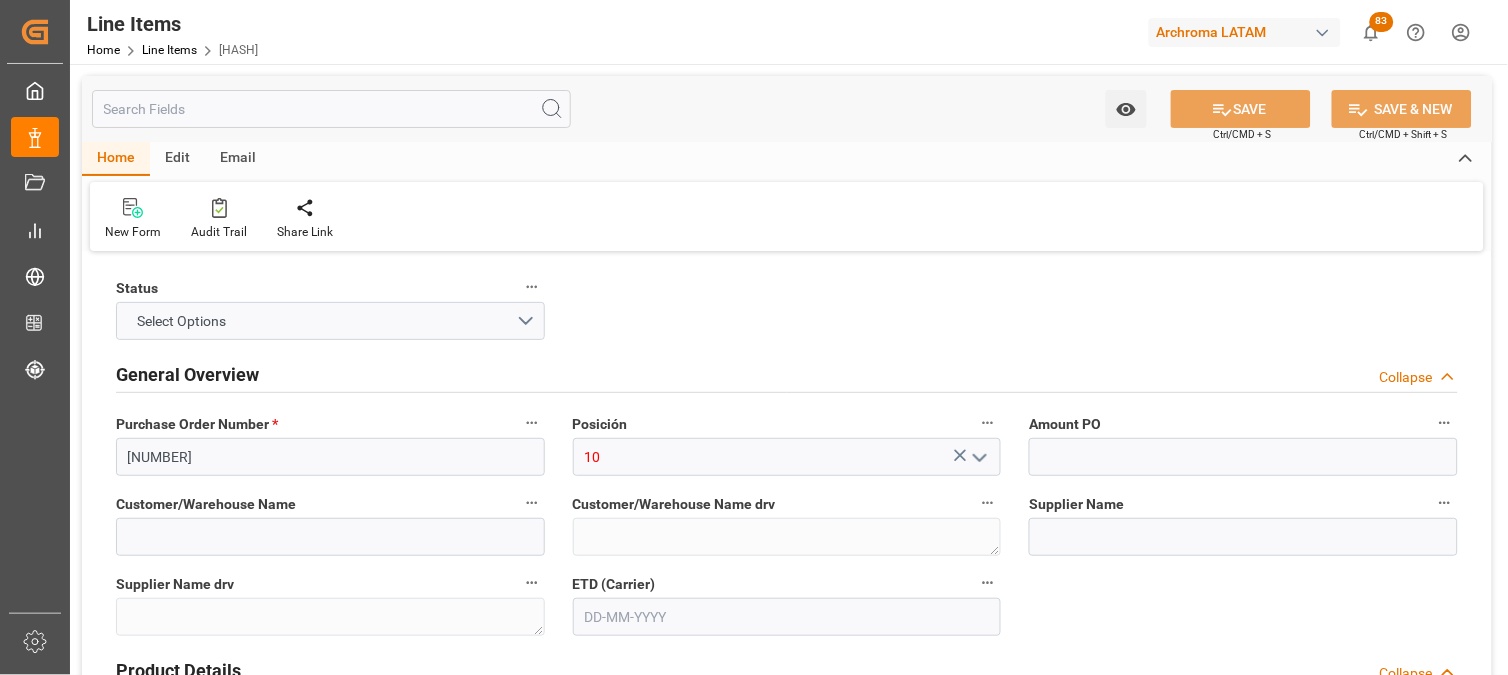 type on "12352400" 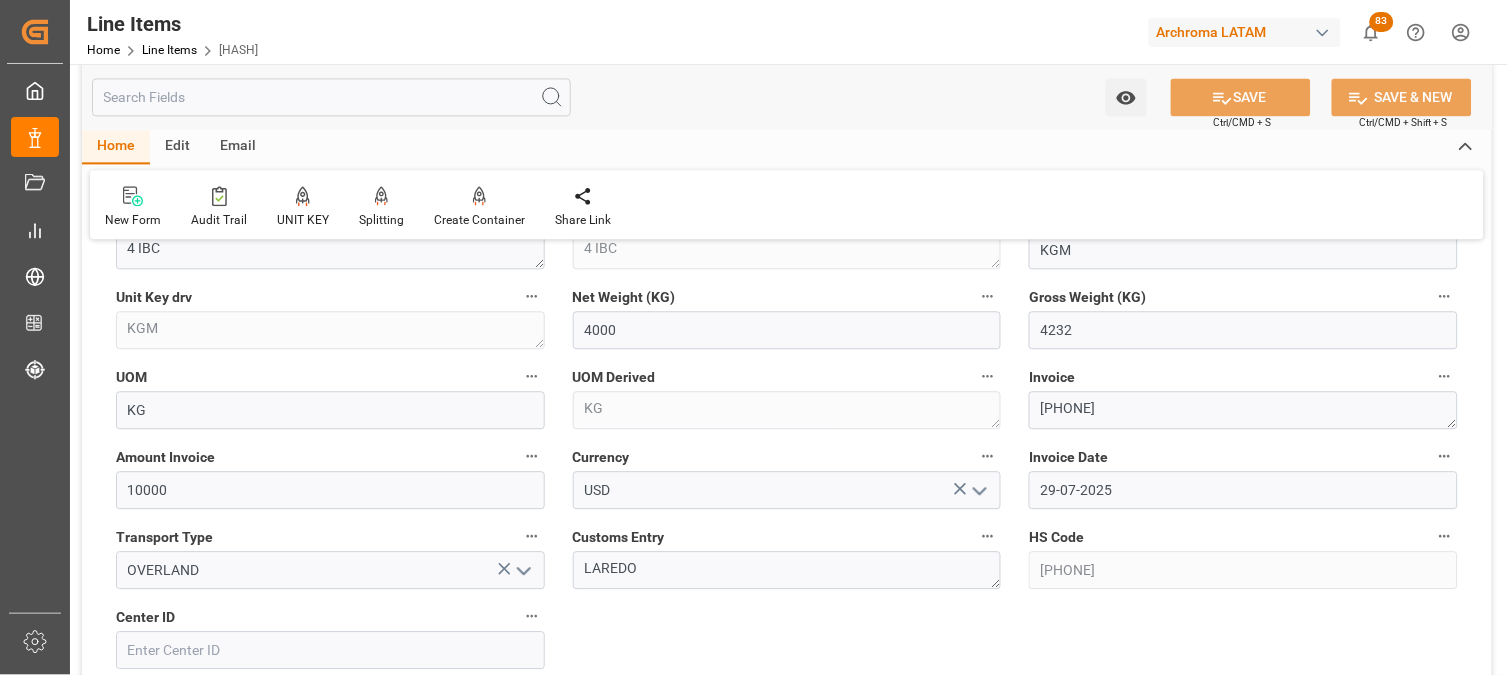 scroll, scrollTop: 1000, scrollLeft: 0, axis: vertical 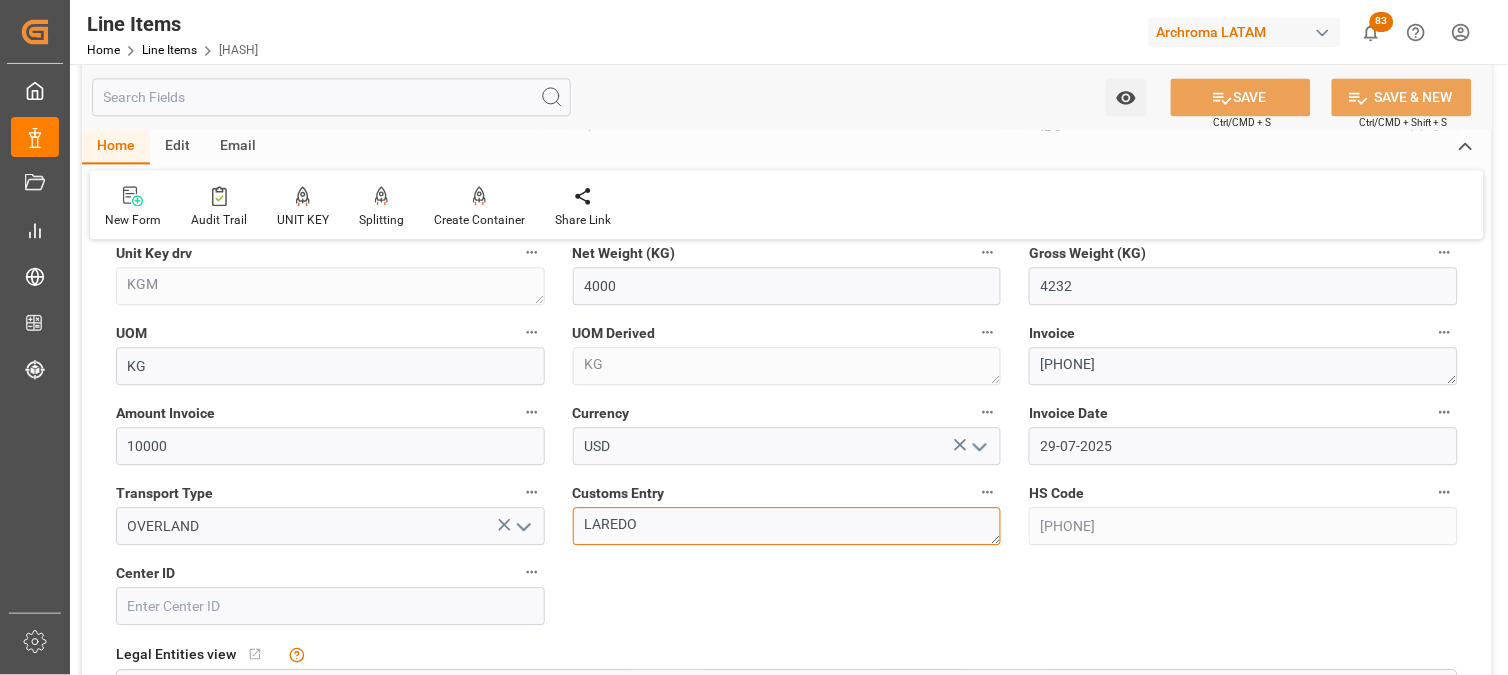 click on "LAREDO" at bounding box center (787, 526) 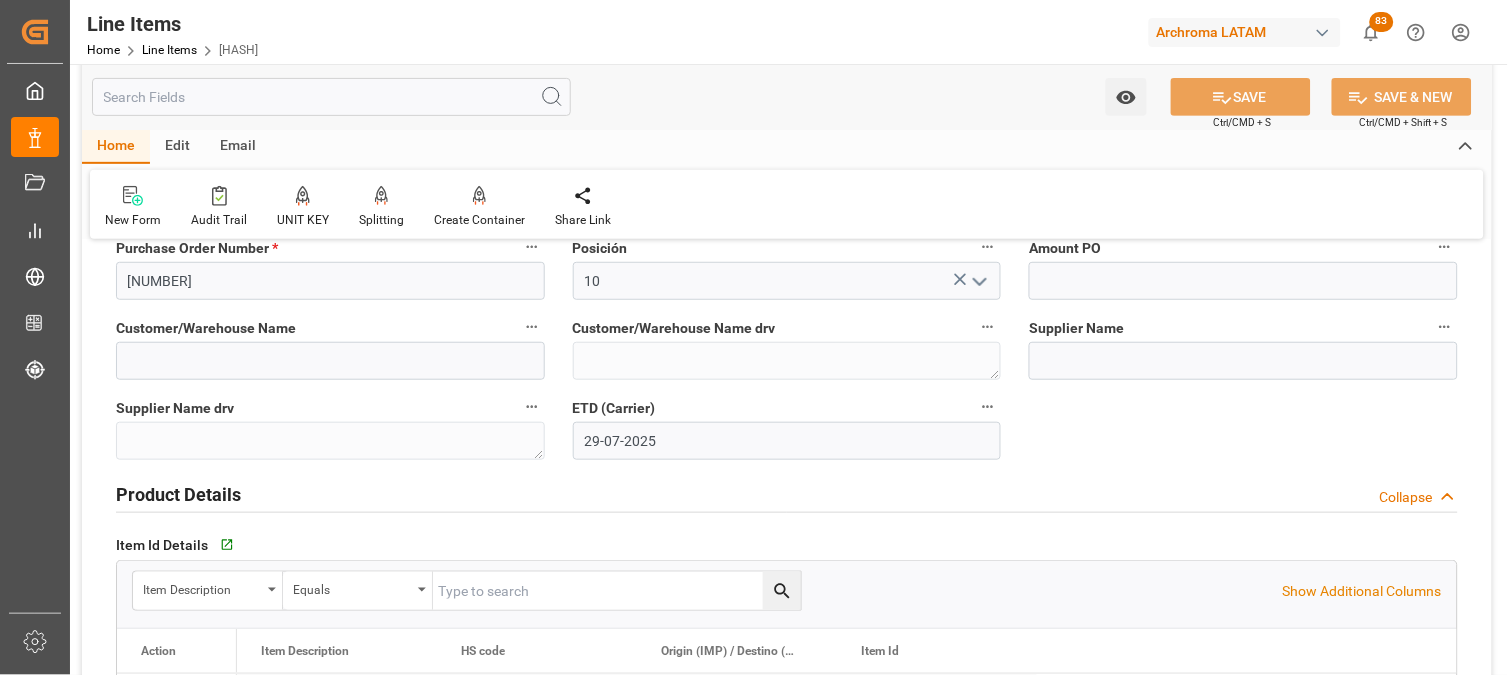 scroll, scrollTop: 0, scrollLeft: 0, axis: both 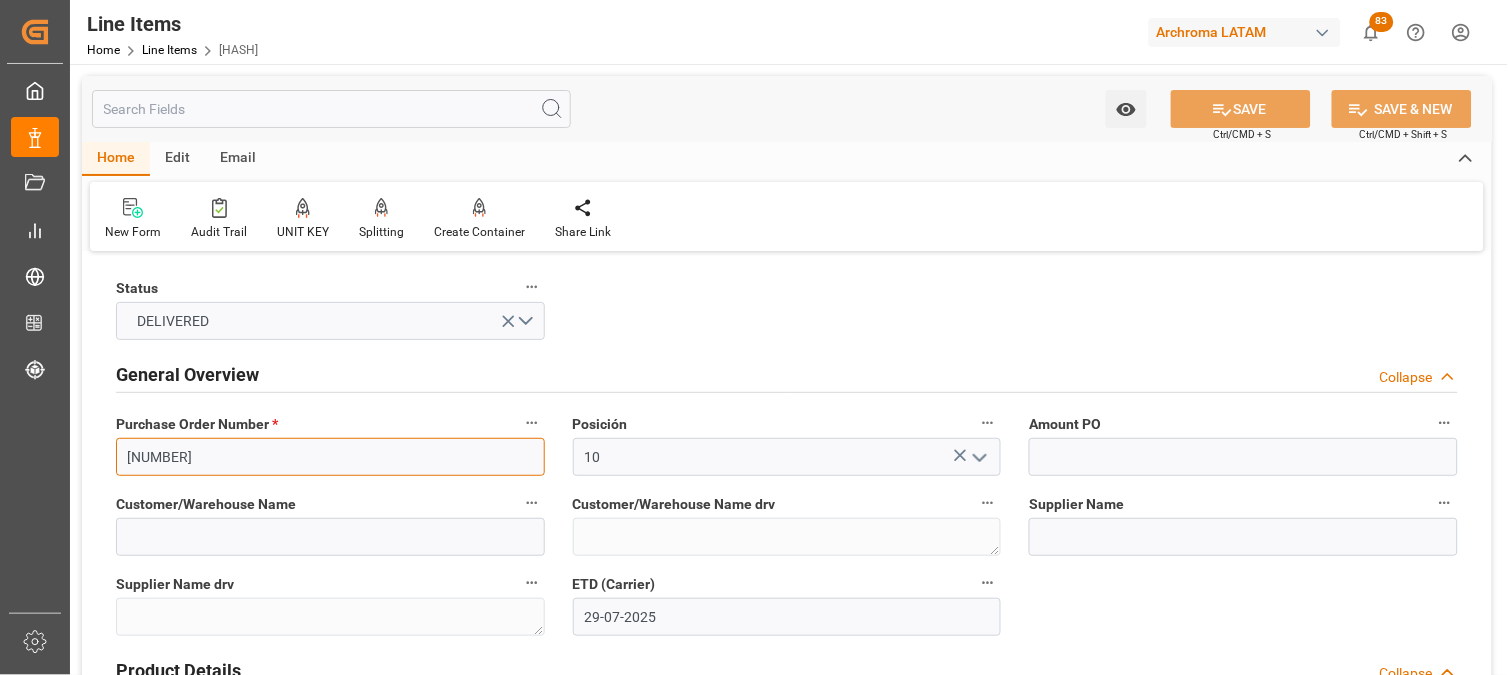 drag, startPoint x: 233, startPoint y: 458, endPoint x: 45, endPoint y: 454, distance: 188.04254 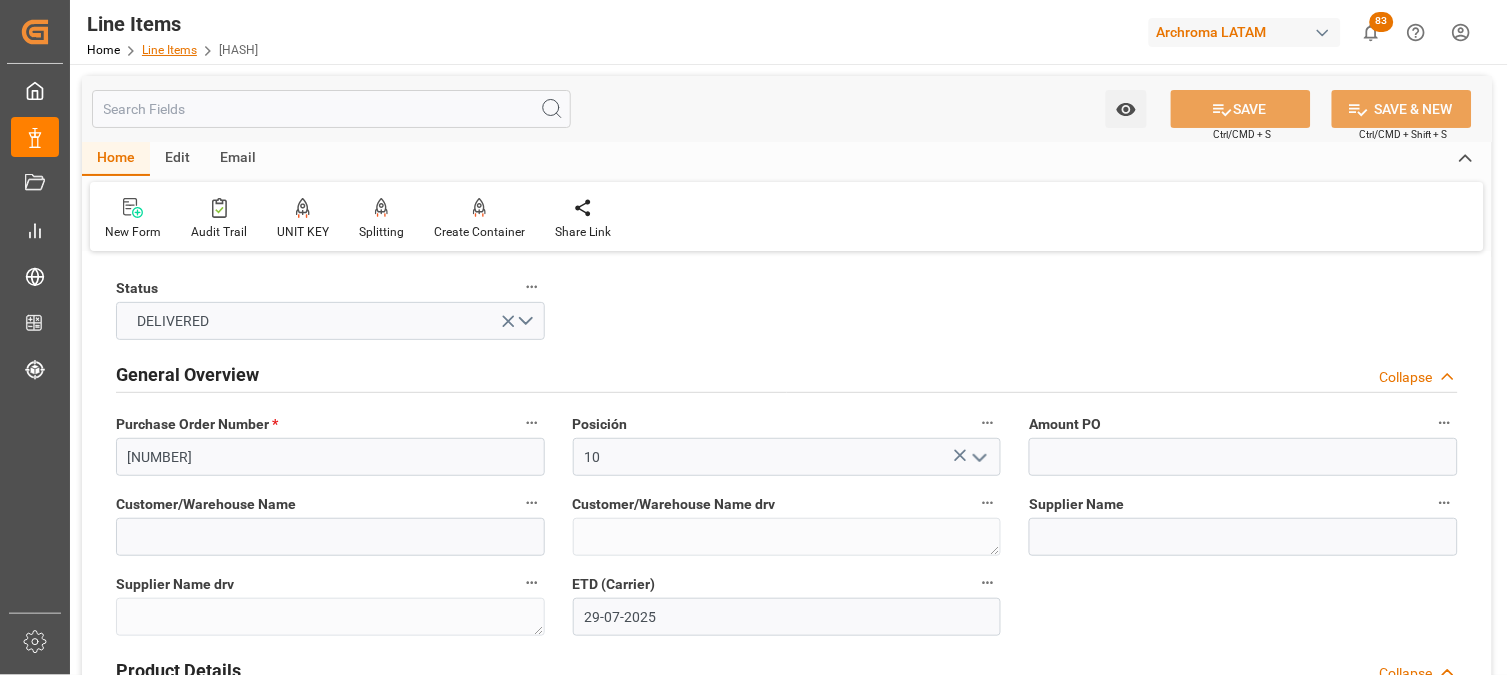 click on "Line Items" at bounding box center (169, 50) 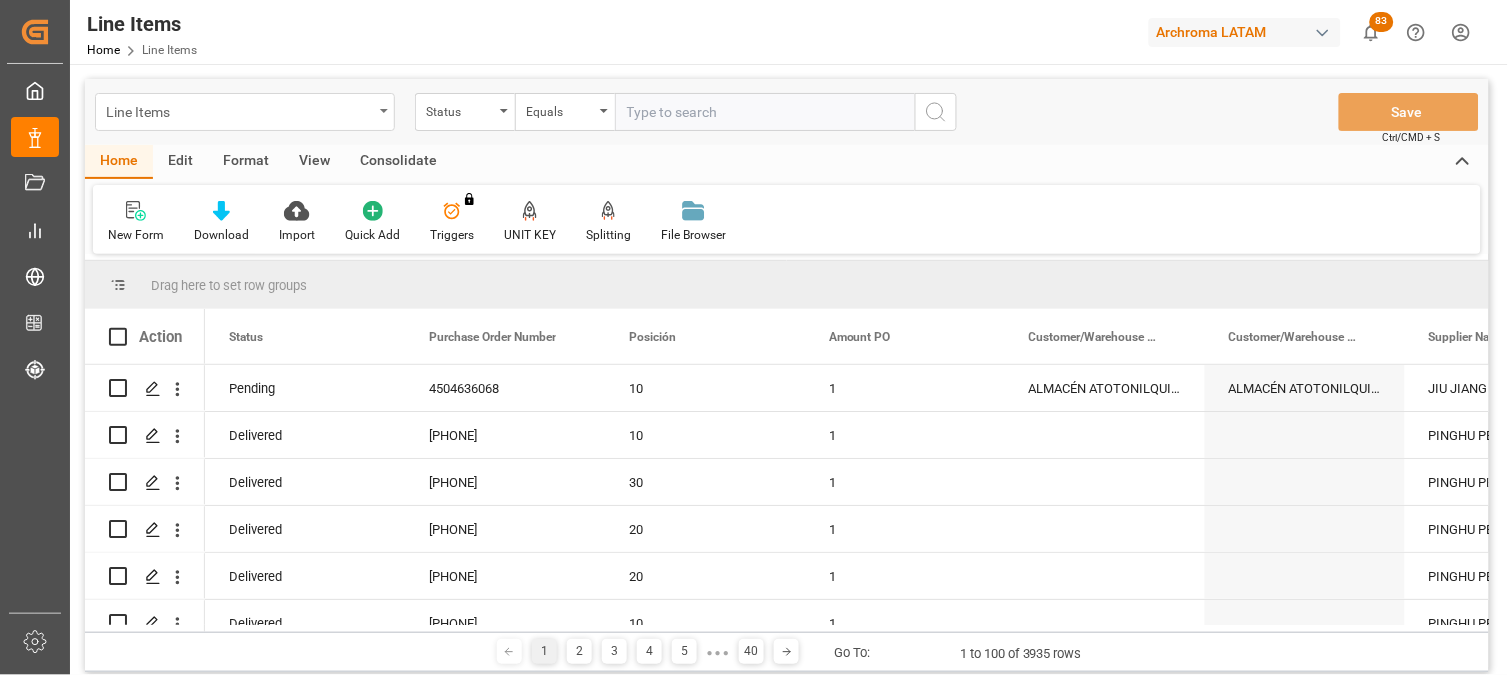 click on "Line Items" at bounding box center [239, 110] 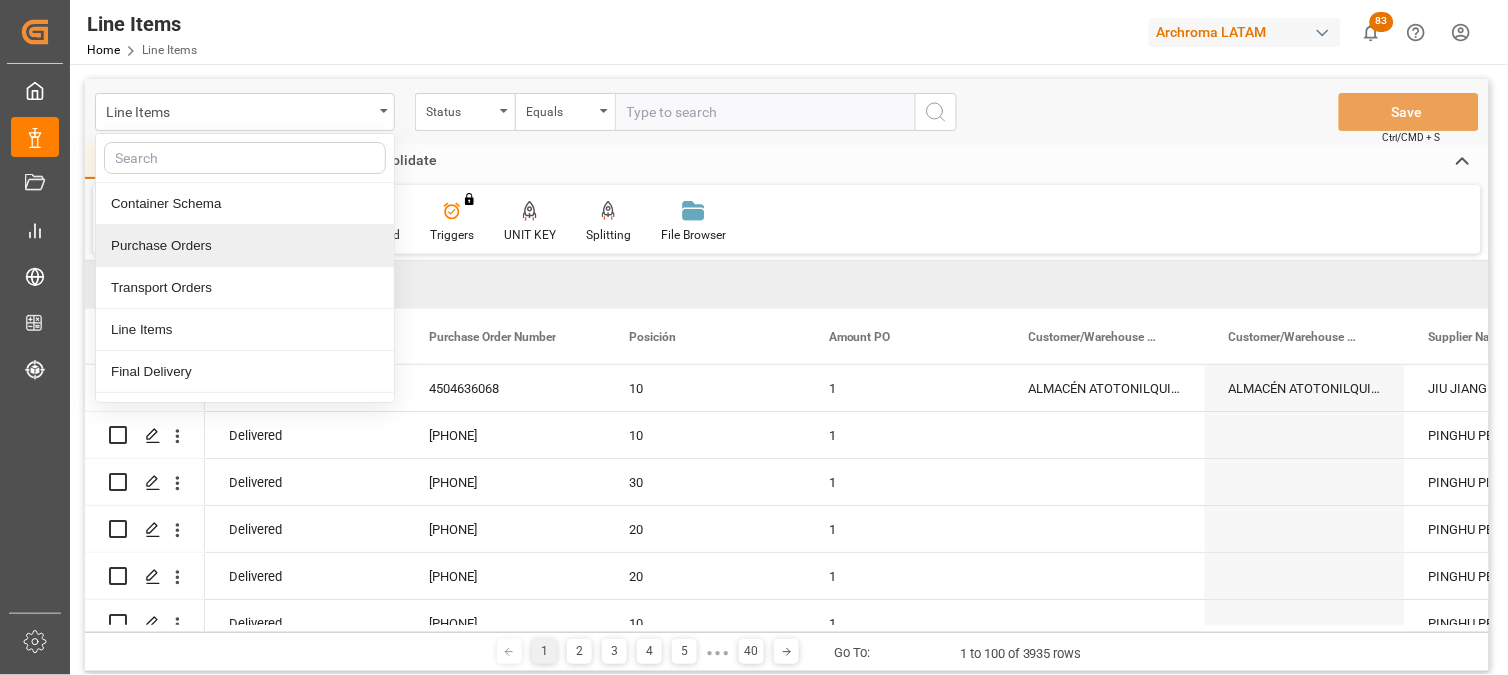 click on "Purchase Orders" at bounding box center (245, 246) 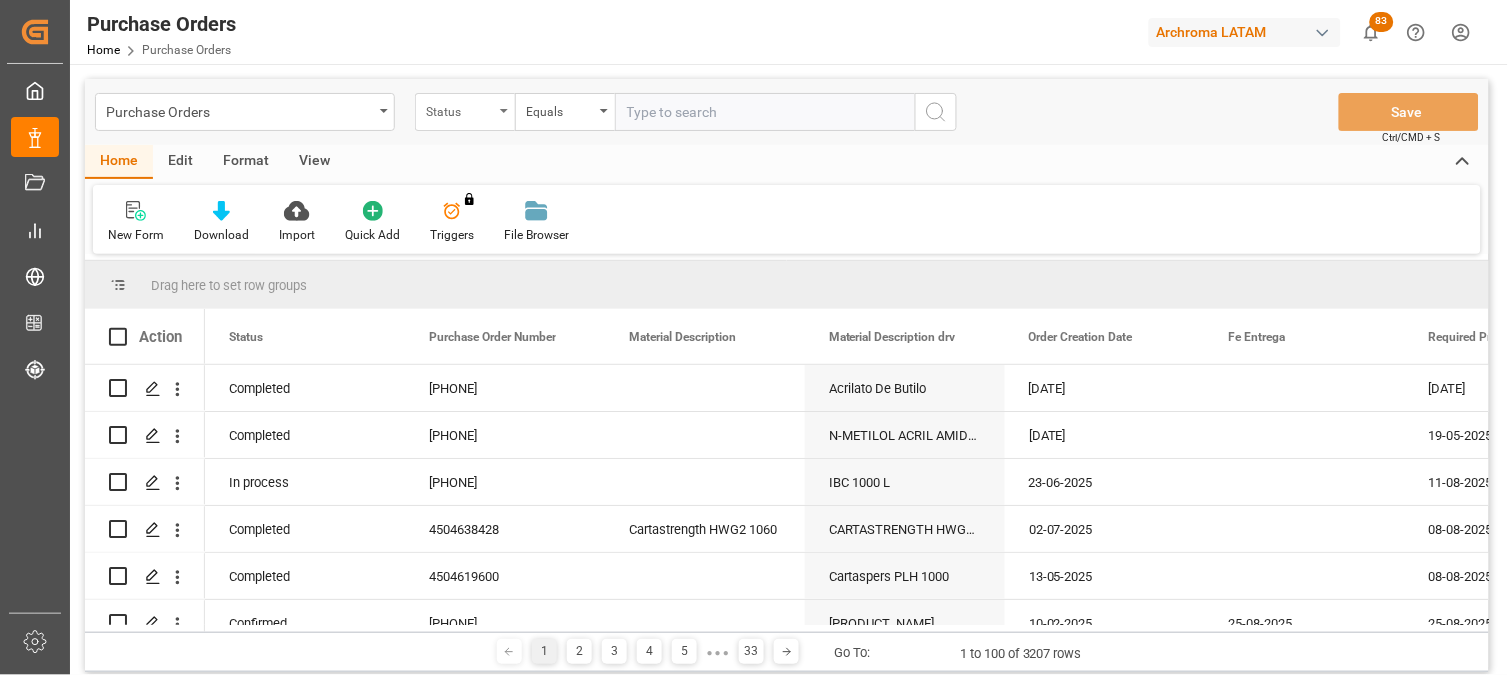 click on "Status" at bounding box center (460, 109) 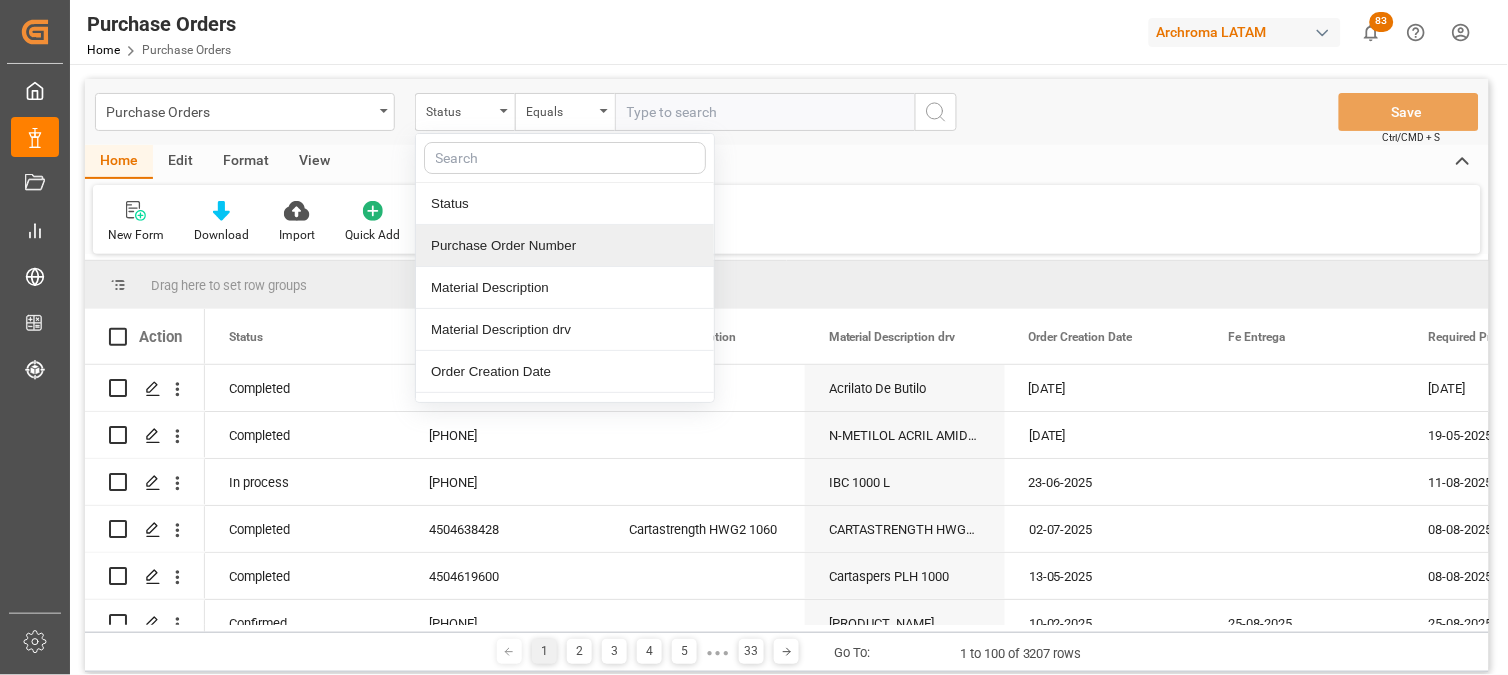 click on "Purchase Order Number" at bounding box center [565, 246] 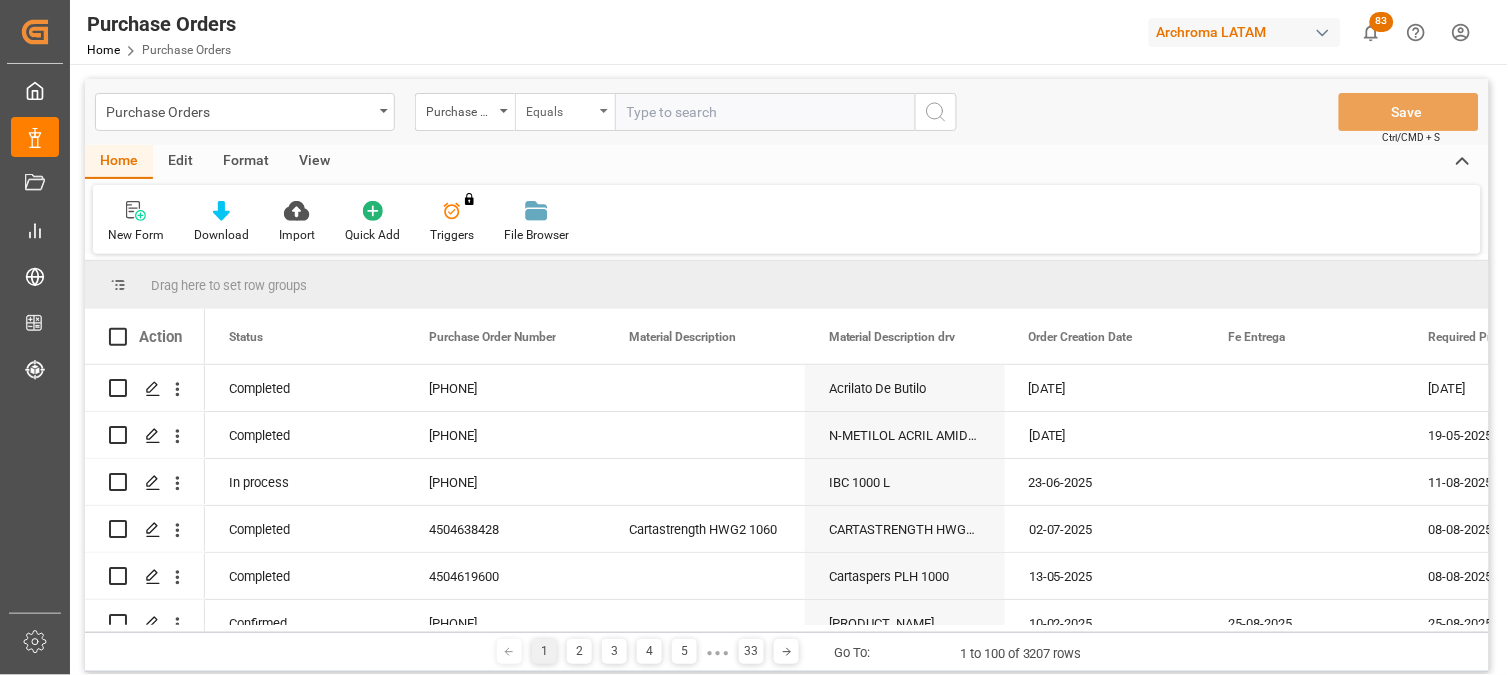 click on "Equals" at bounding box center [560, 109] 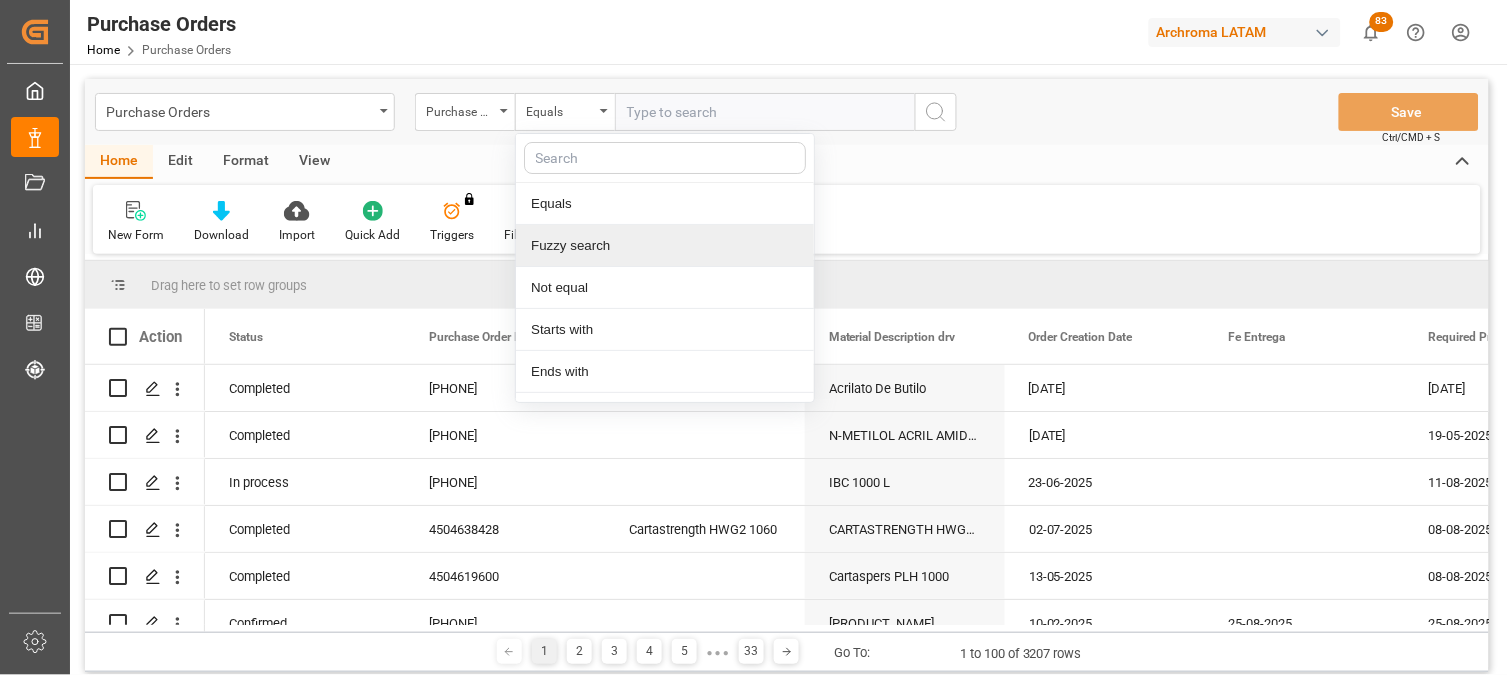 click on "Fuzzy search" at bounding box center (665, 246) 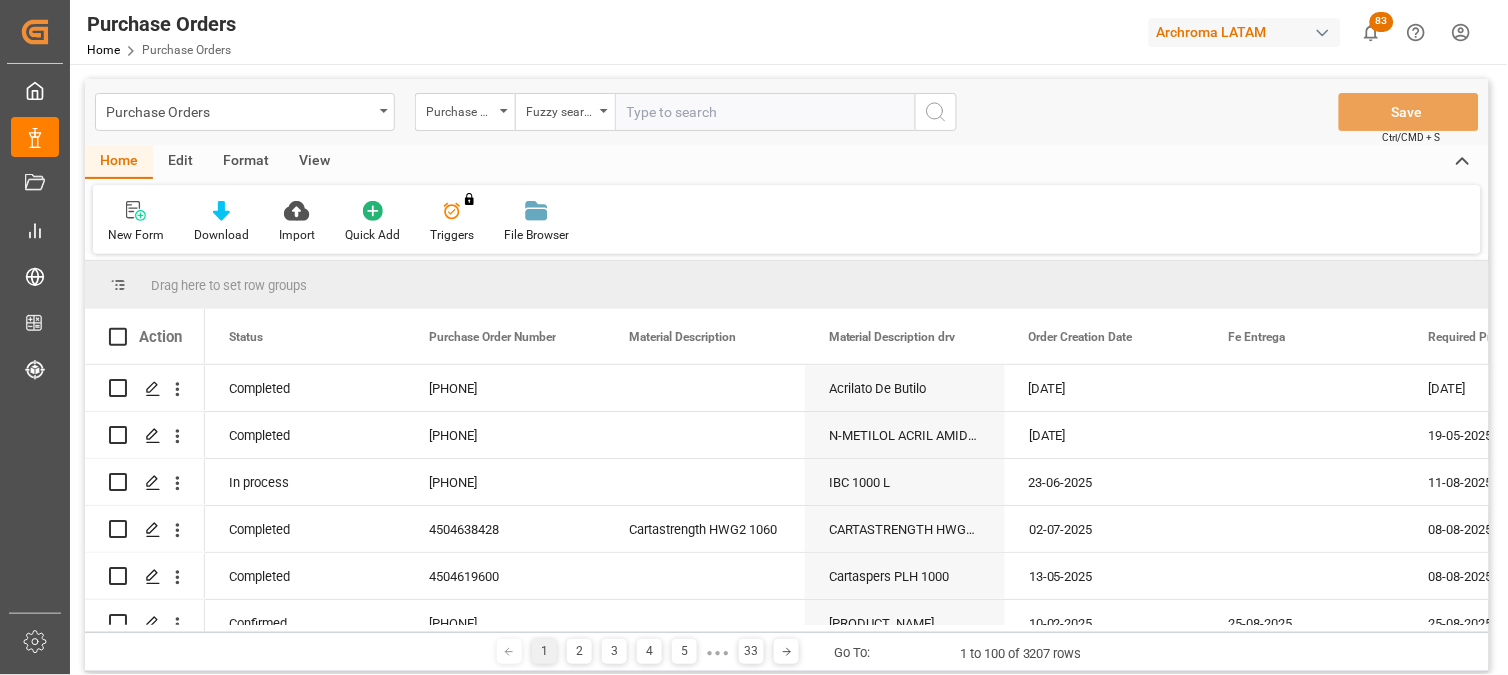 paste on "[NUMBER]" 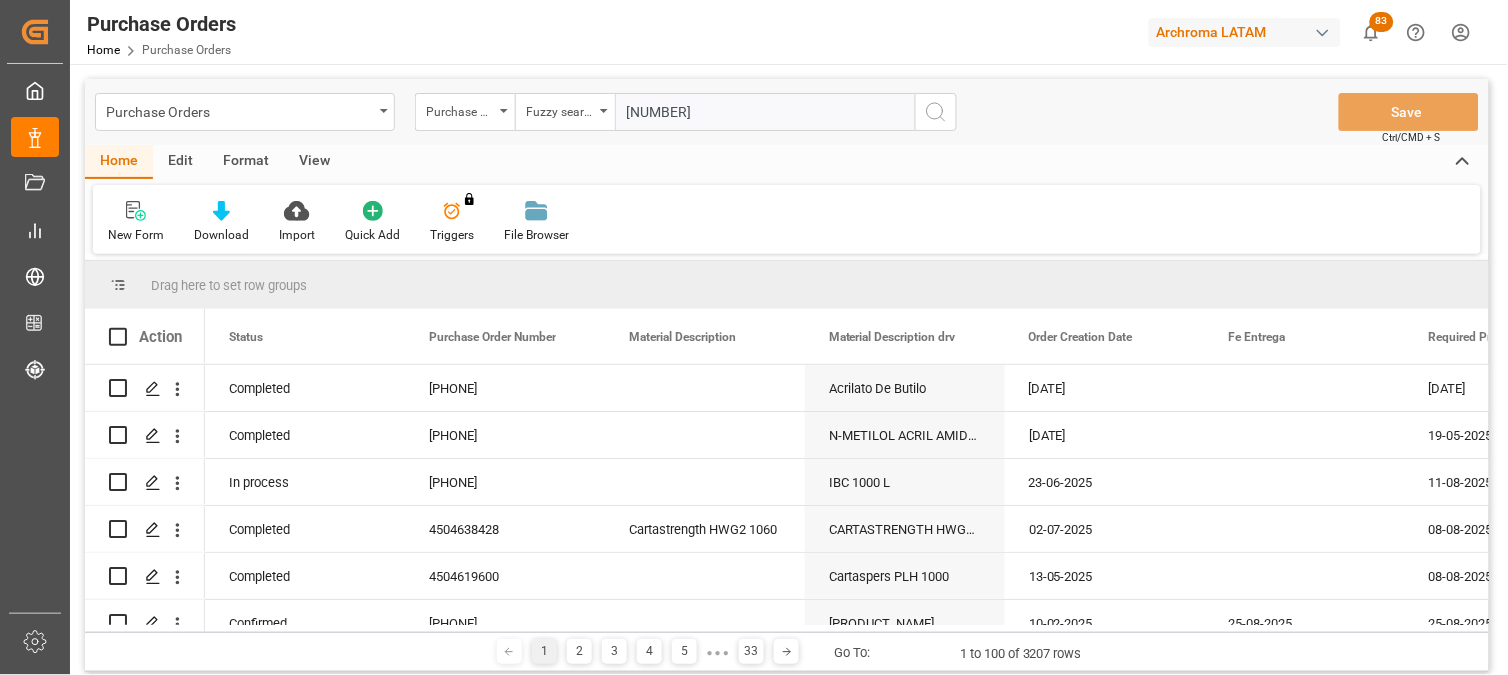 type on "[NUMBER]" 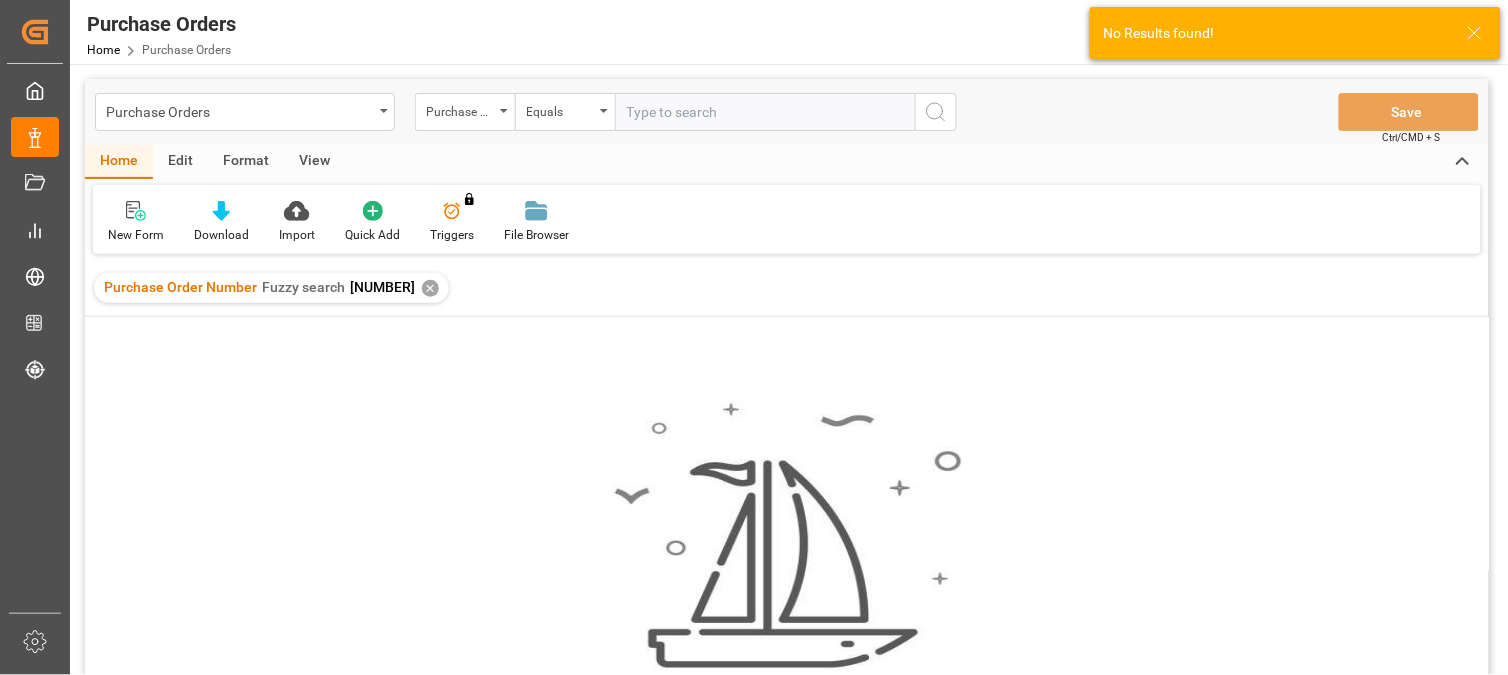 click on "✕" at bounding box center [430, 288] 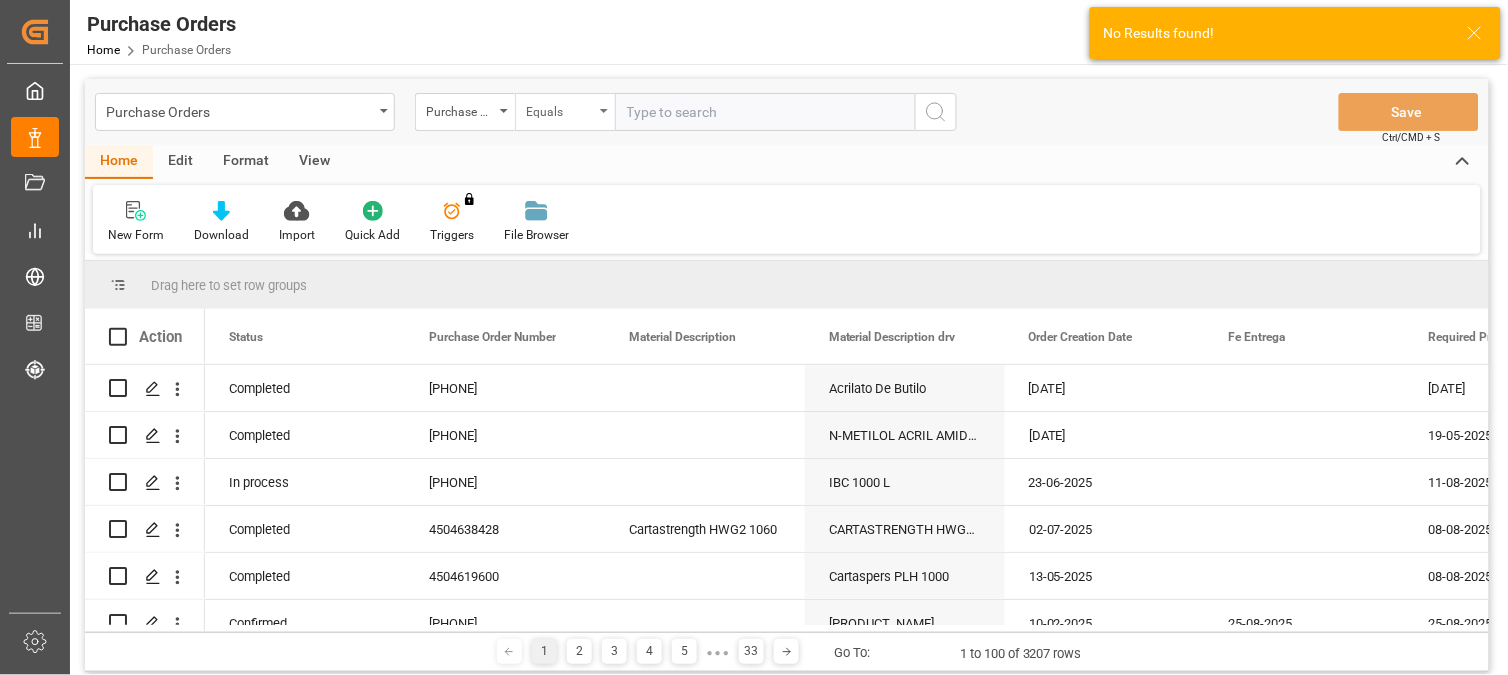 click on "Equals" at bounding box center (560, 109) 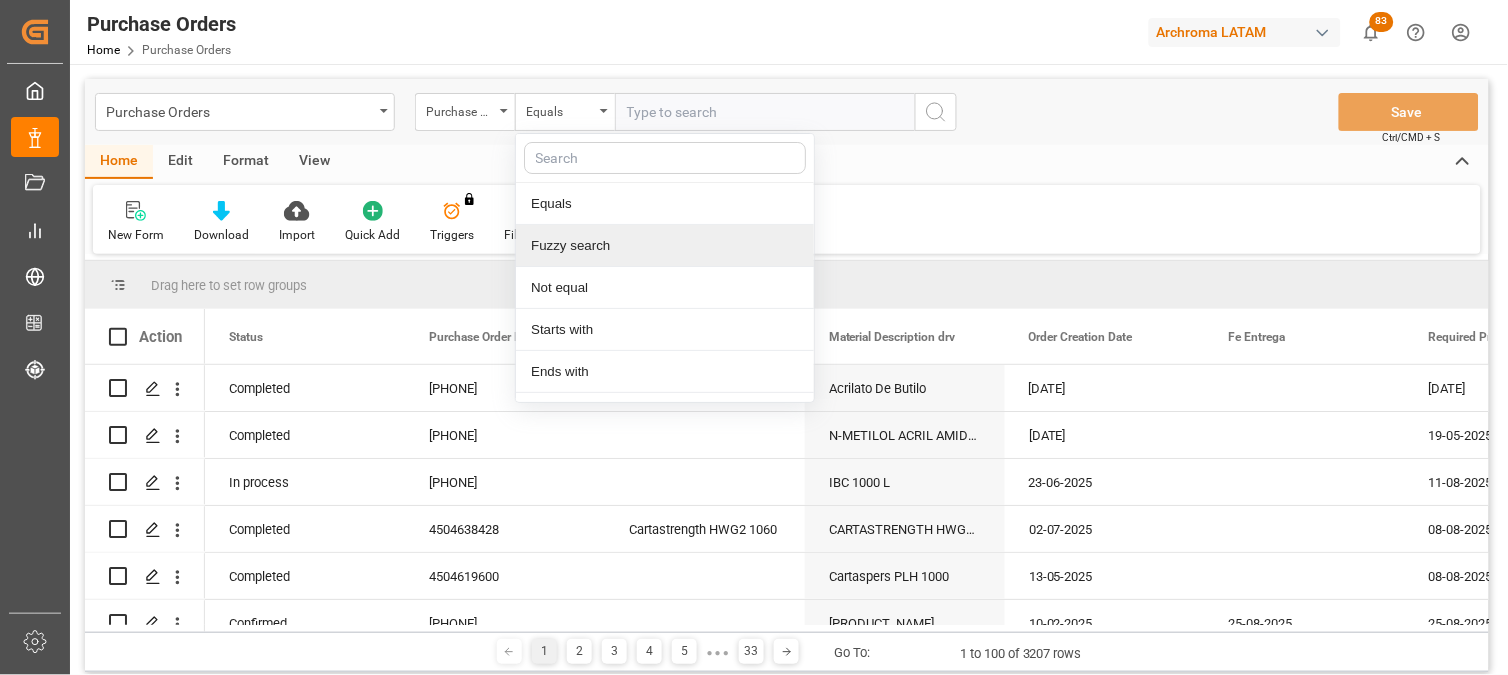 click on "Fuzzy search" at bounding box center (665, 246) 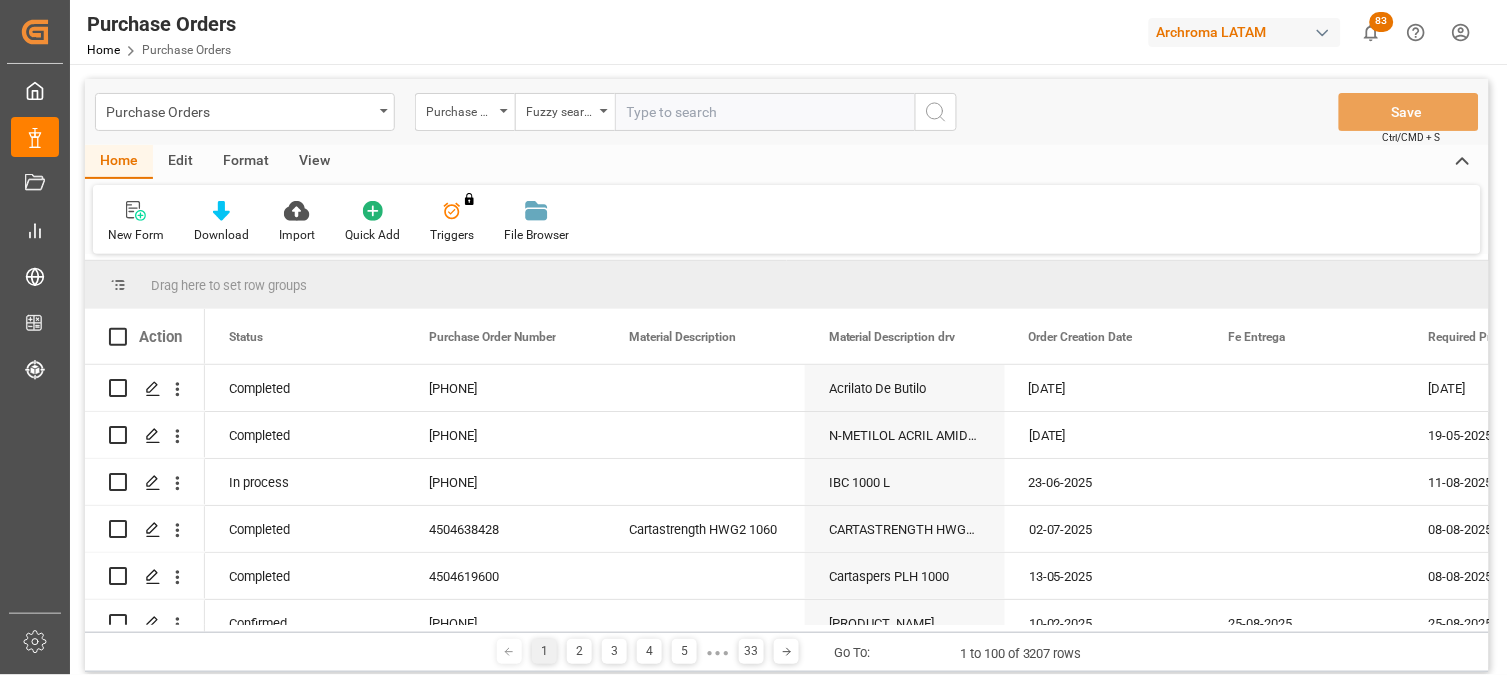 paste on "[NUMBER]" 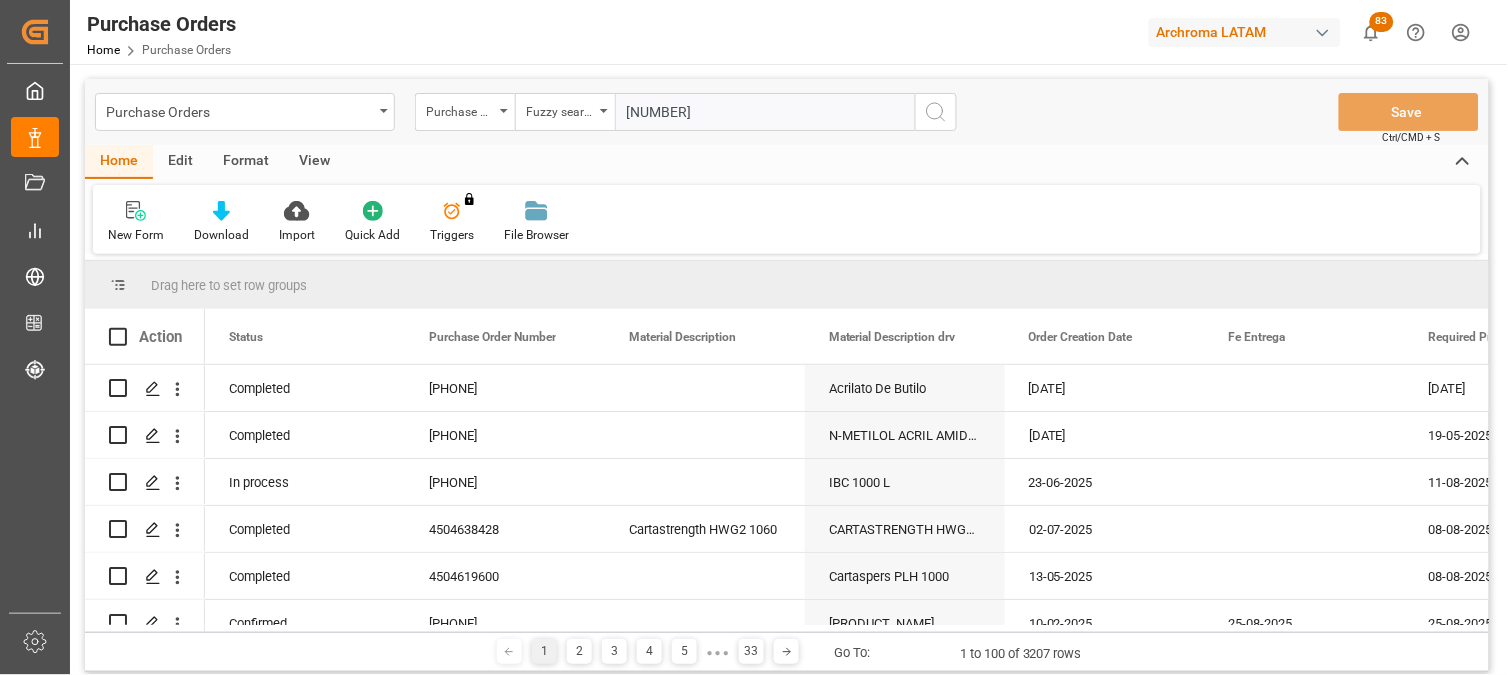 click on "[NUMBER]" at bounding box center [765, 112] 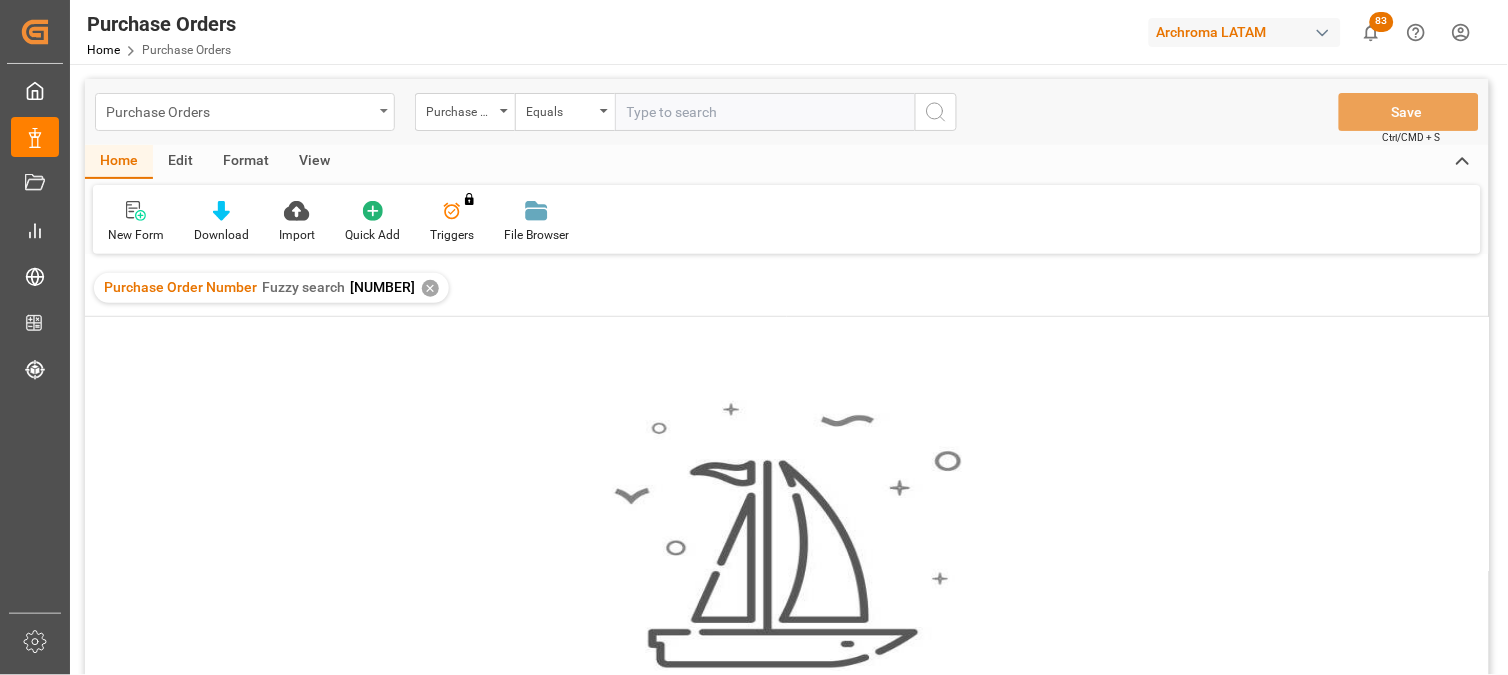 click on "Purchase Orders" at bounding box center (239, 110) 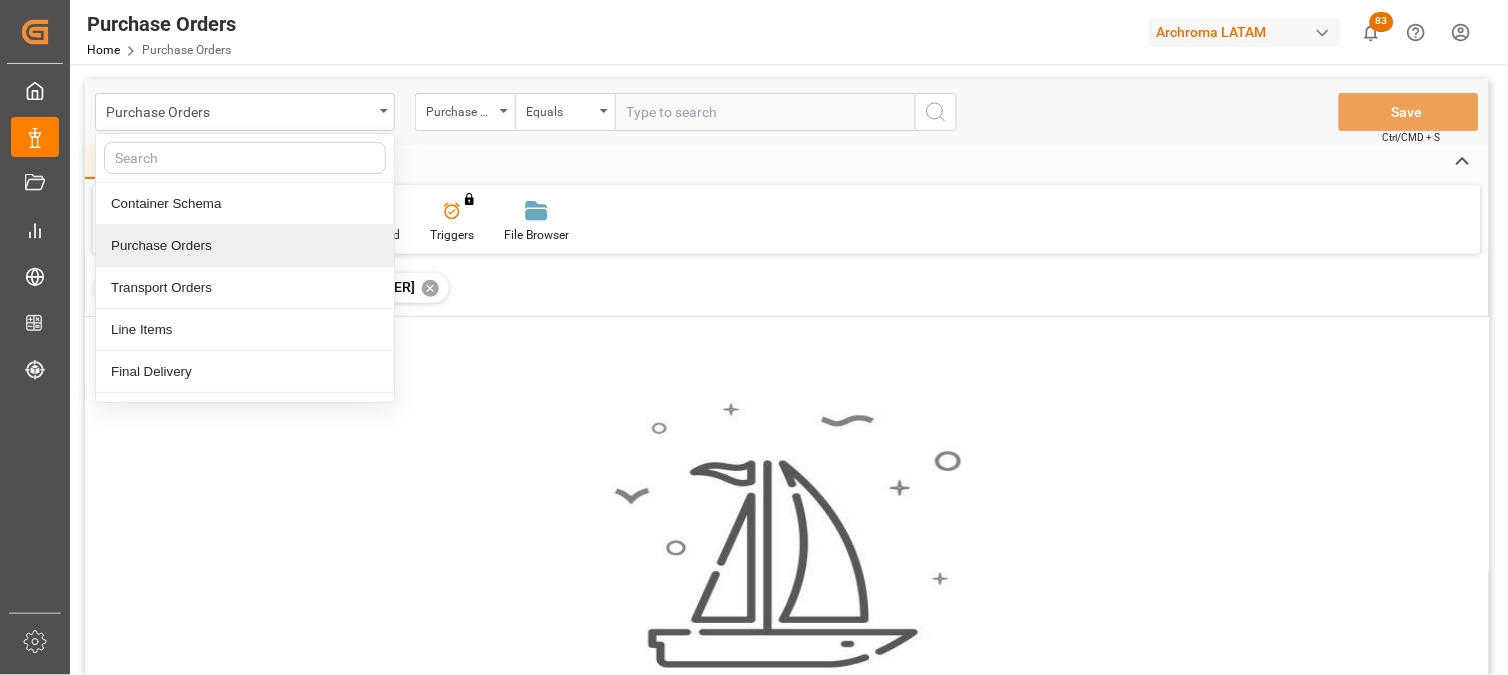 click on "Purchase Orders" at bounding box center (245, 246) 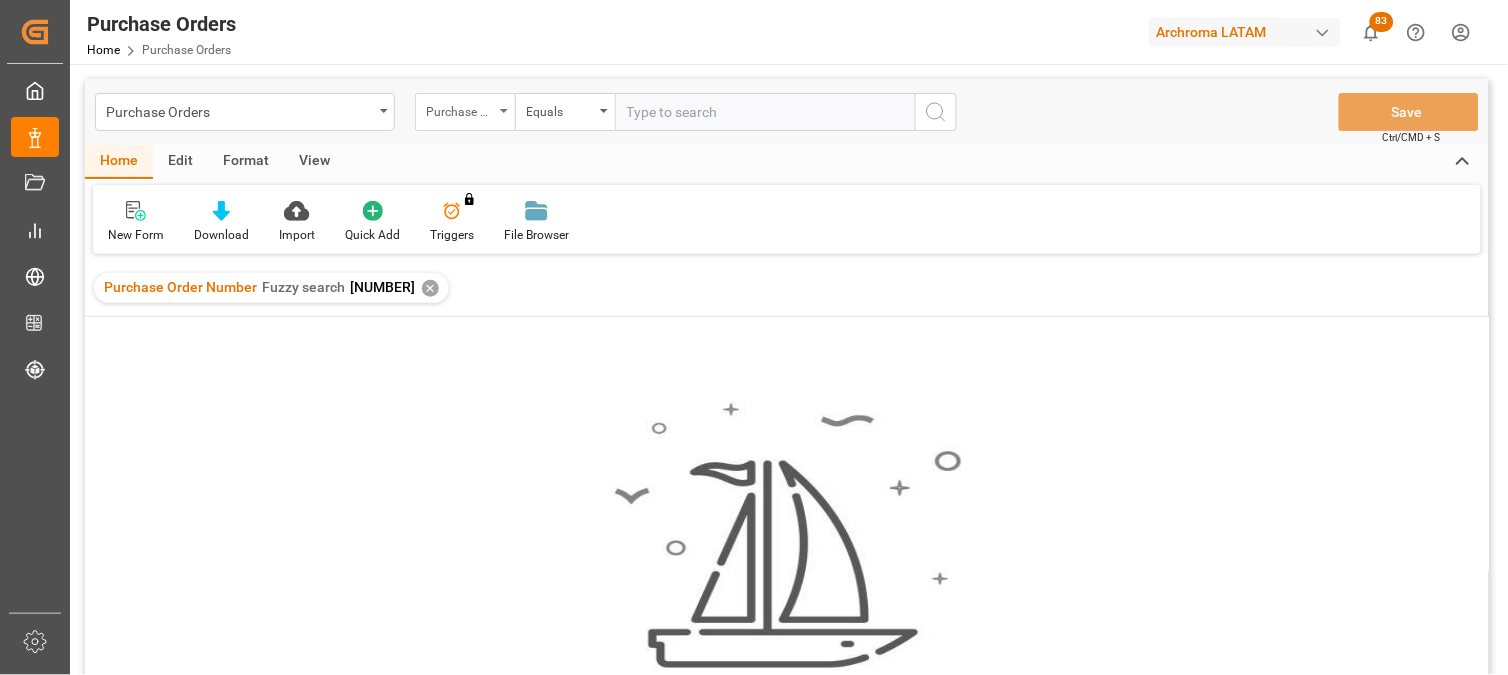click on "Purchase Order Number" at bounding box center [460, 109] 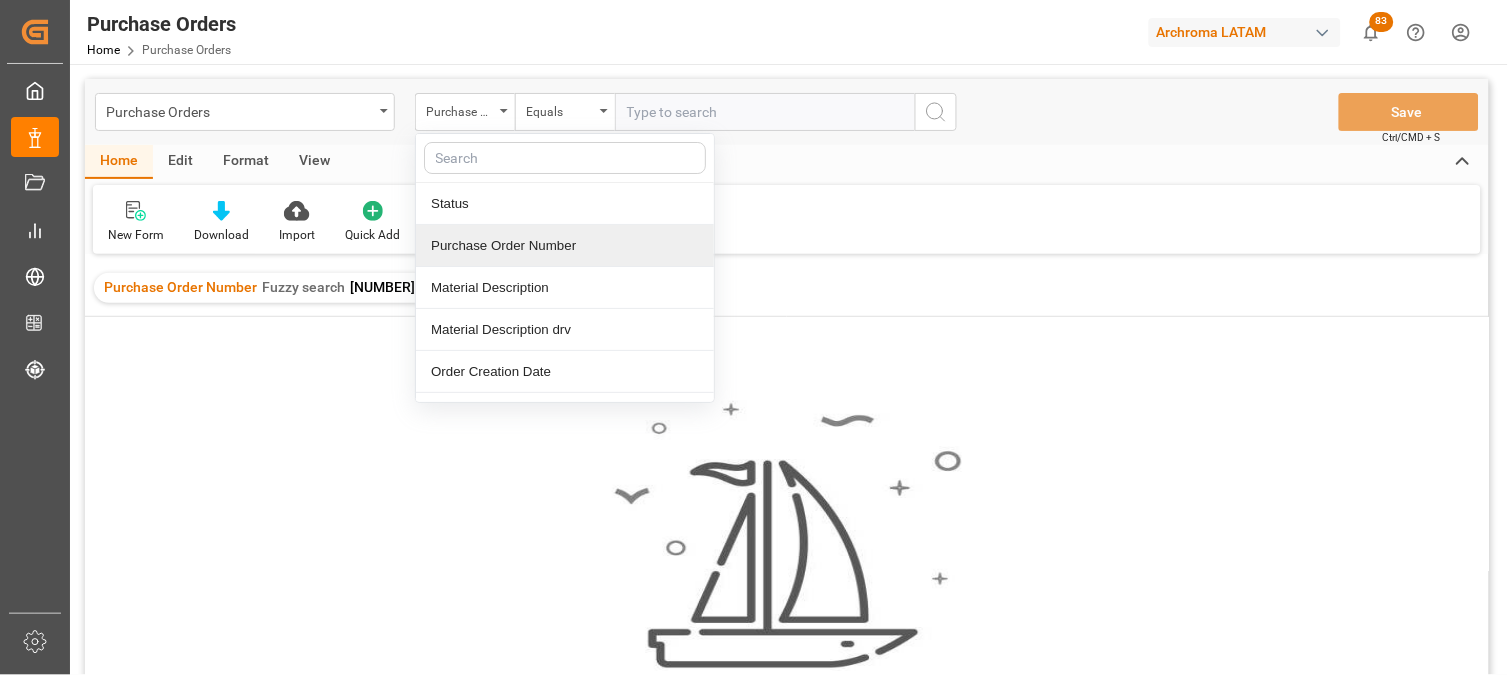 click on "Purchase Order Number" at bounding box center (565, 246) 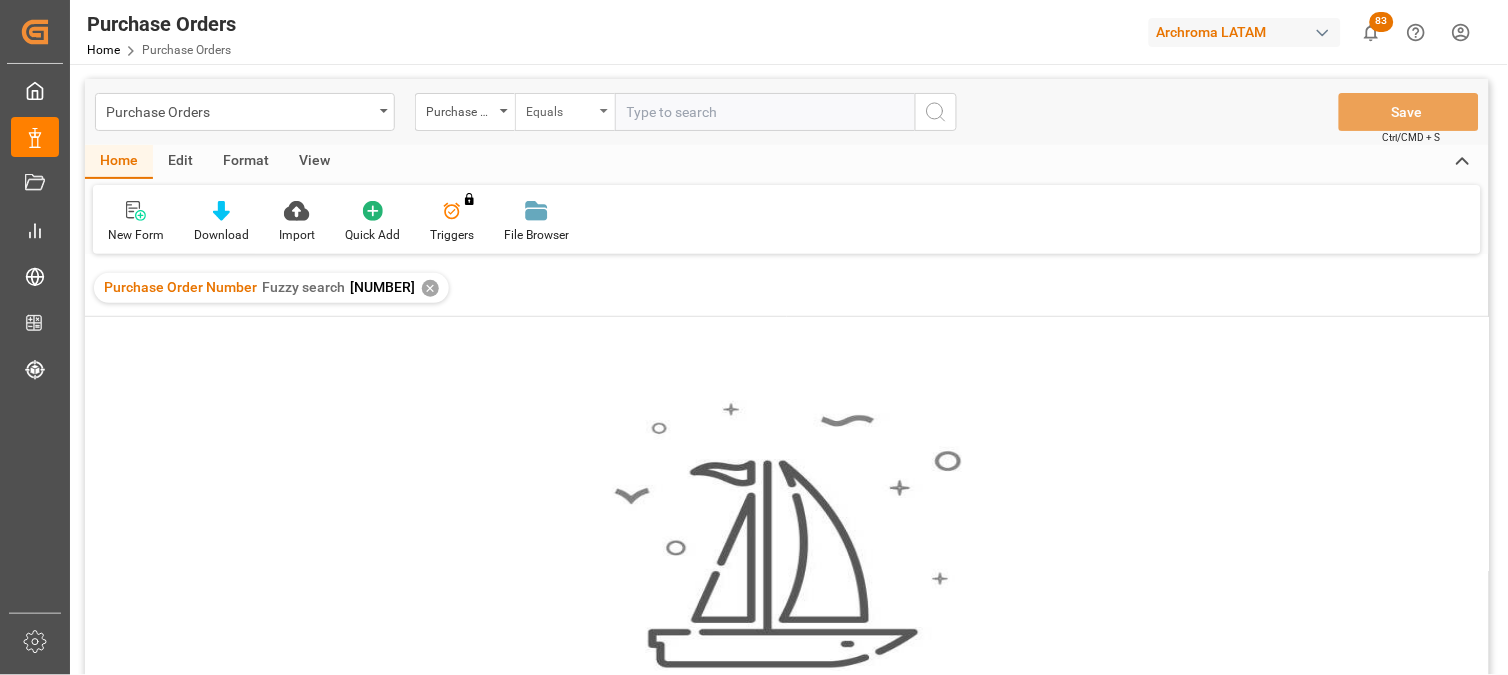 click on "Equals" at bounding box center (560, 109) 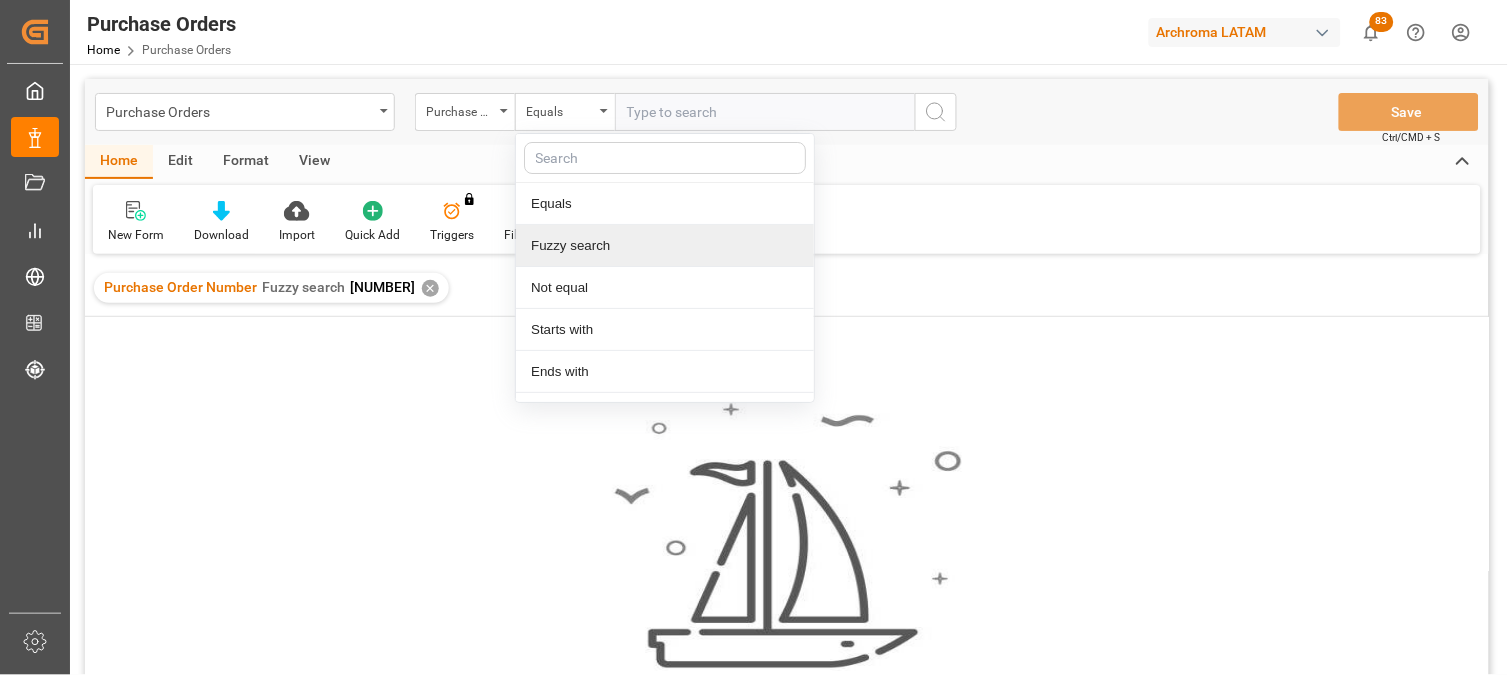 click on "Fuzzy search" at bounding box center [665, 246] 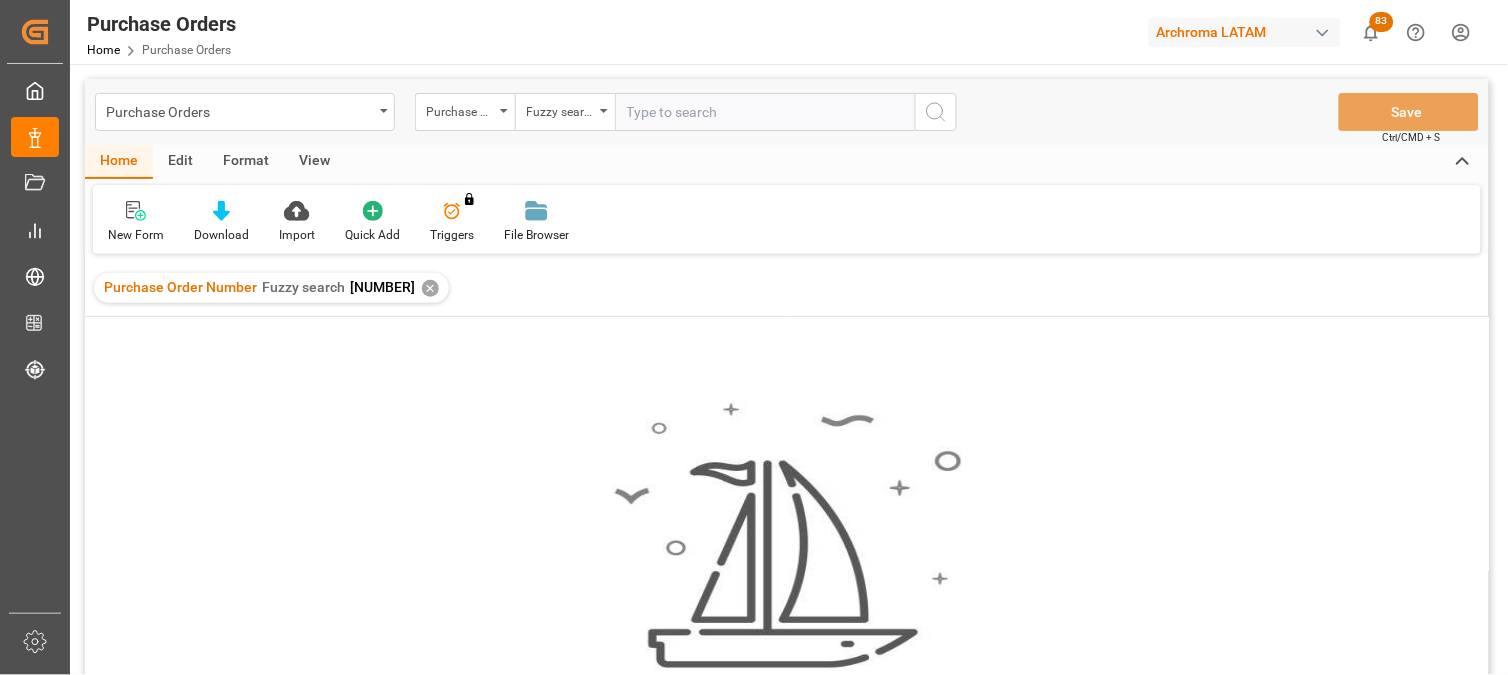 click on "✕" at bounding box center [430, 288] 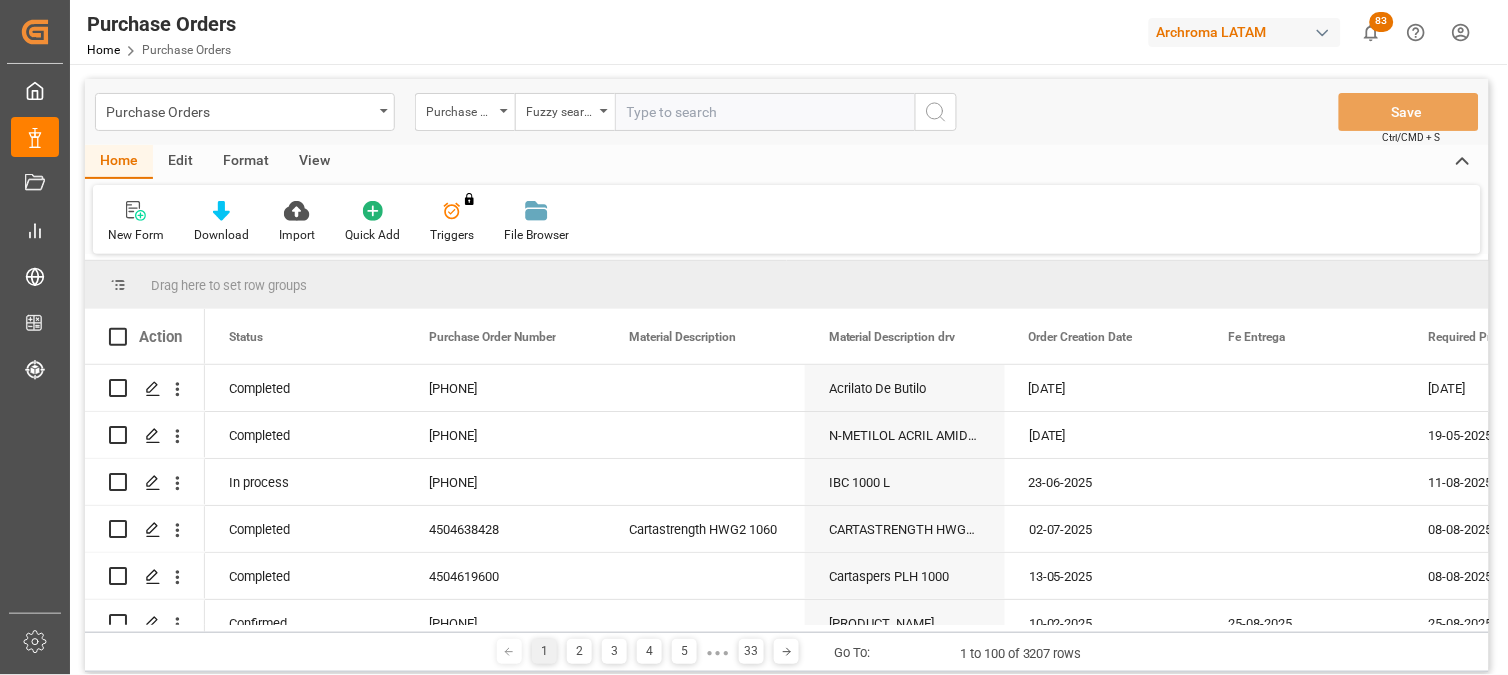 click at bounding box center (765, 112) 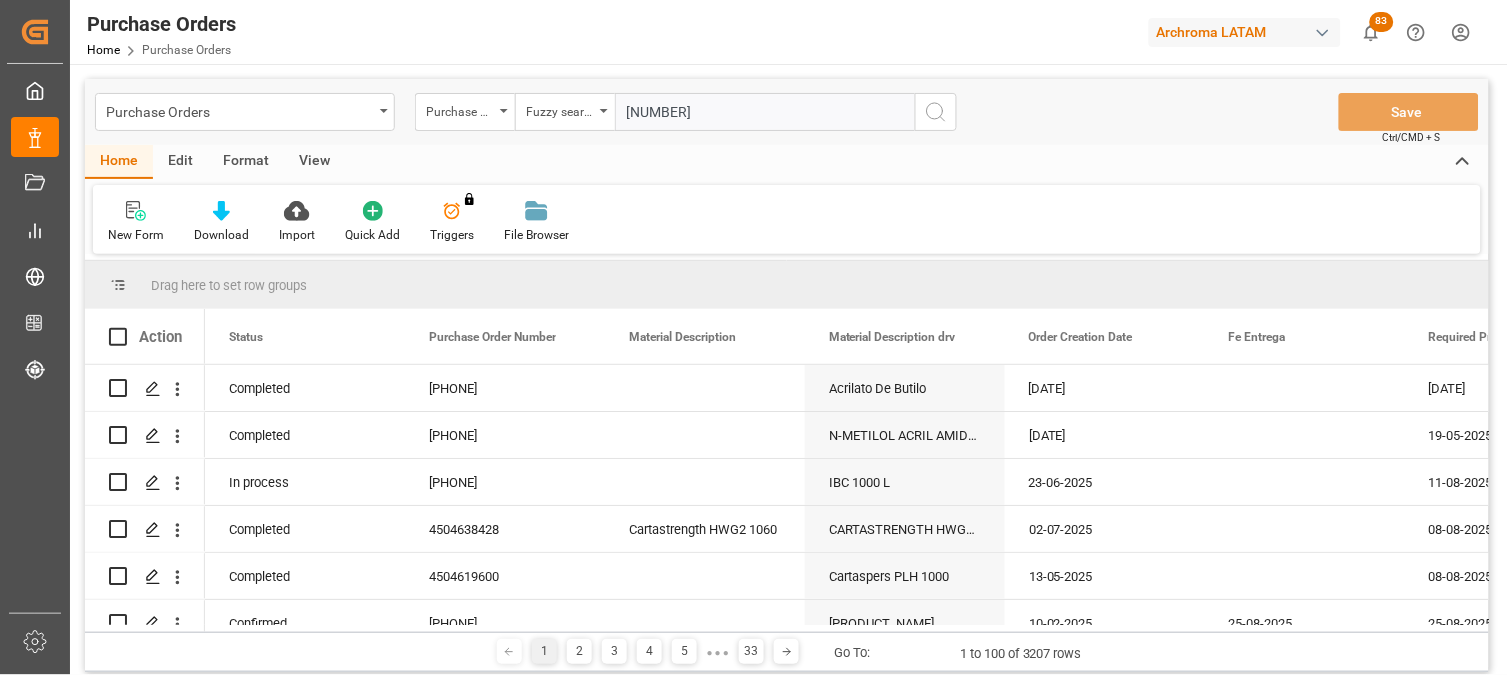 type on "[NUMBER]" 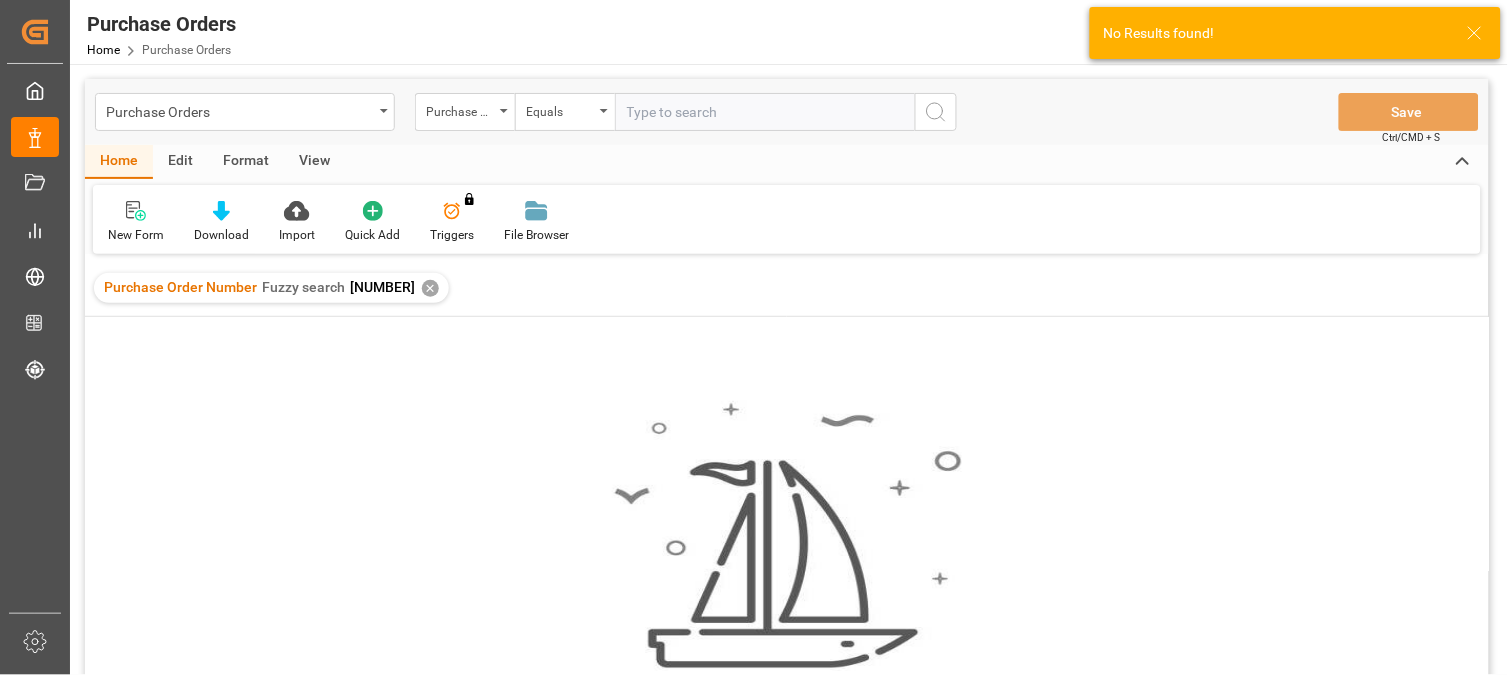 click on "✕" at bounding box center [430, 288] 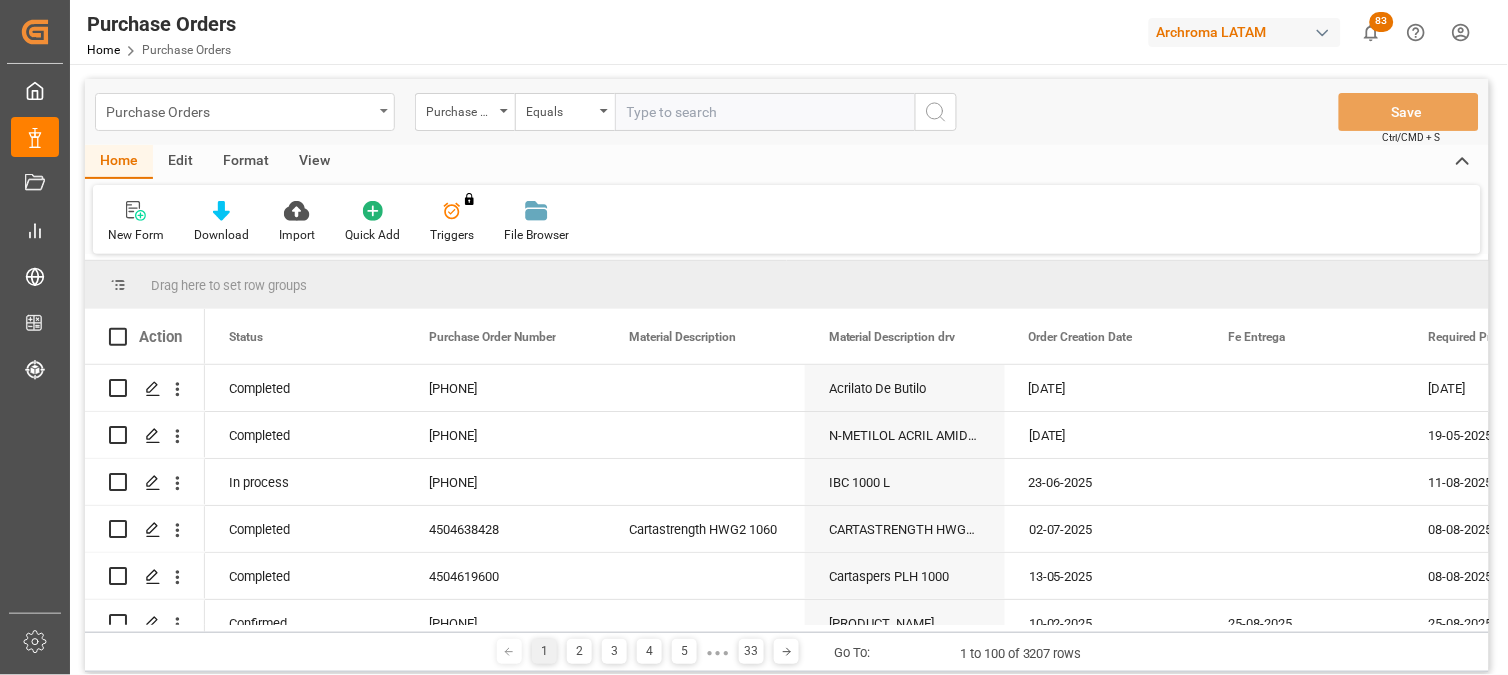 click at bounding box center [384, 111] 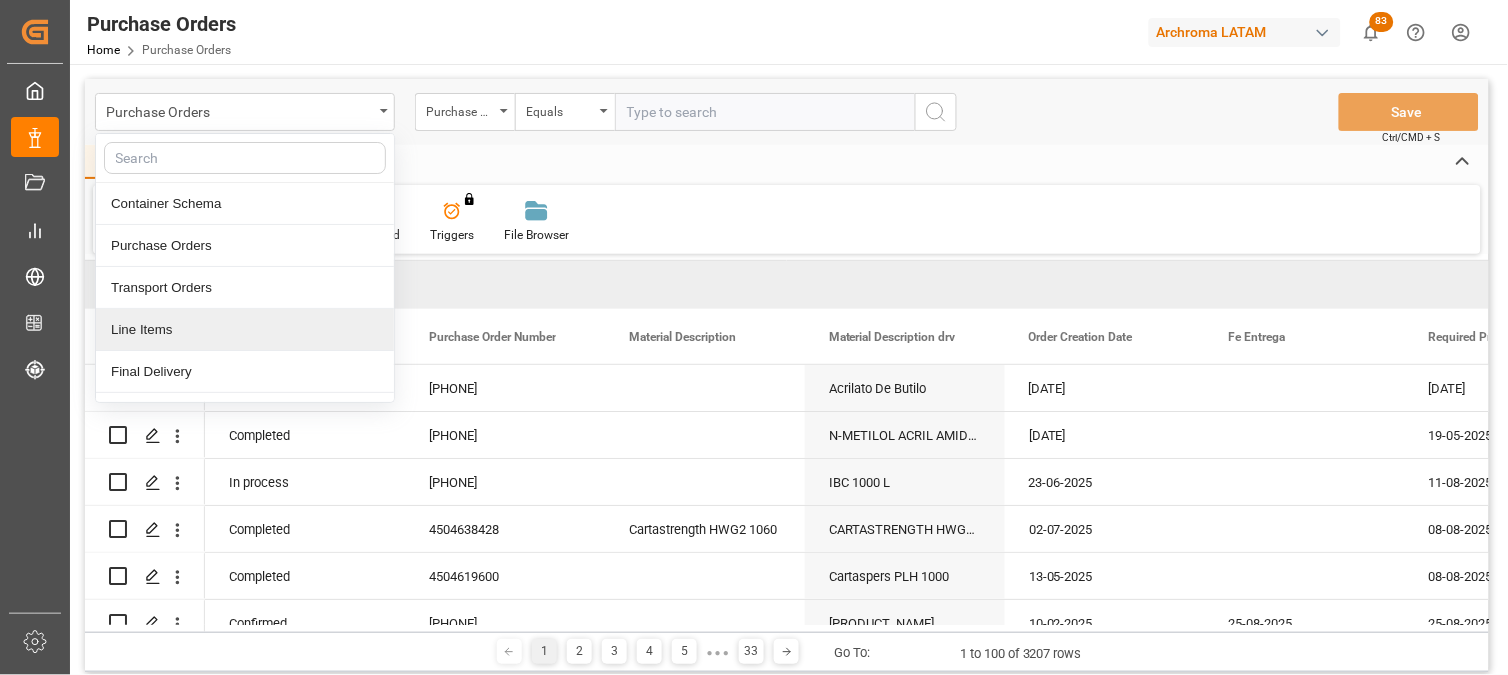 click on "Line Items" at bounding box center (245, 330) 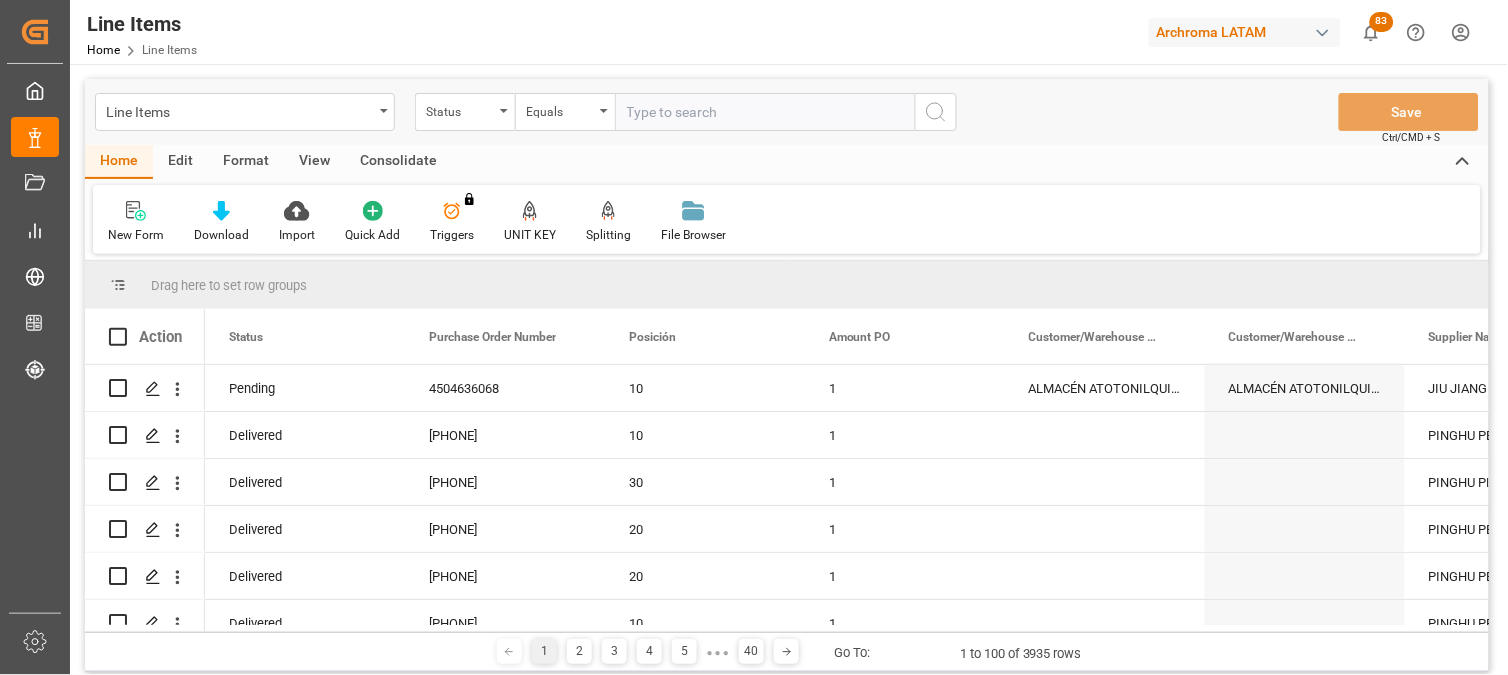 click on "Status" at bounding box center (460, 109) 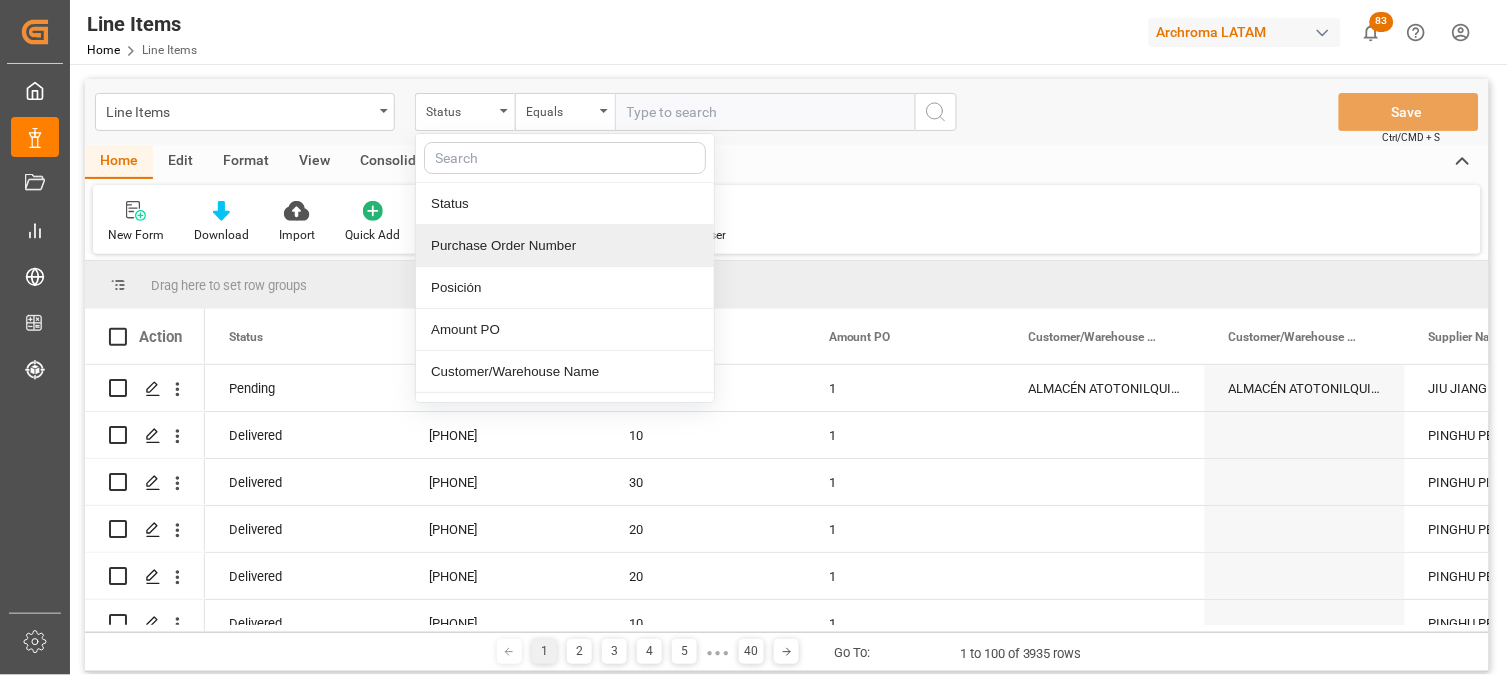 click on "Purchase Order Number" at bounding box center [565, 246] 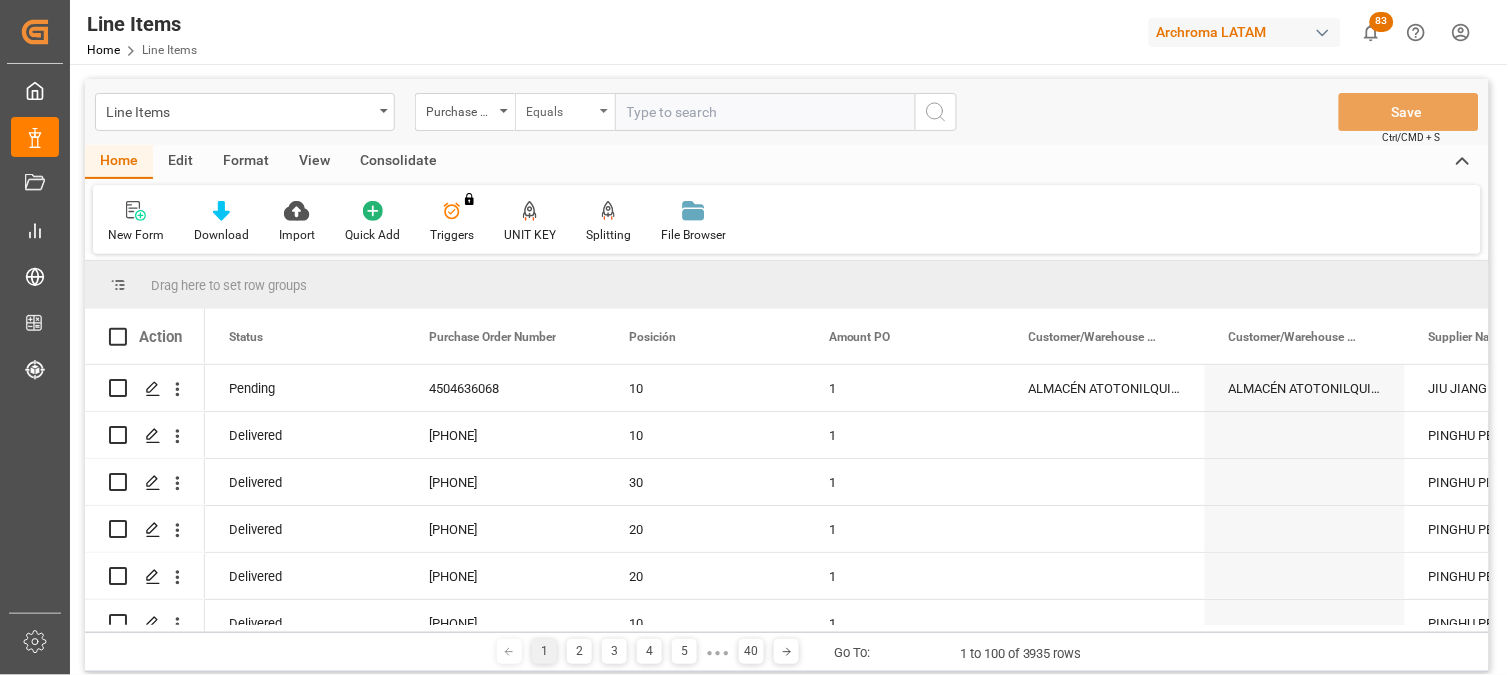drag, startPoint x: 580, startPoint y: 100, endPoint x: 577, endPoint y: 114, distance: 14.3178215 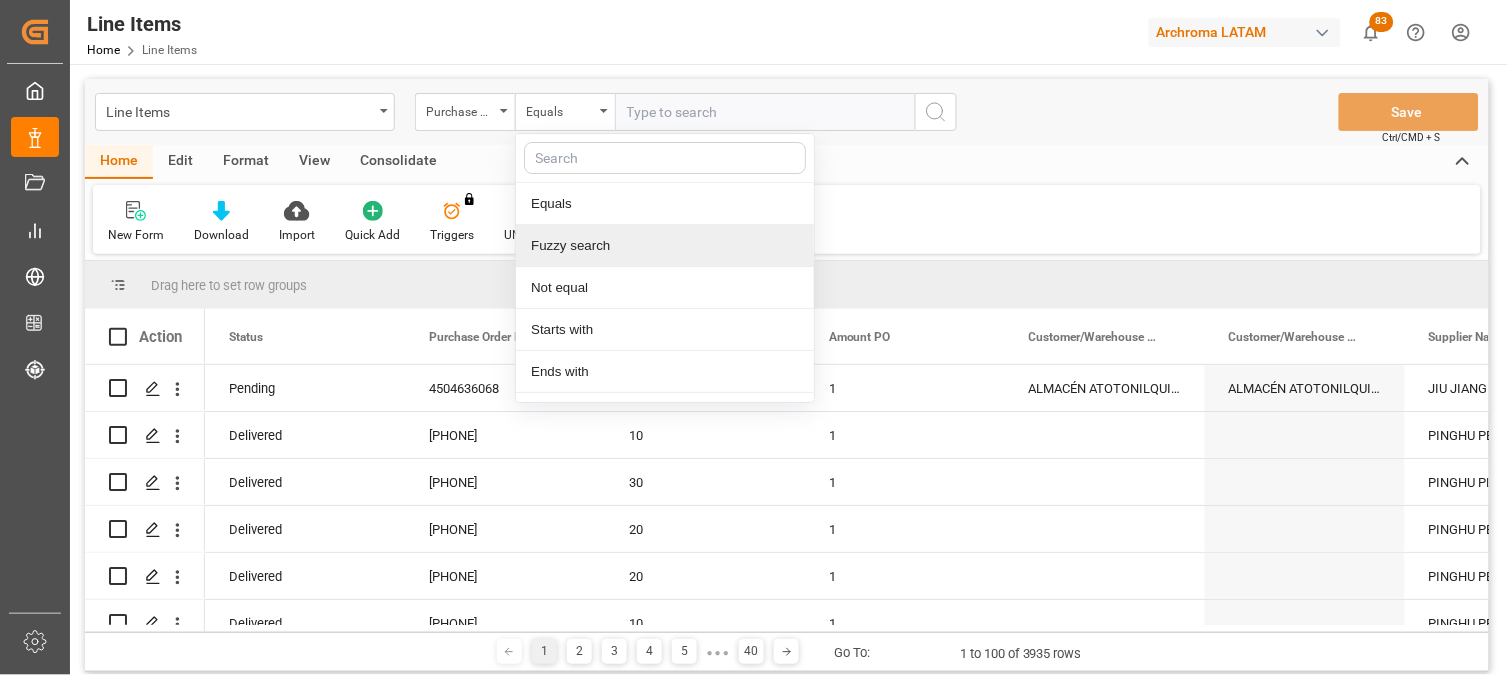 click on "Fuzzy search" at bounding box center (665, 246) 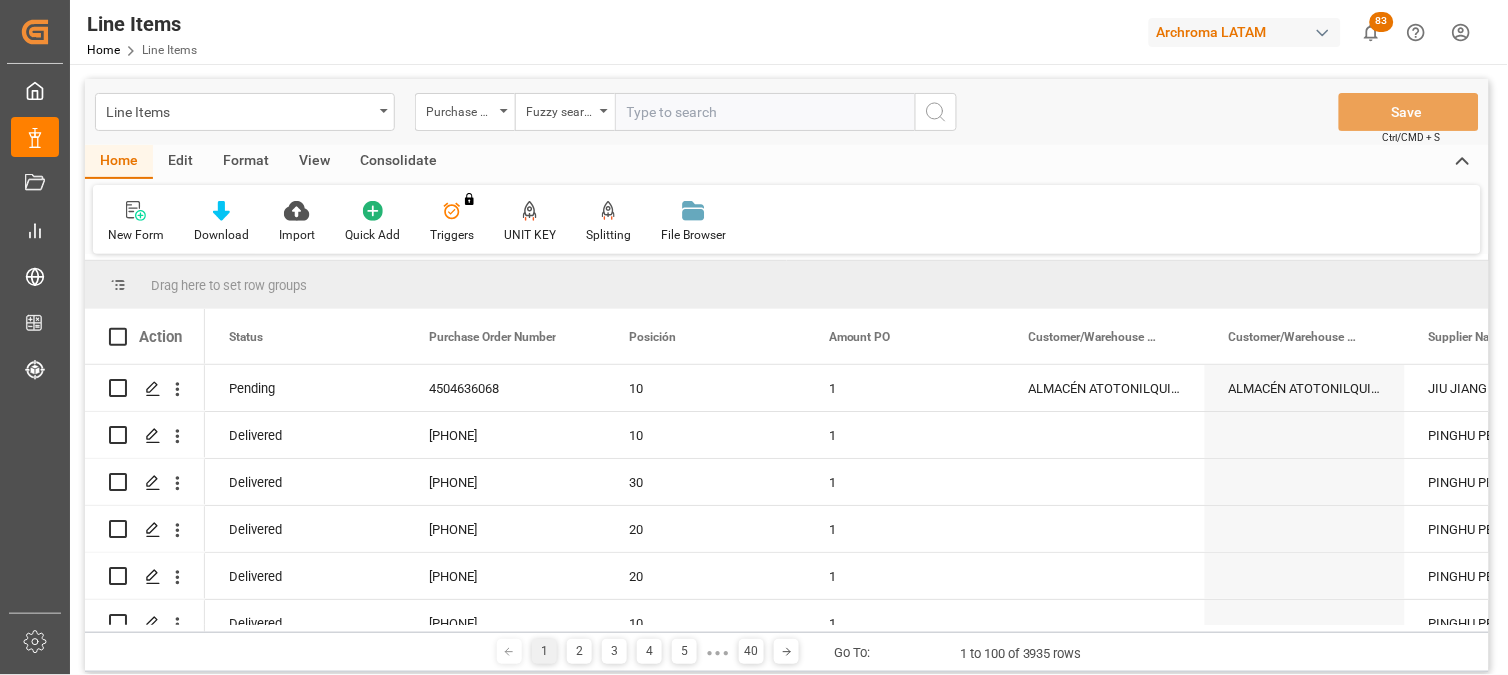 paste on "[NUMBER]" 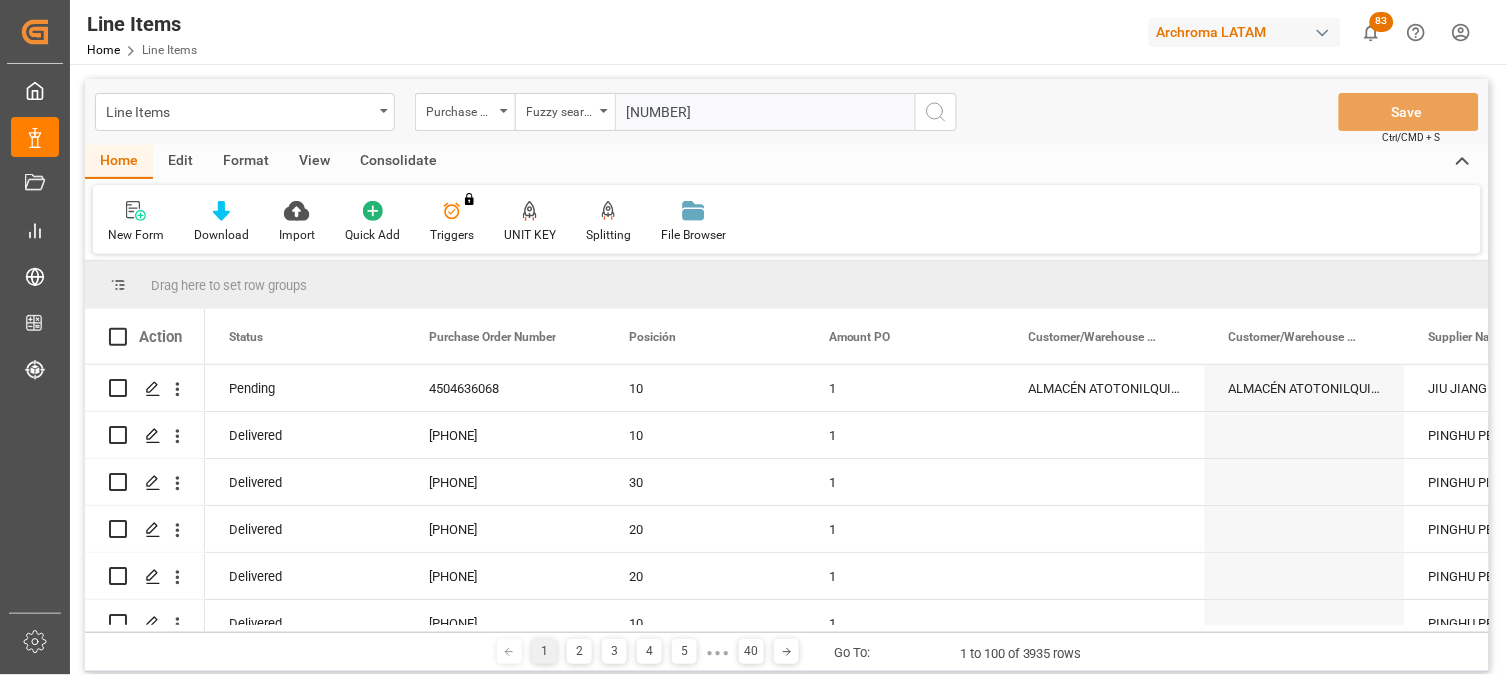 type on "[NUMBER]" 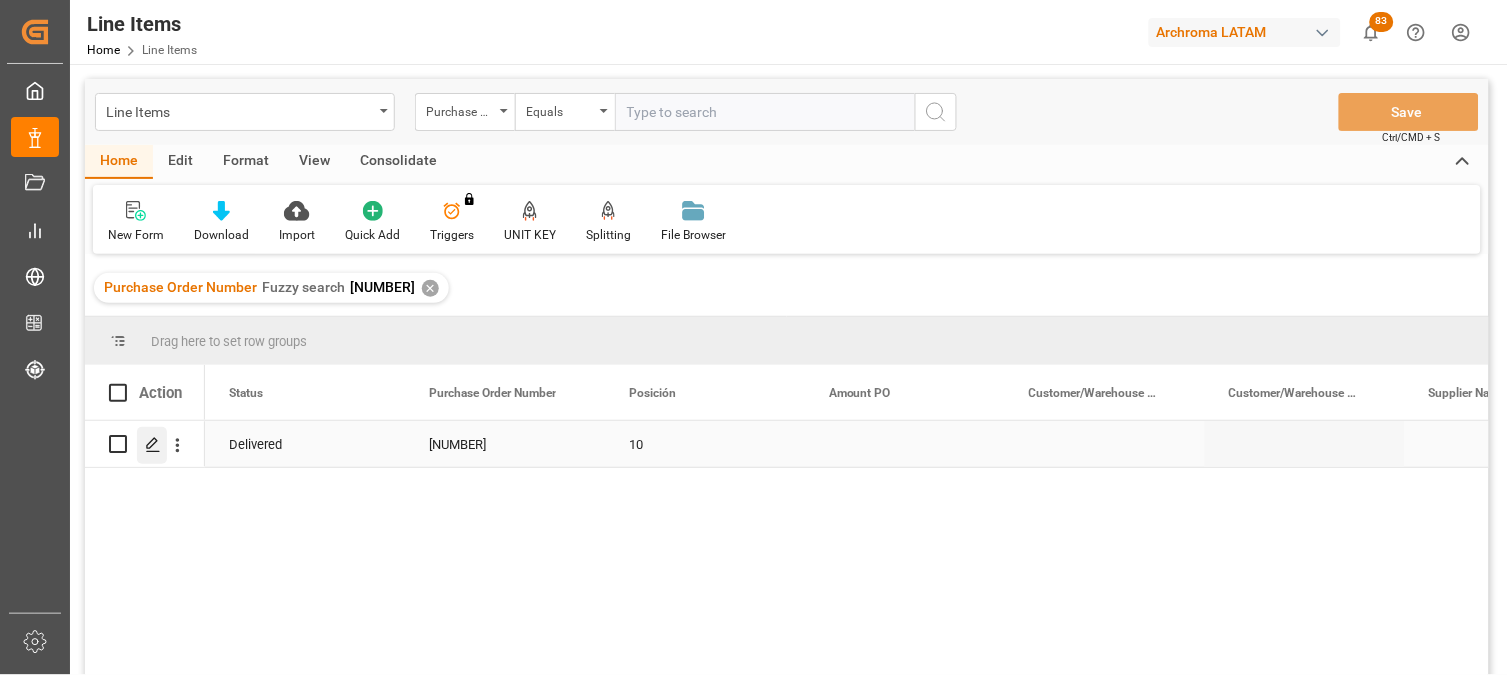 click 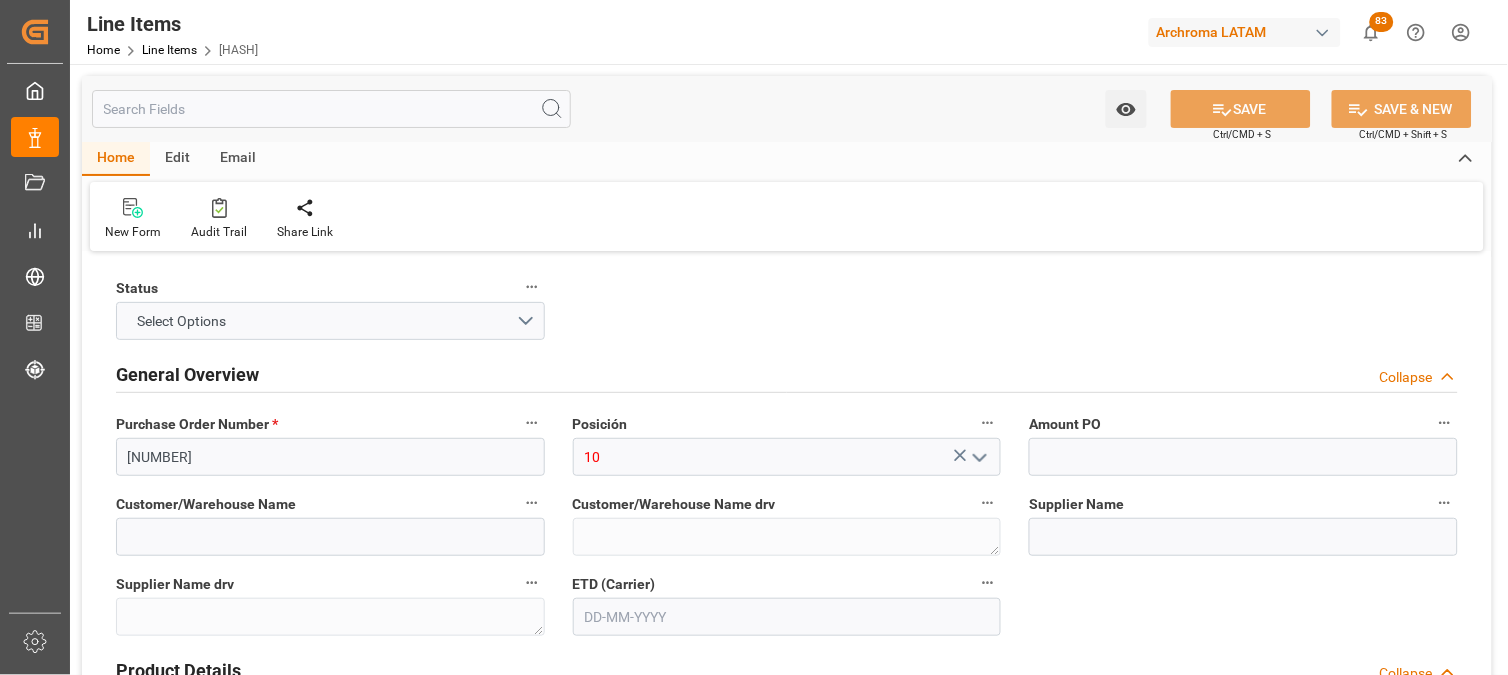 type on "12352400" 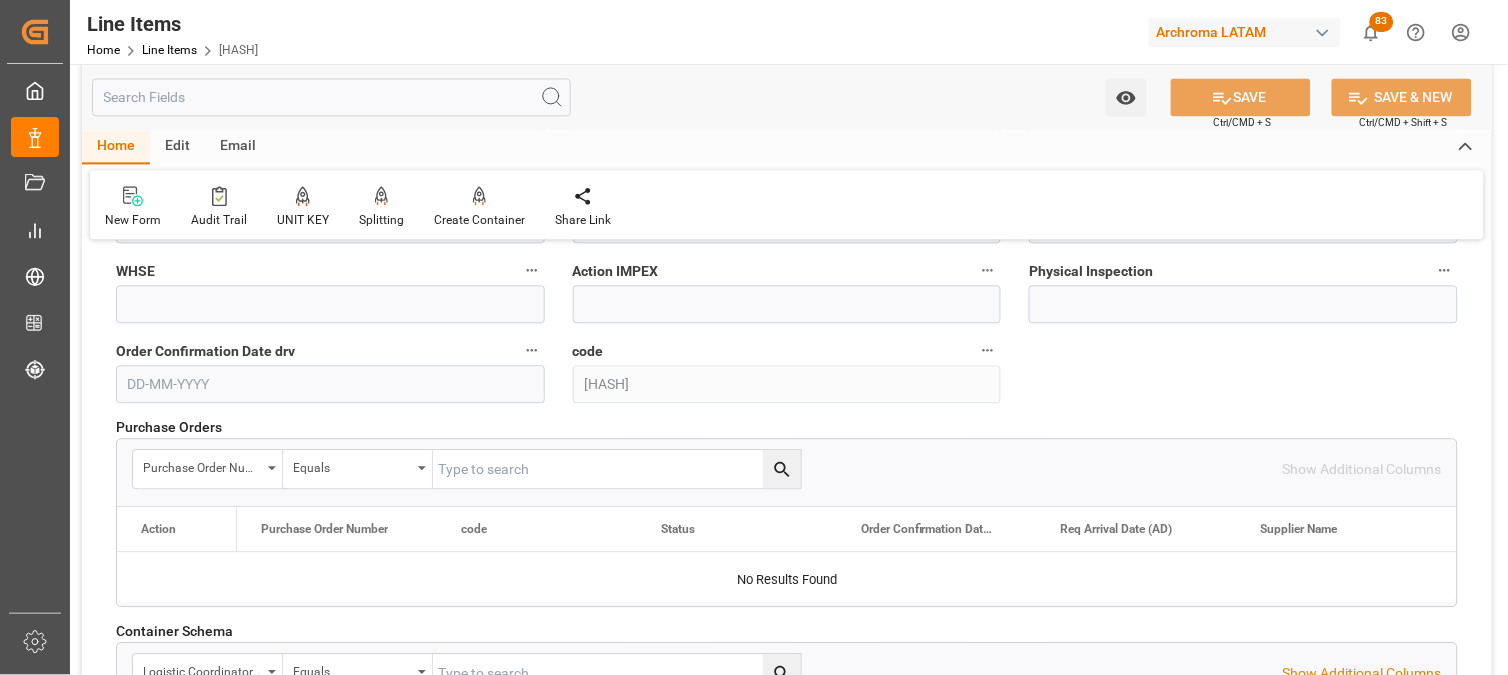 scroll, scrollTop: 2666, scrollLeft: 0, axis: vertical 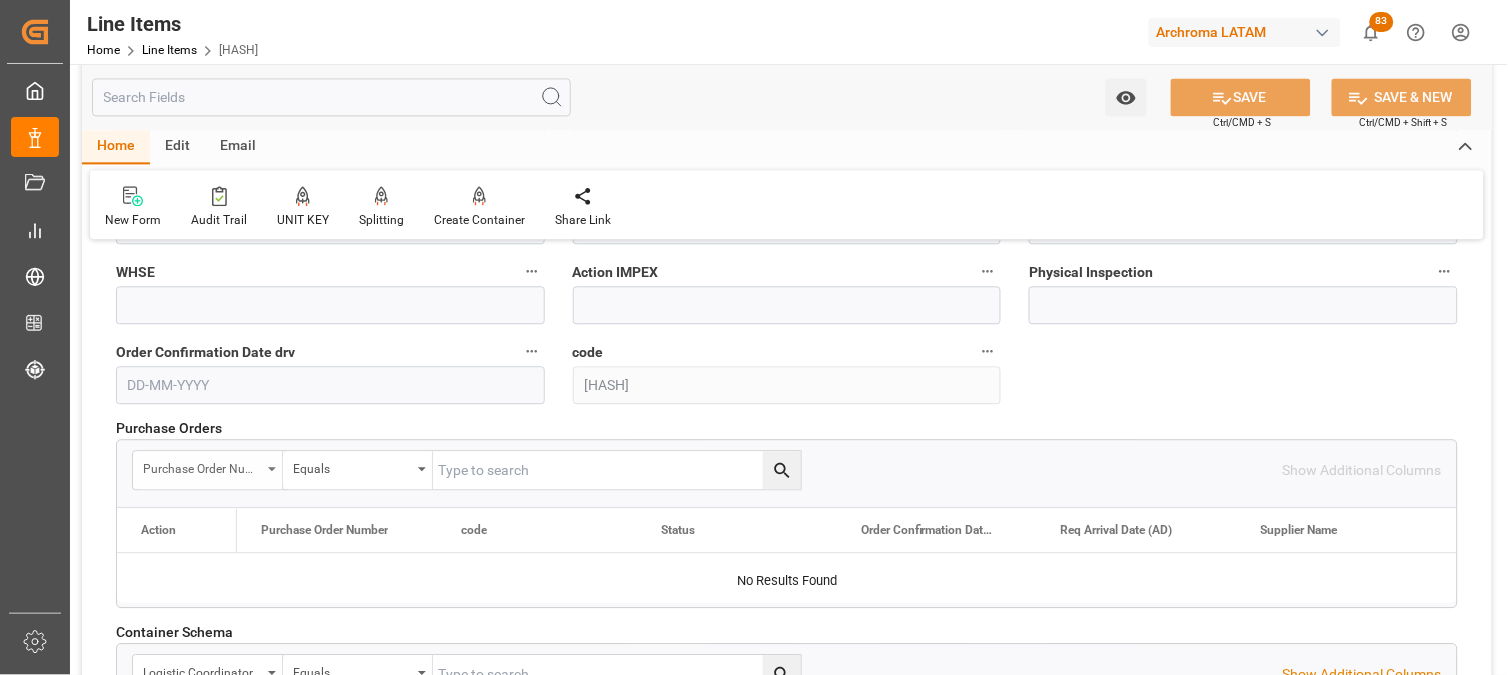 click on "Purchase Order Number" at bounding box center [208, 470] 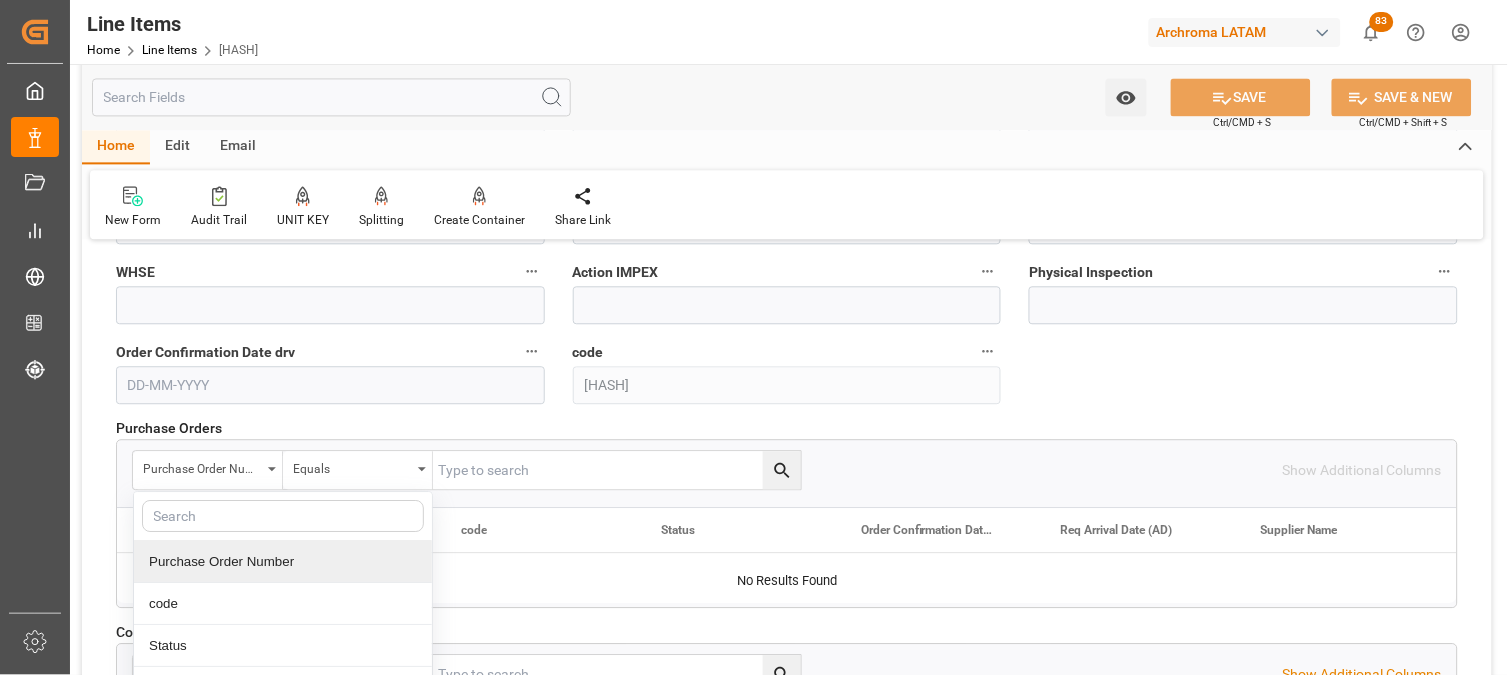 click on "Purchase Order Number" at bounding box center (283, 562) 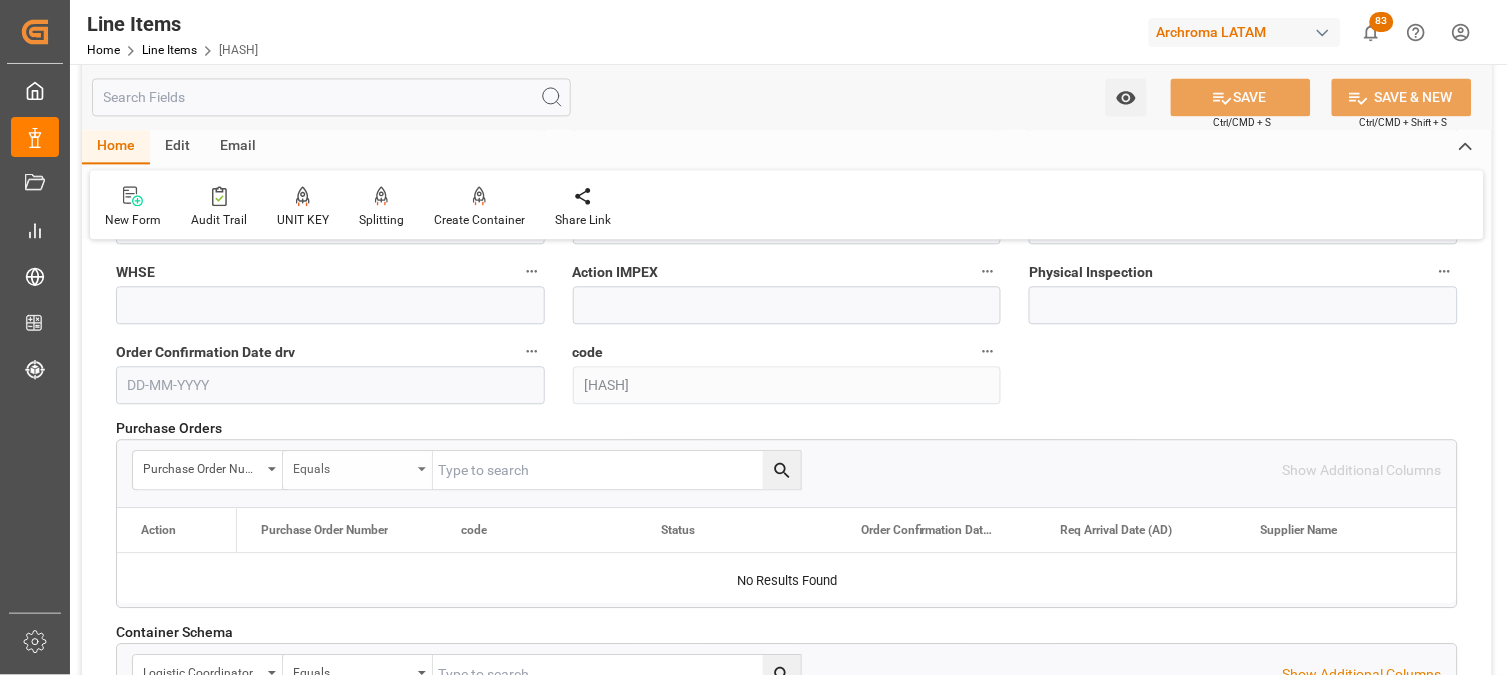 click on "Equals" at bounding box center [352, 466] 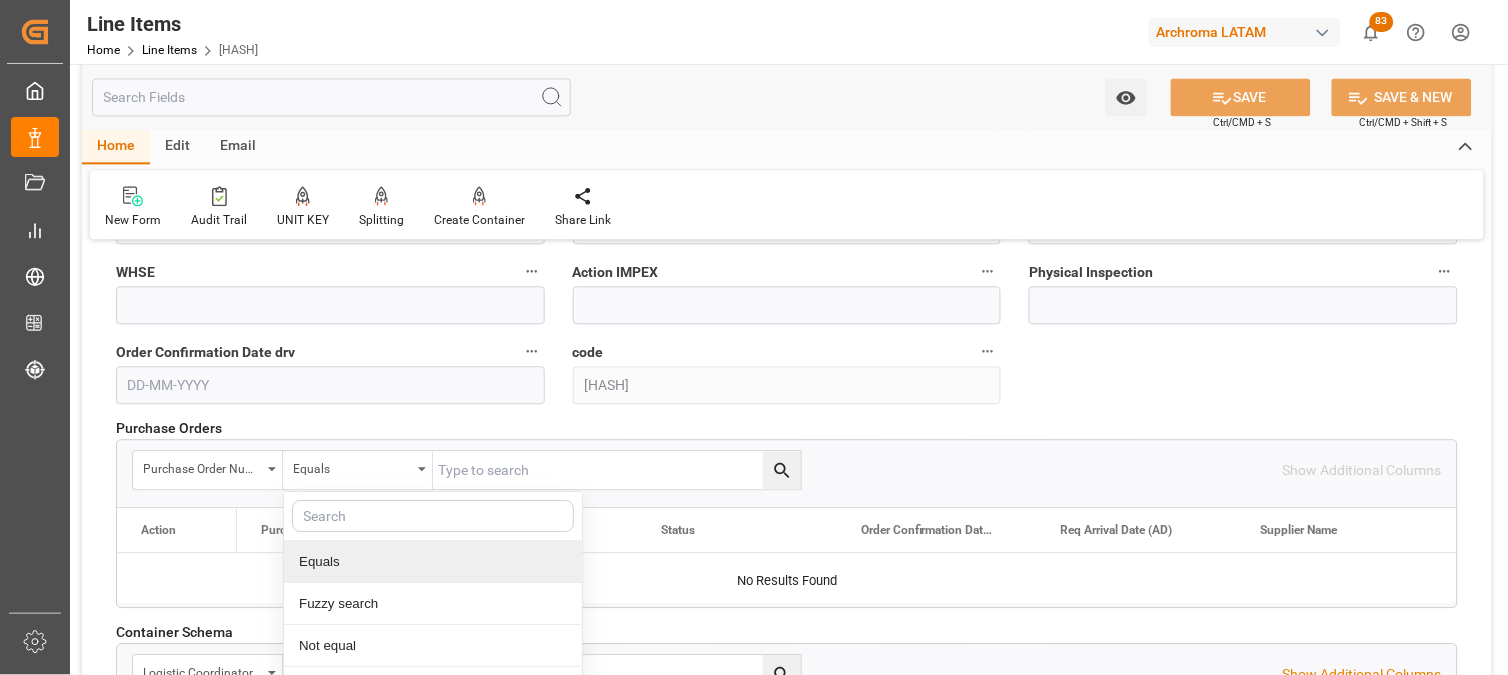 click on "Equals" at bounding box center [433, 562] 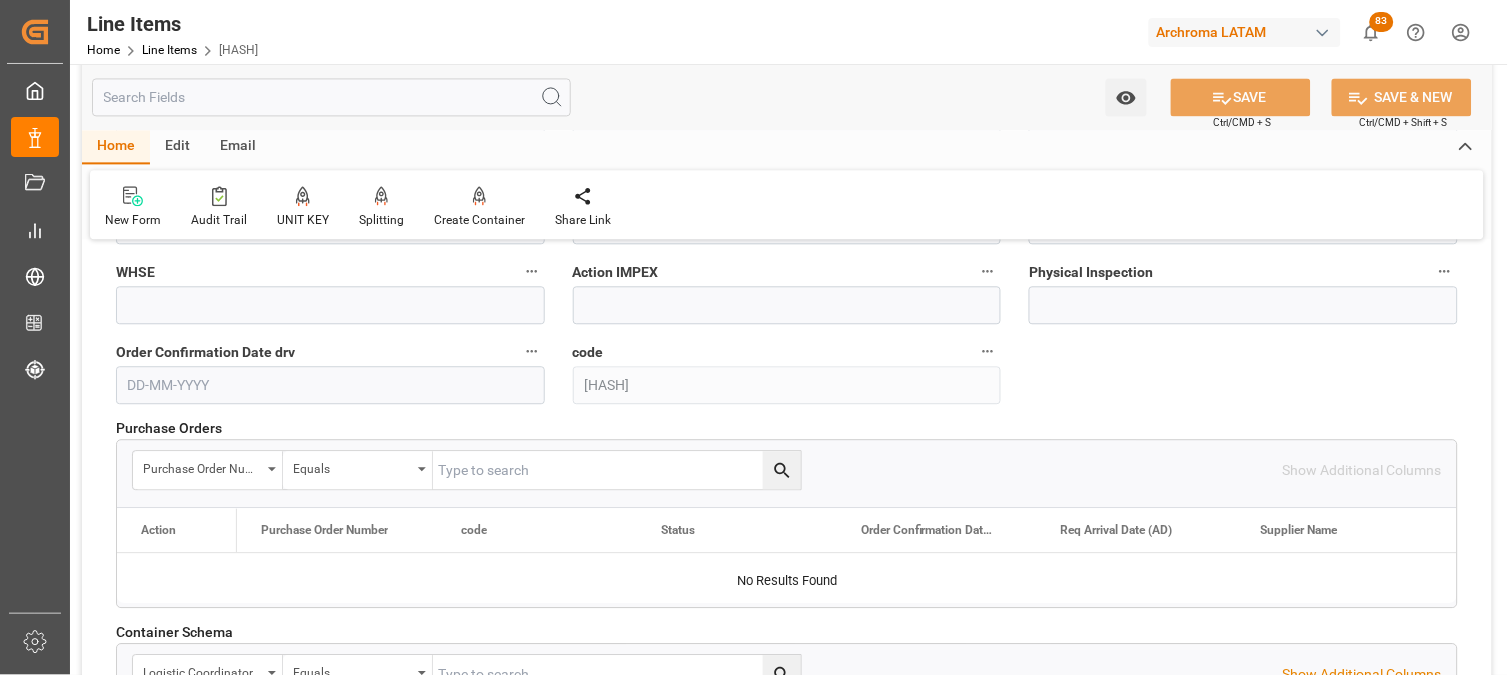 click at bounding box center [617, -1899] 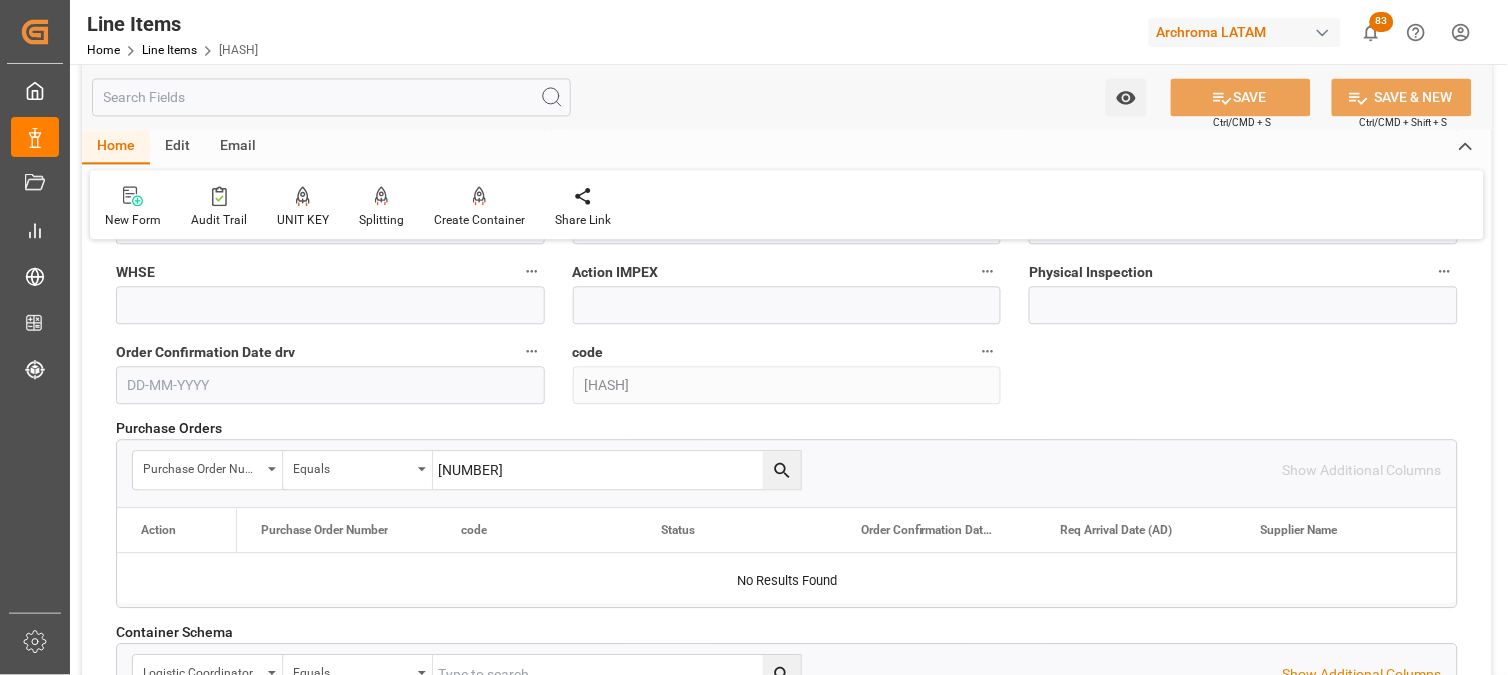 type on "[NUMBER]" 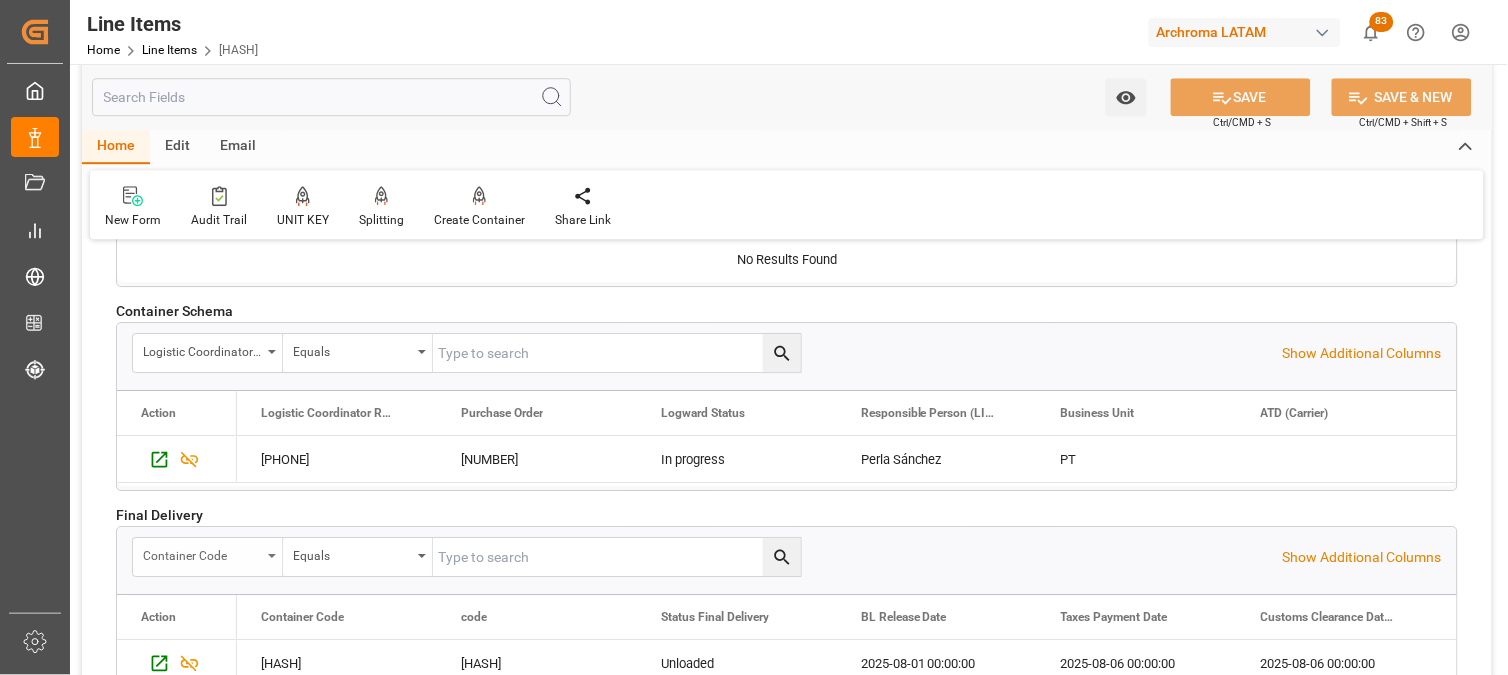 scroll, scrollTop: 3000, scrollLeft: 0, axis: vertical 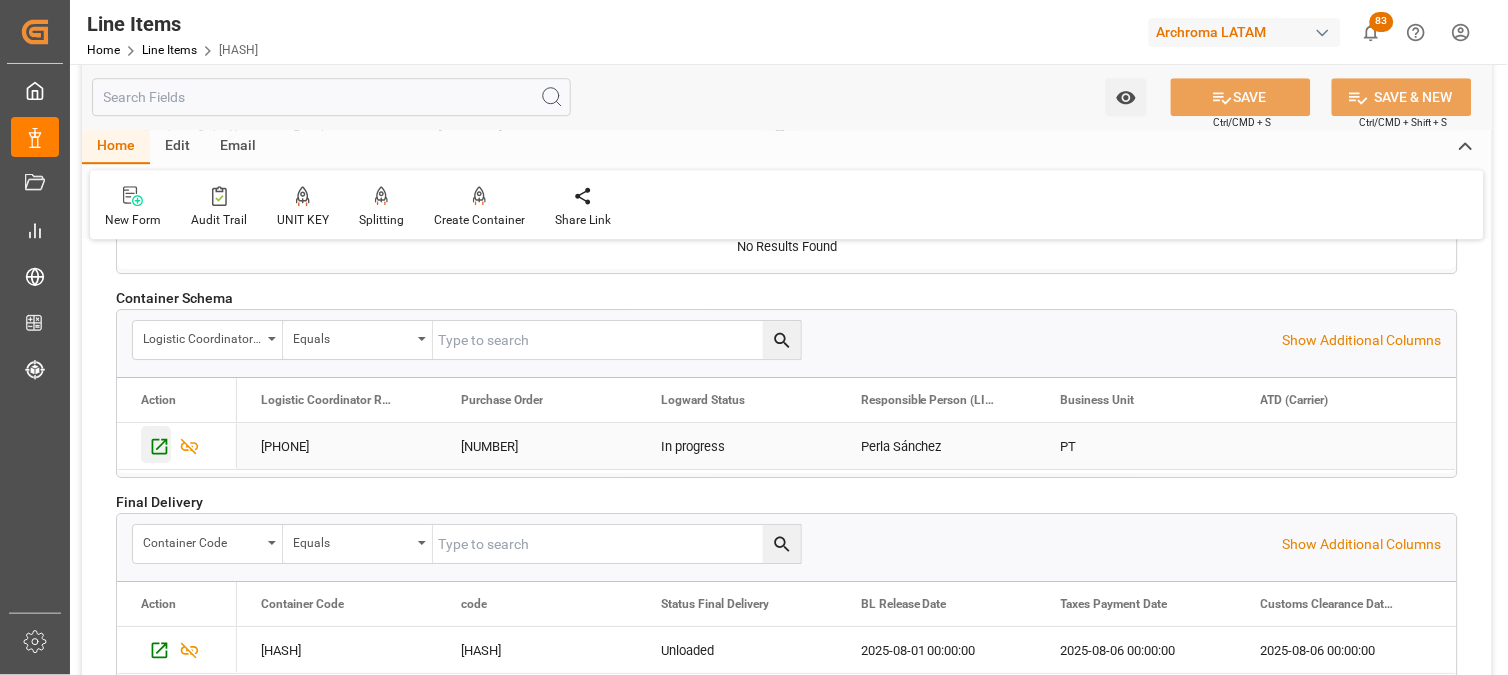click 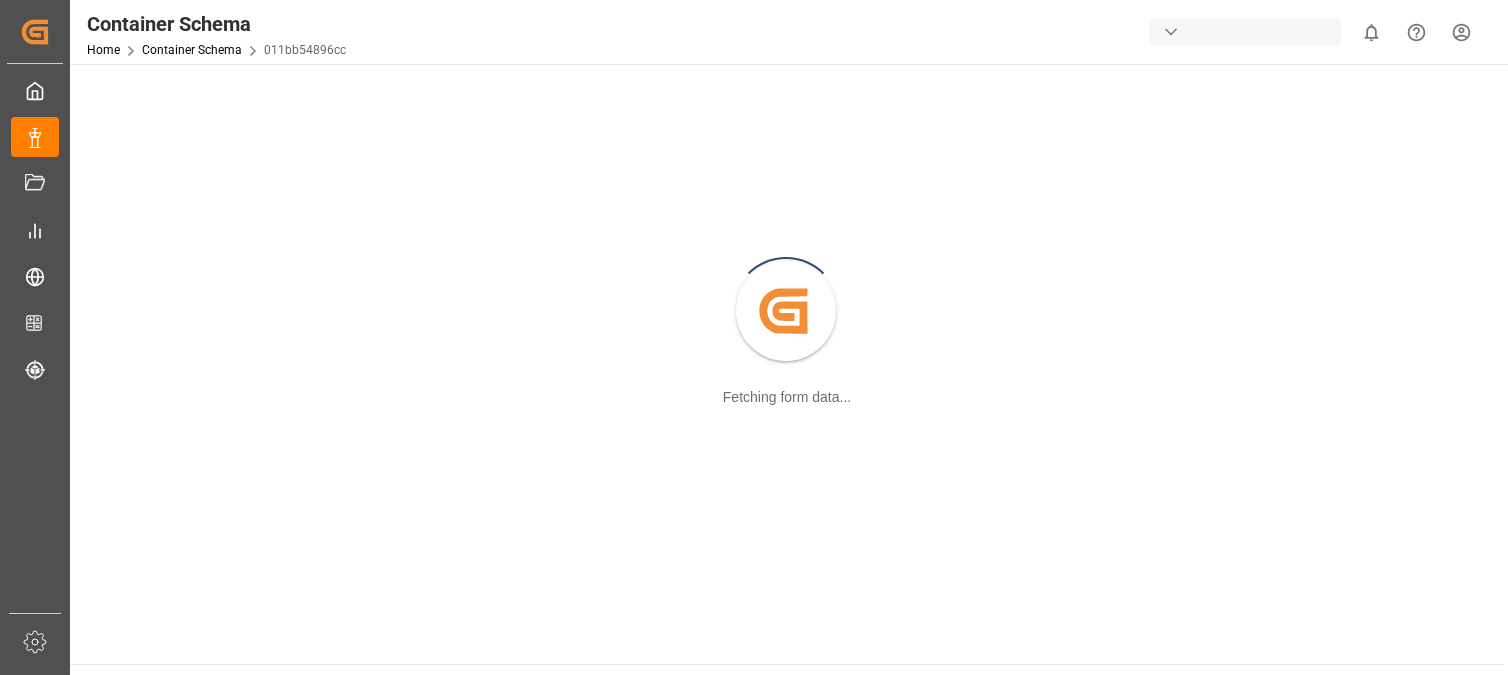 scroll, scrollTop: 0, scrollLeft: 0, axis: both 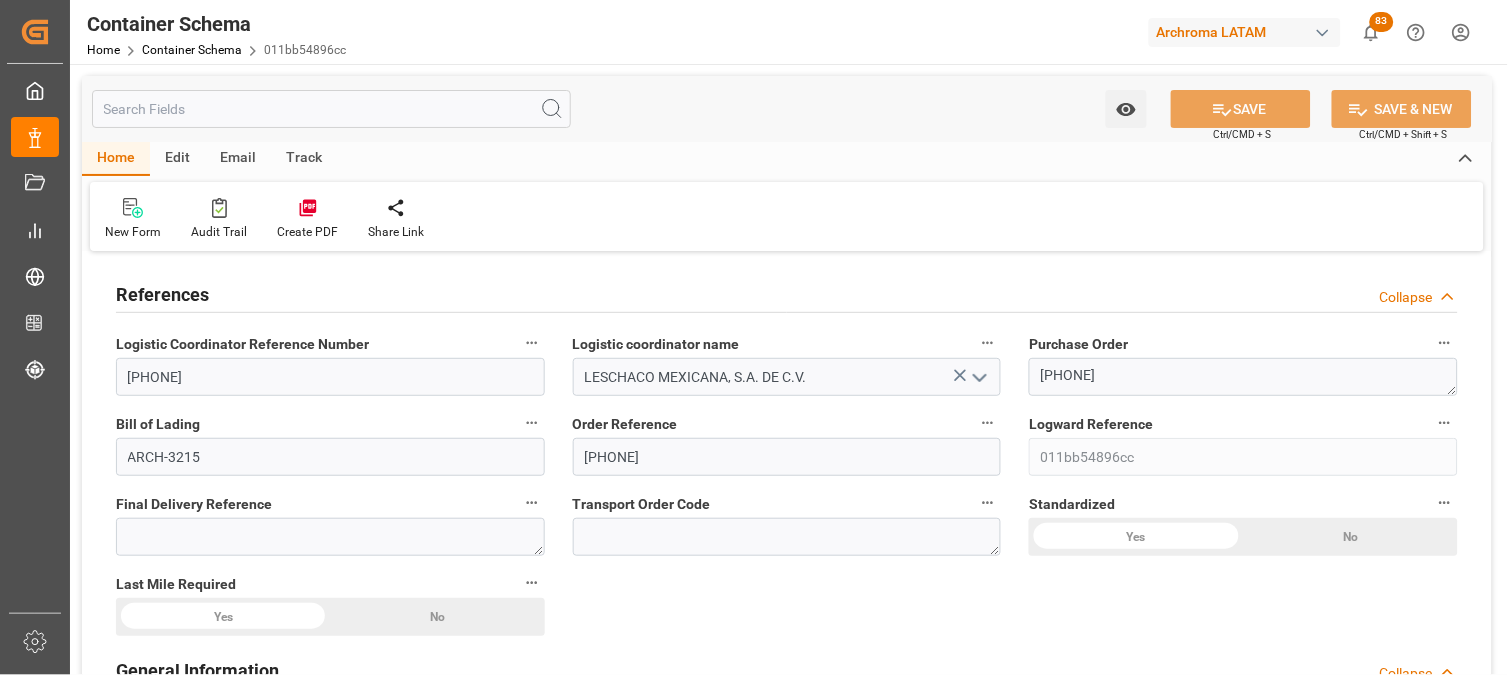 type on "0" 